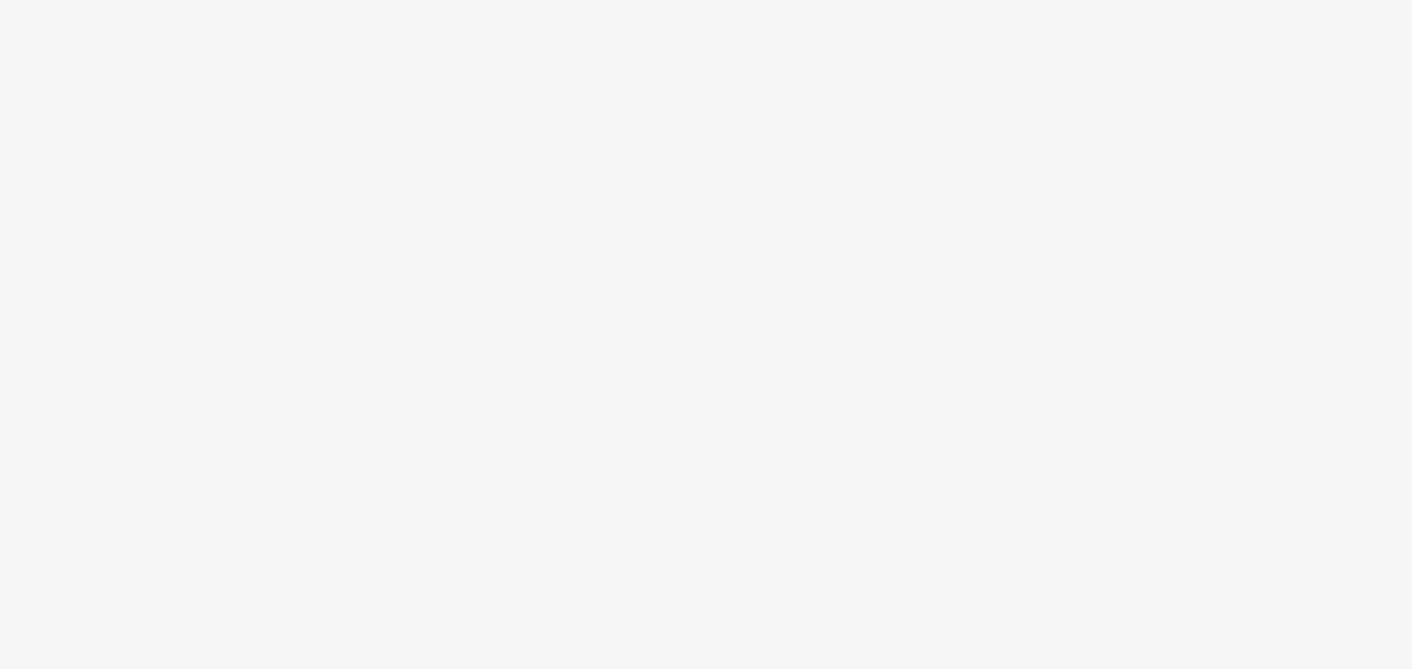 scroll, scrollTop: 0, scrollLeft: 0, axis: both 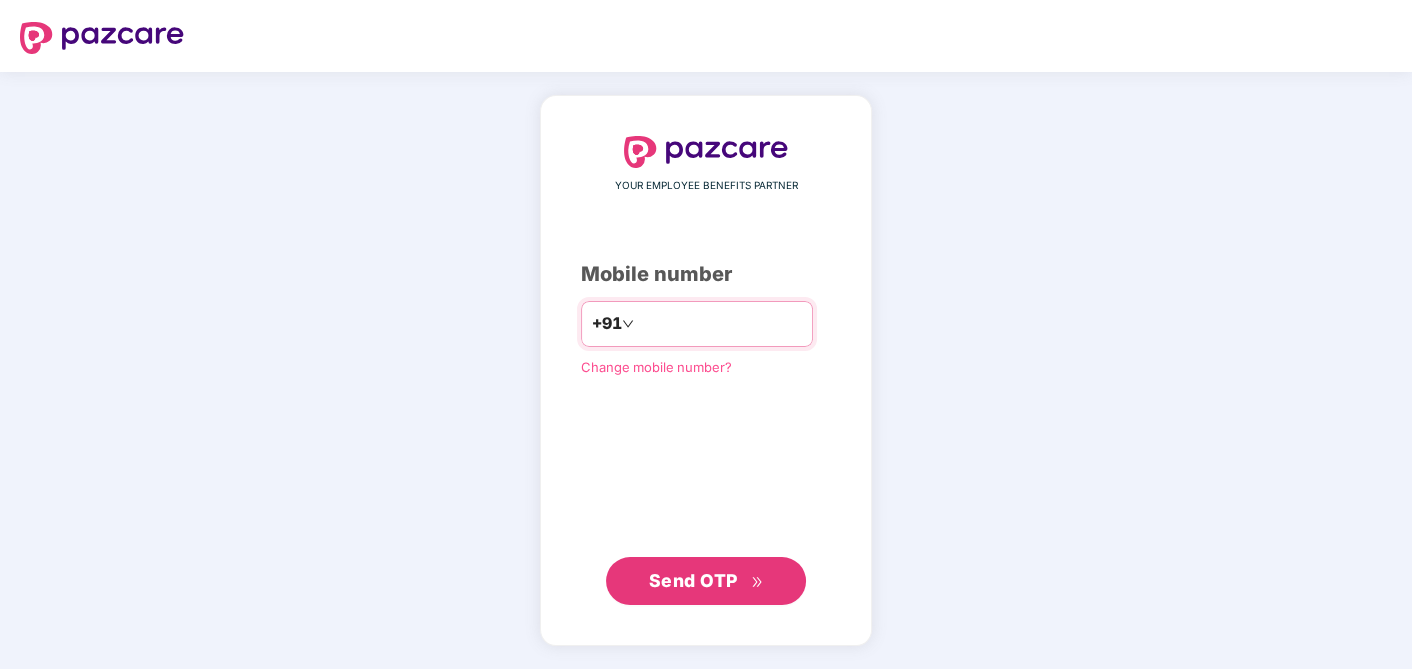 click at bounding box center (720, 324) 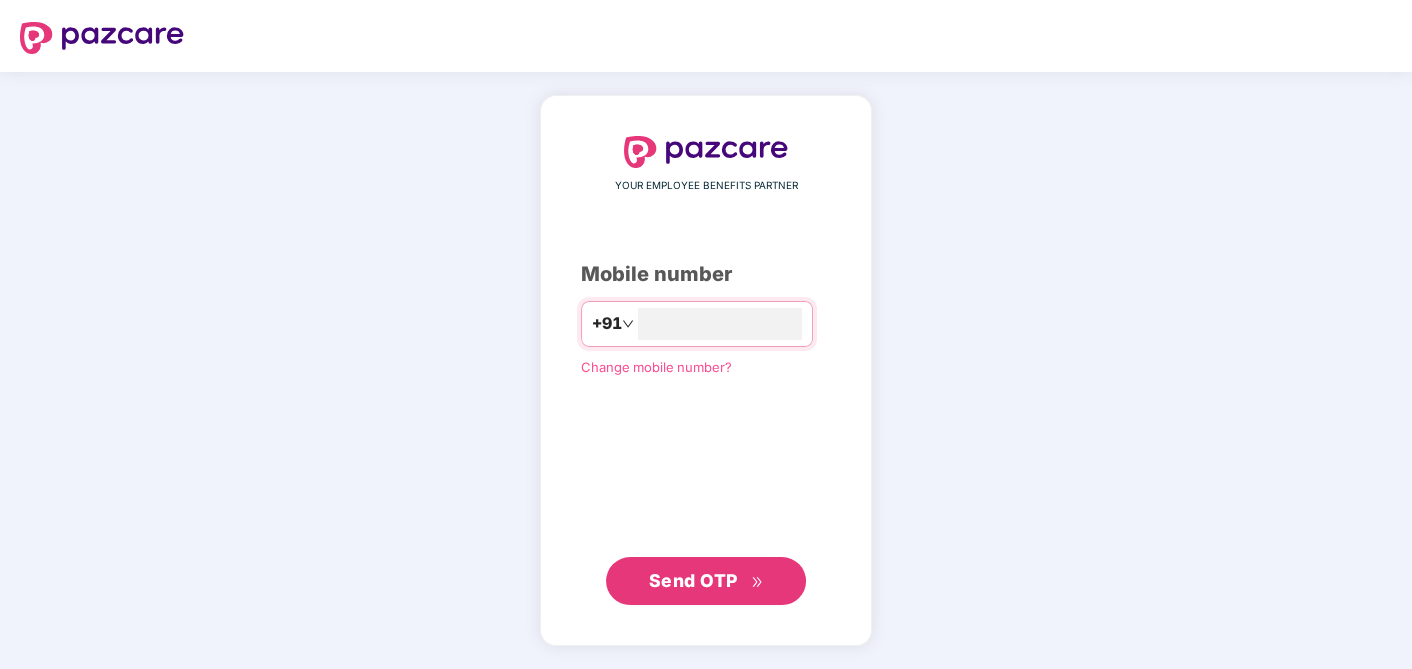 click on "Send OTP" at bounding box center (693, 580) 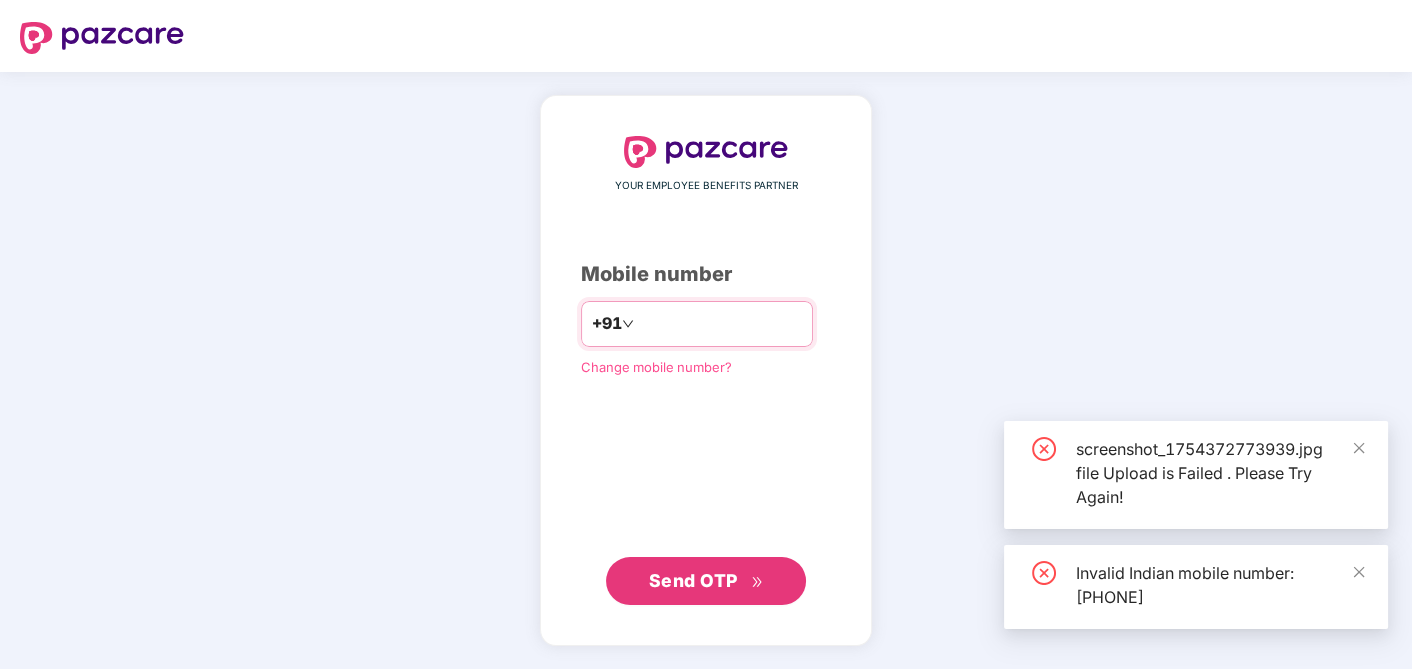 click on "**********" at bounding box center (720, 324) 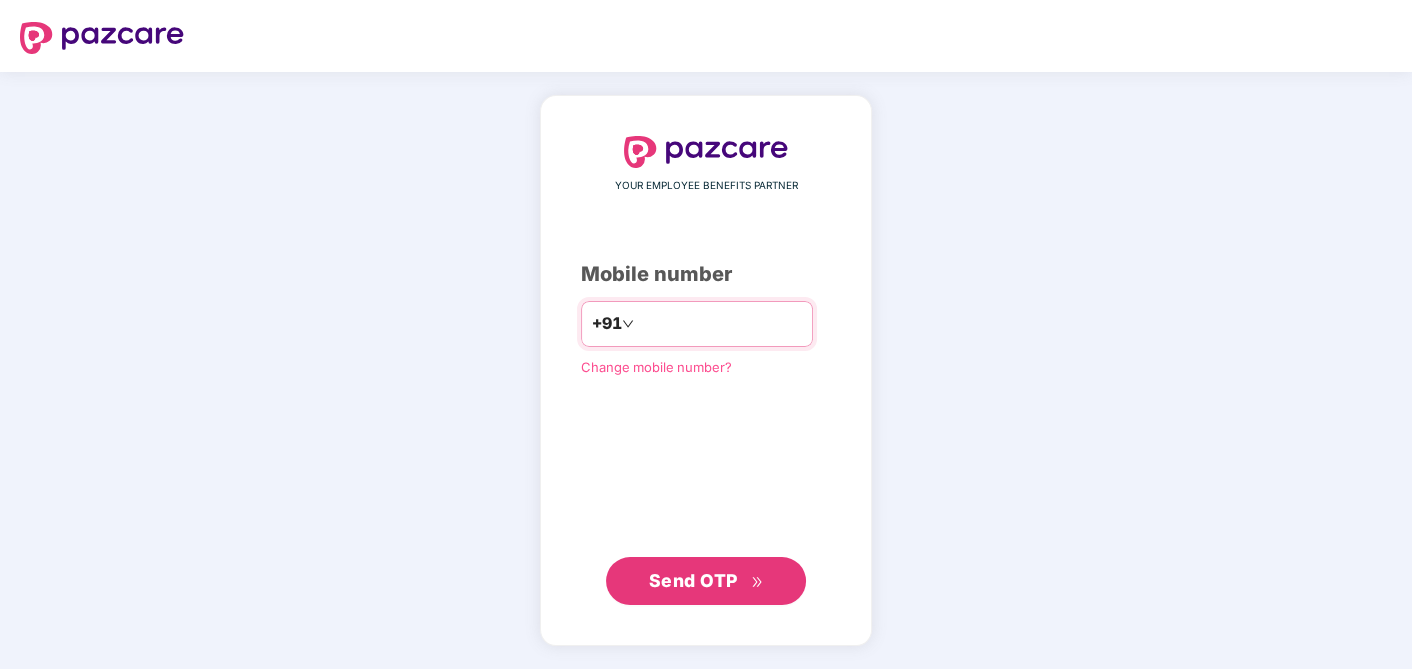 click on "**********" at bounding box center (720, 324) 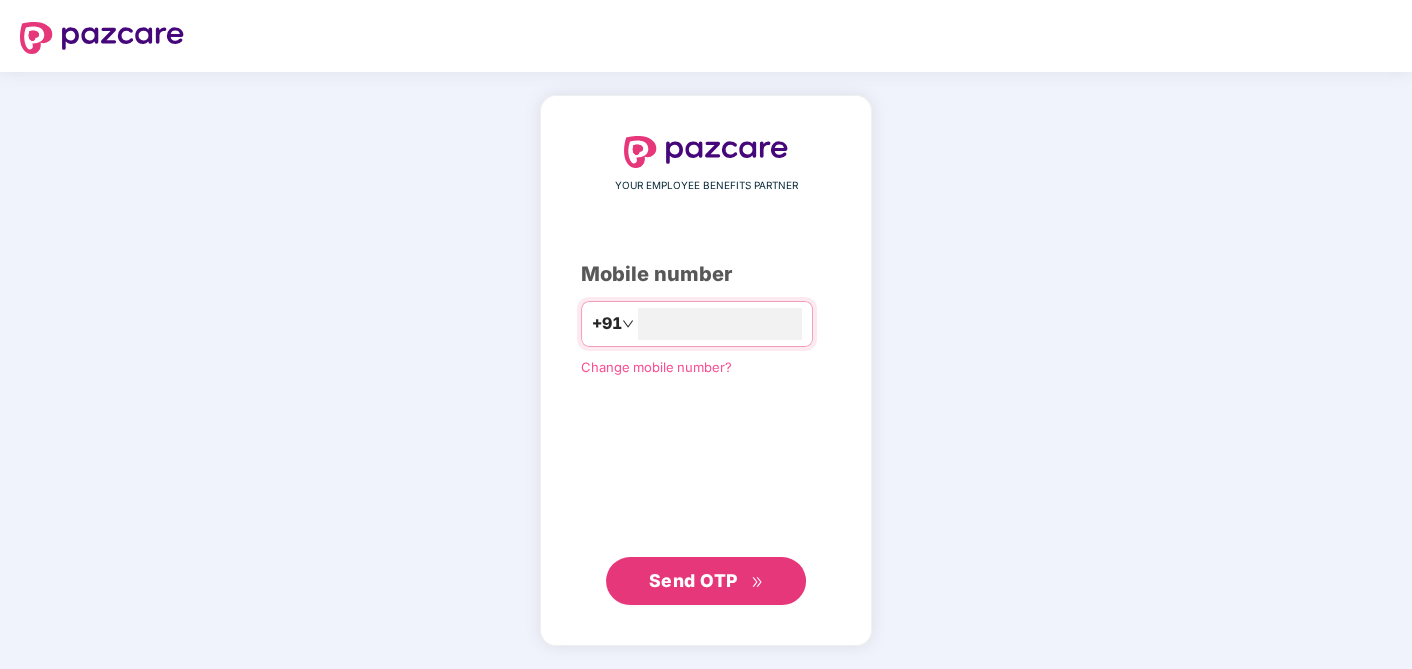 click on "Send OTP" at bounding box center [693, 580] 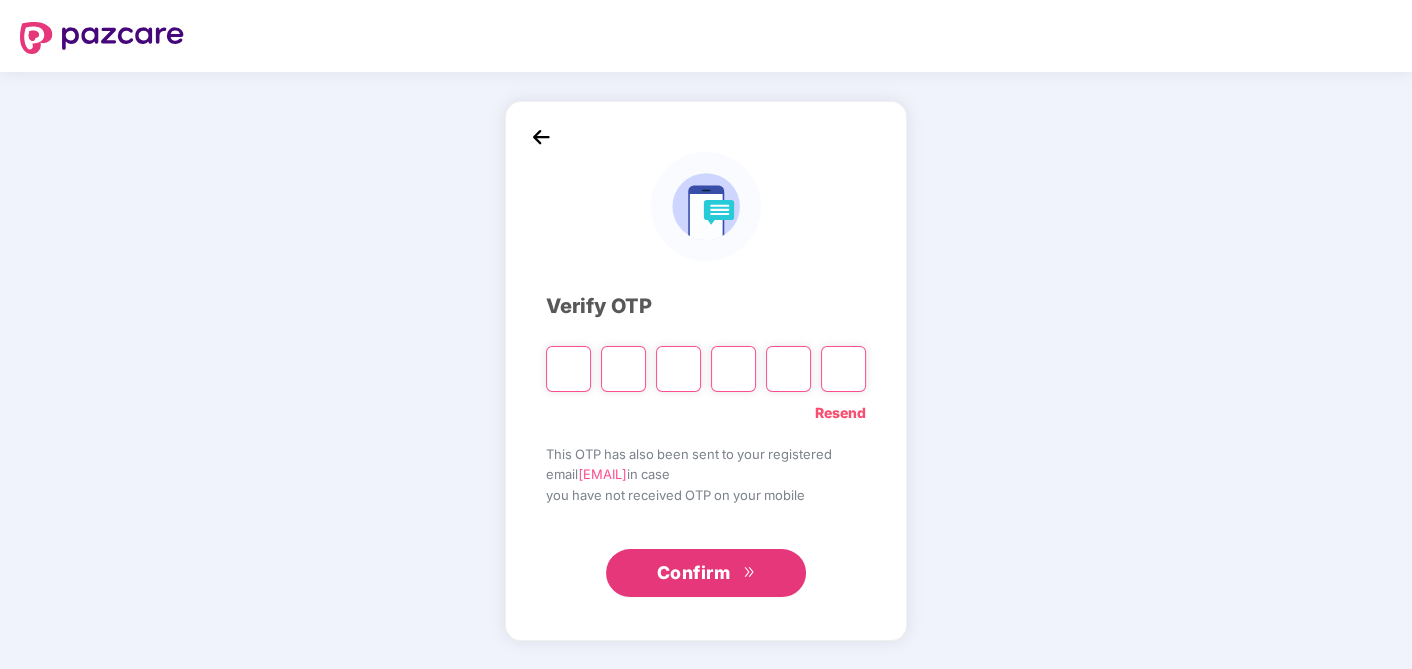 type on "*" 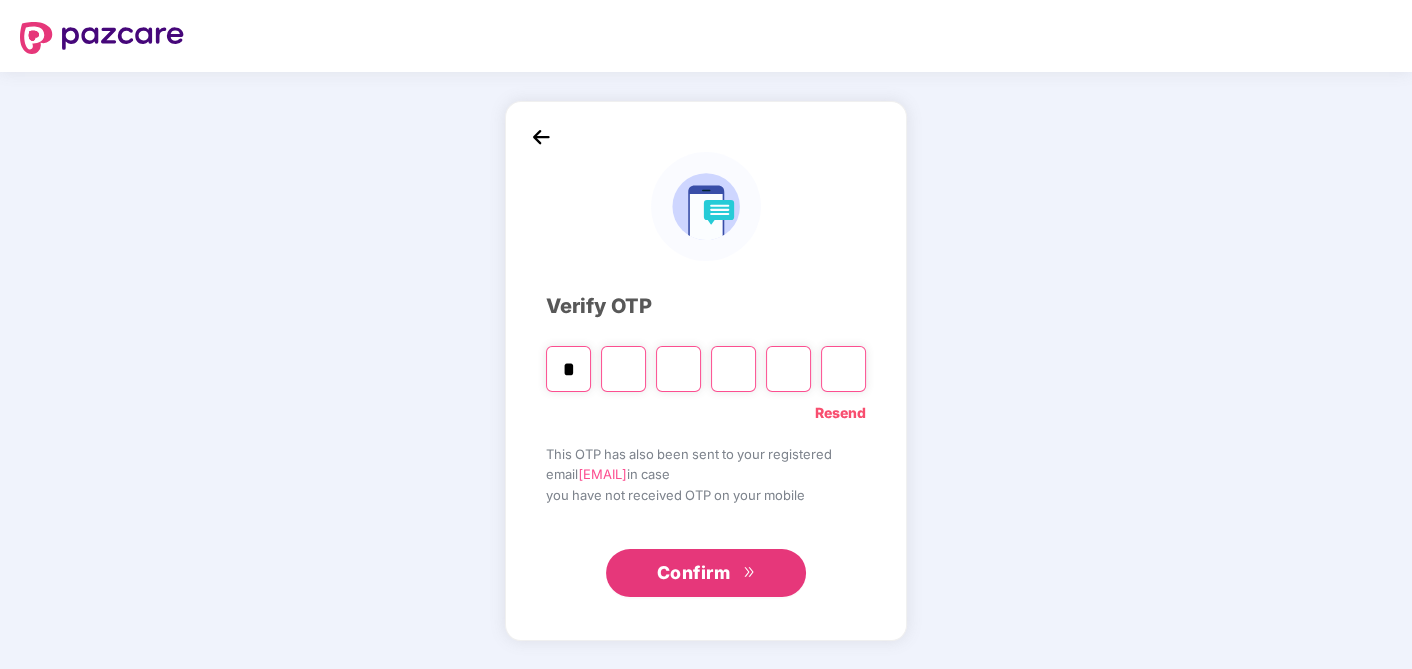 type on "*" 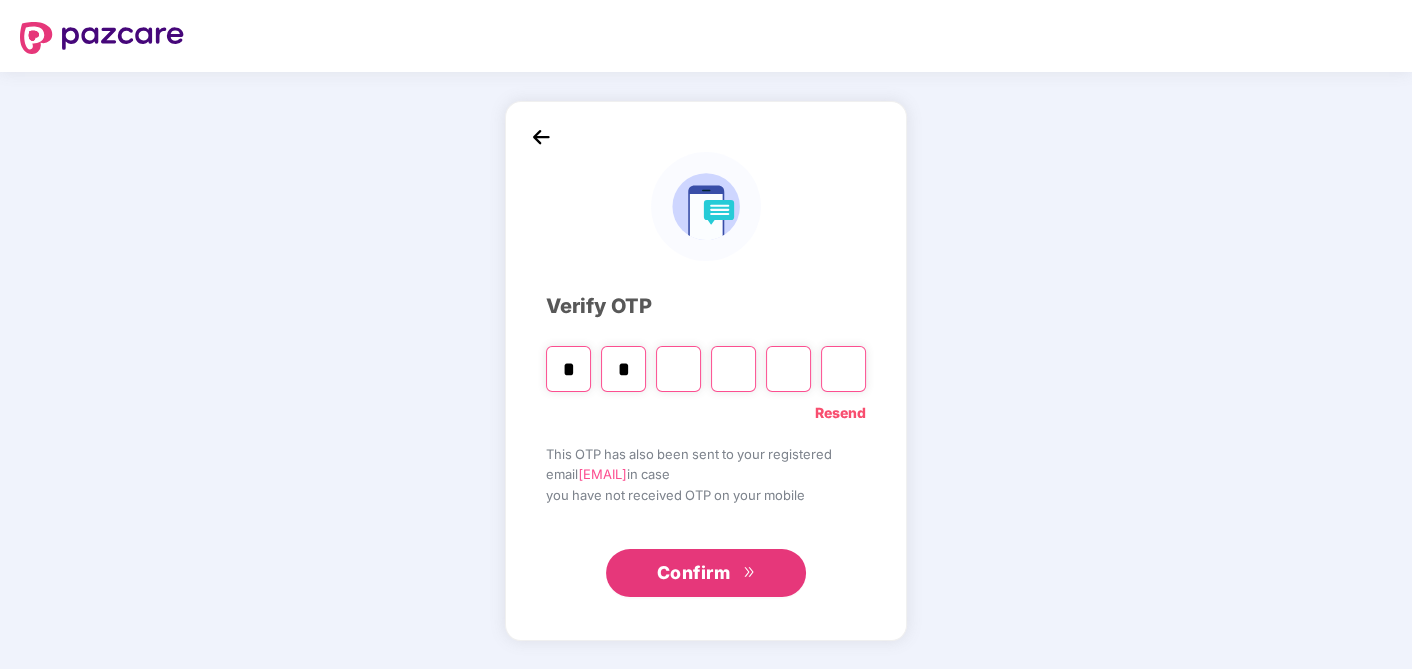 type on "*" 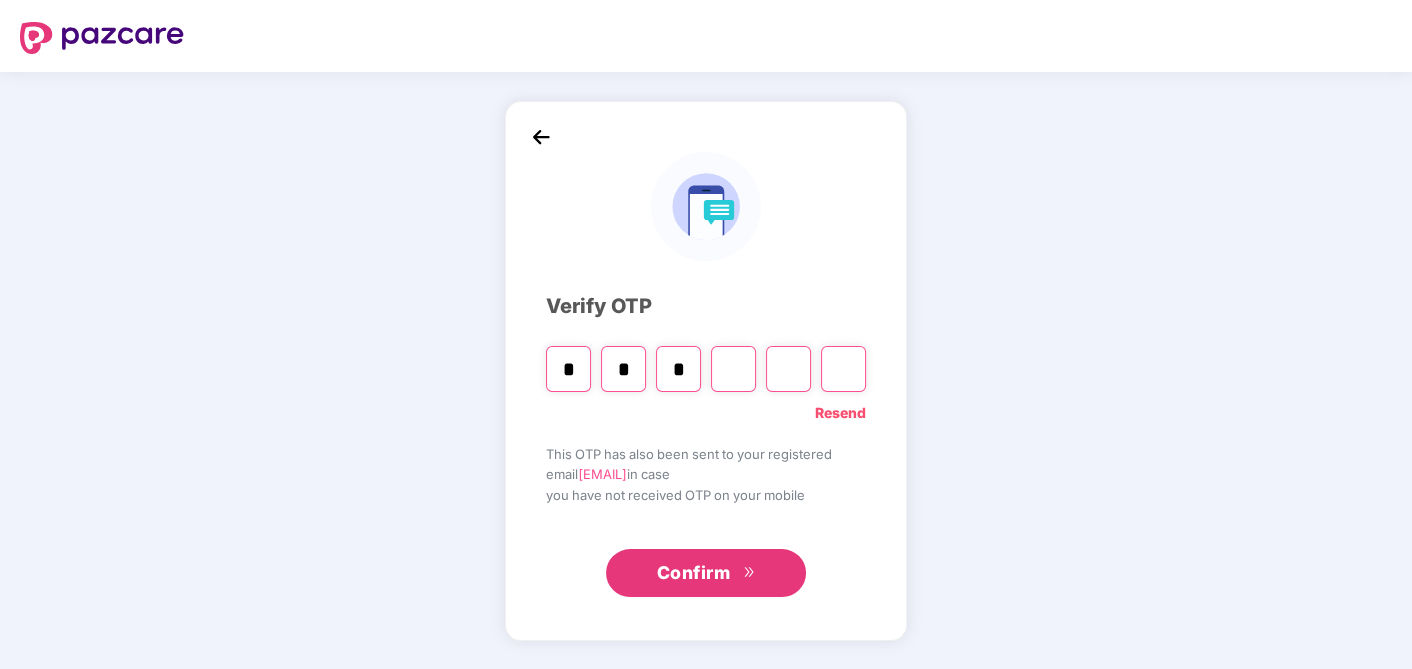 type on "*" 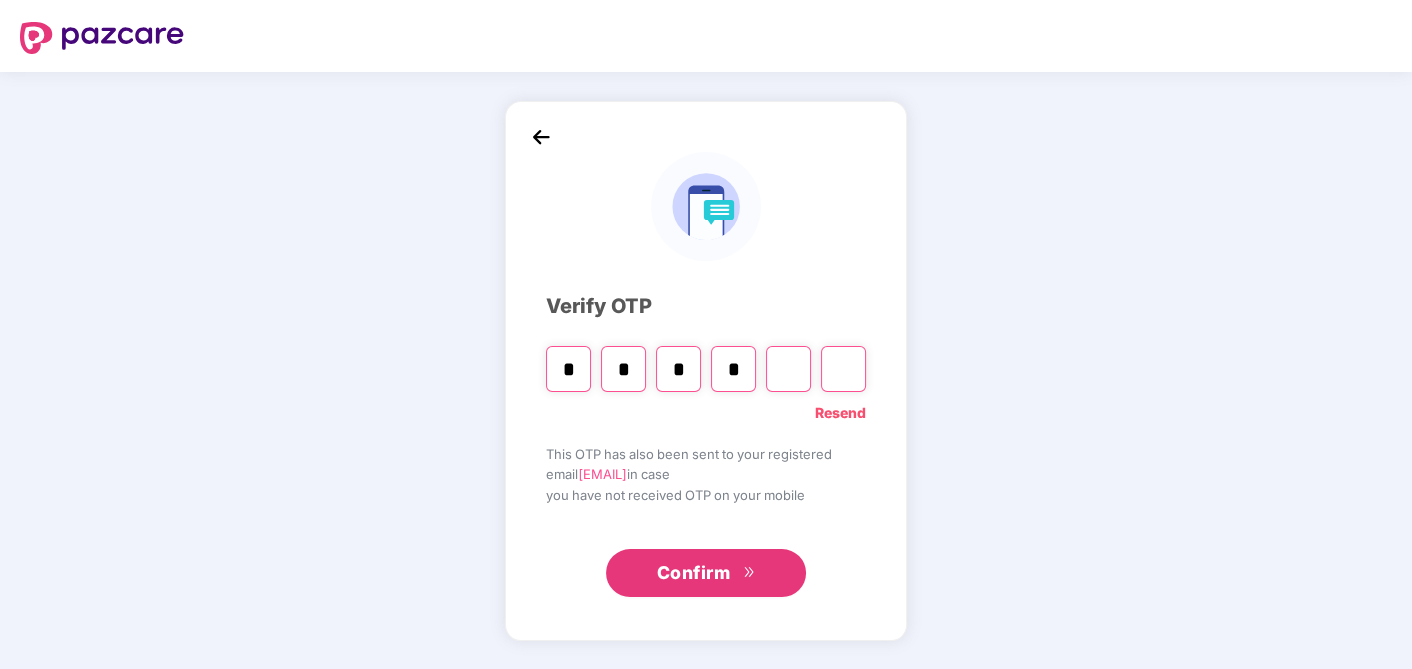 type on "*" 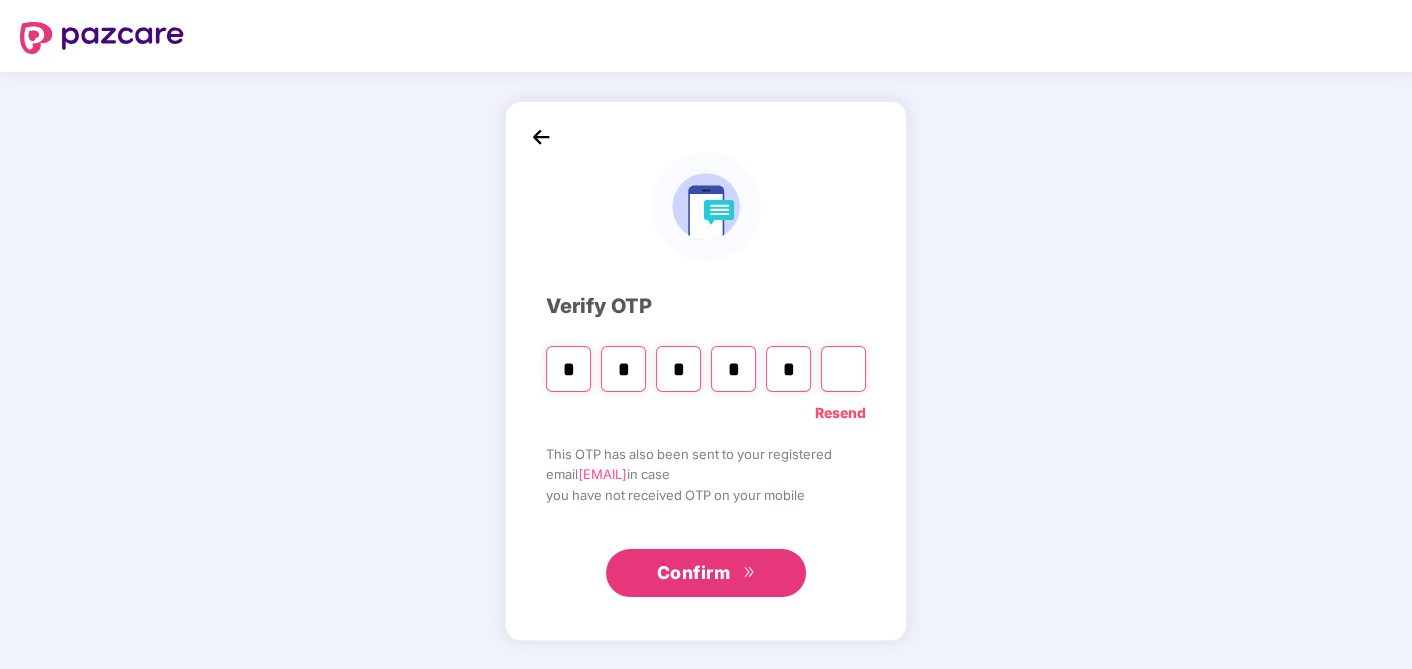 type on "*" 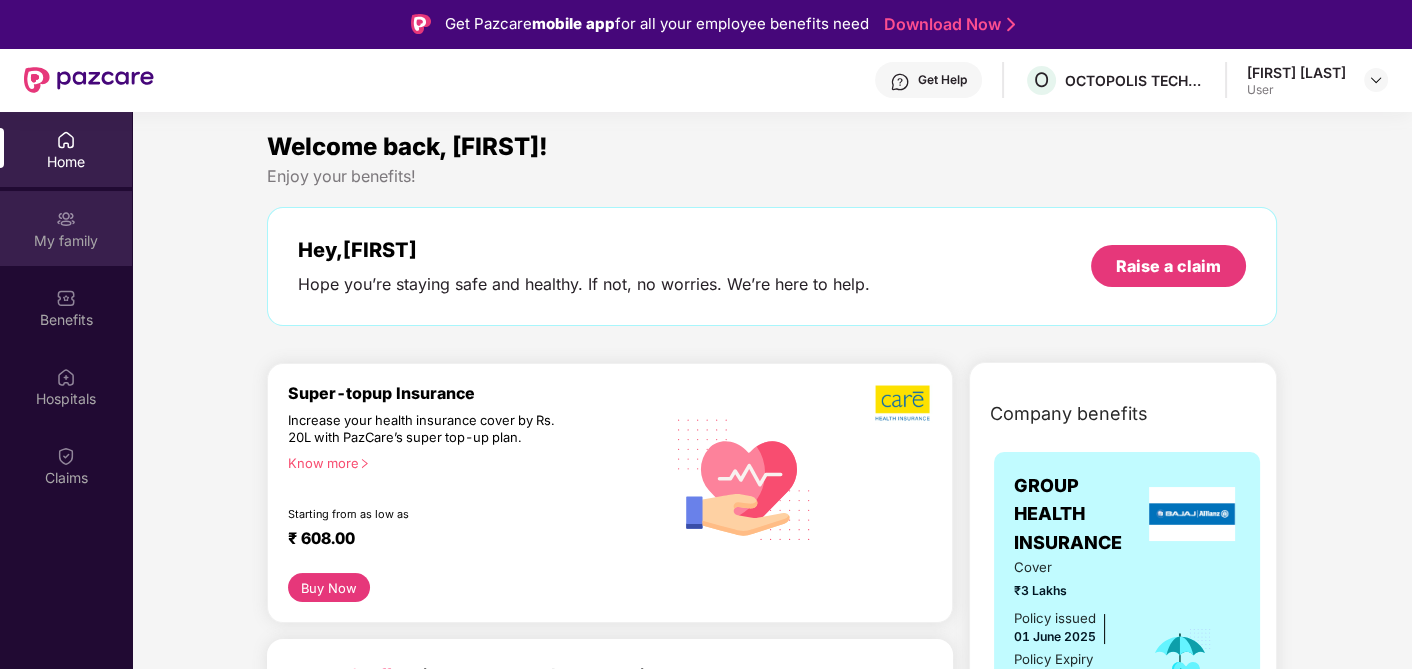 click on "My family" at bounding box center (66, 228) 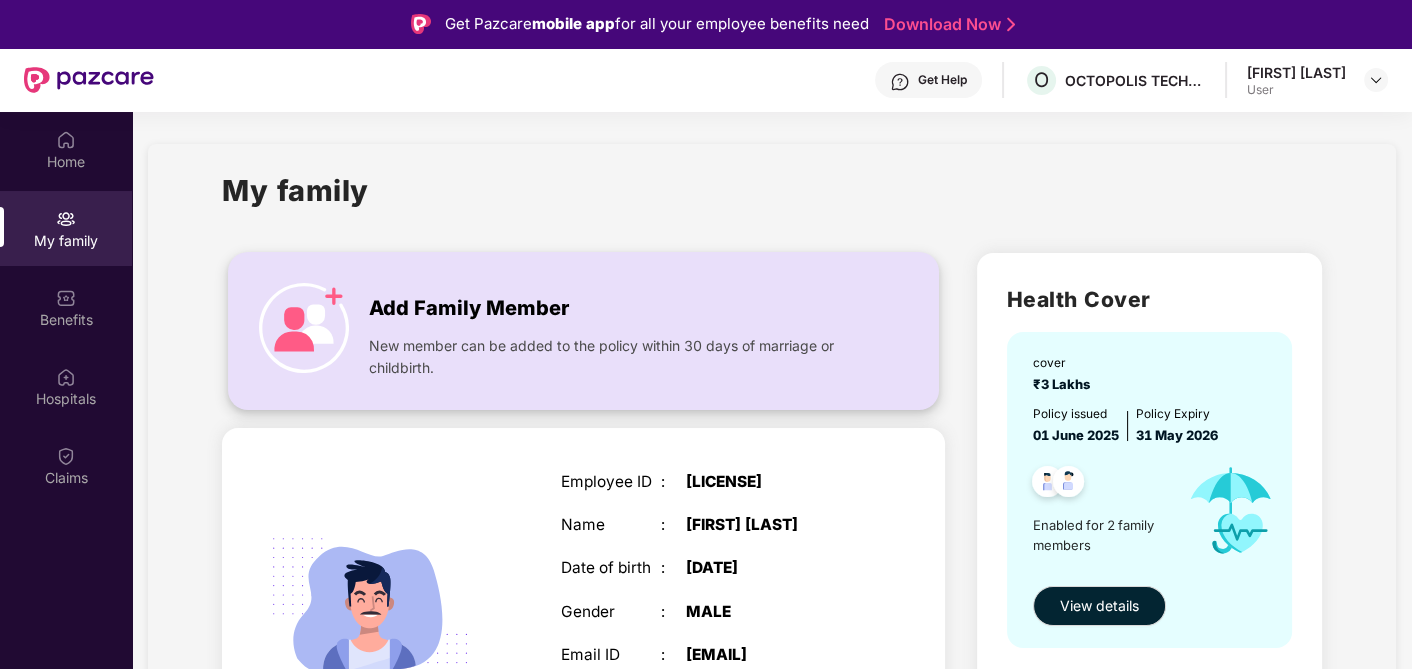 scroll, scrollTop: 111, scrollLeft: 0, axis: vertical 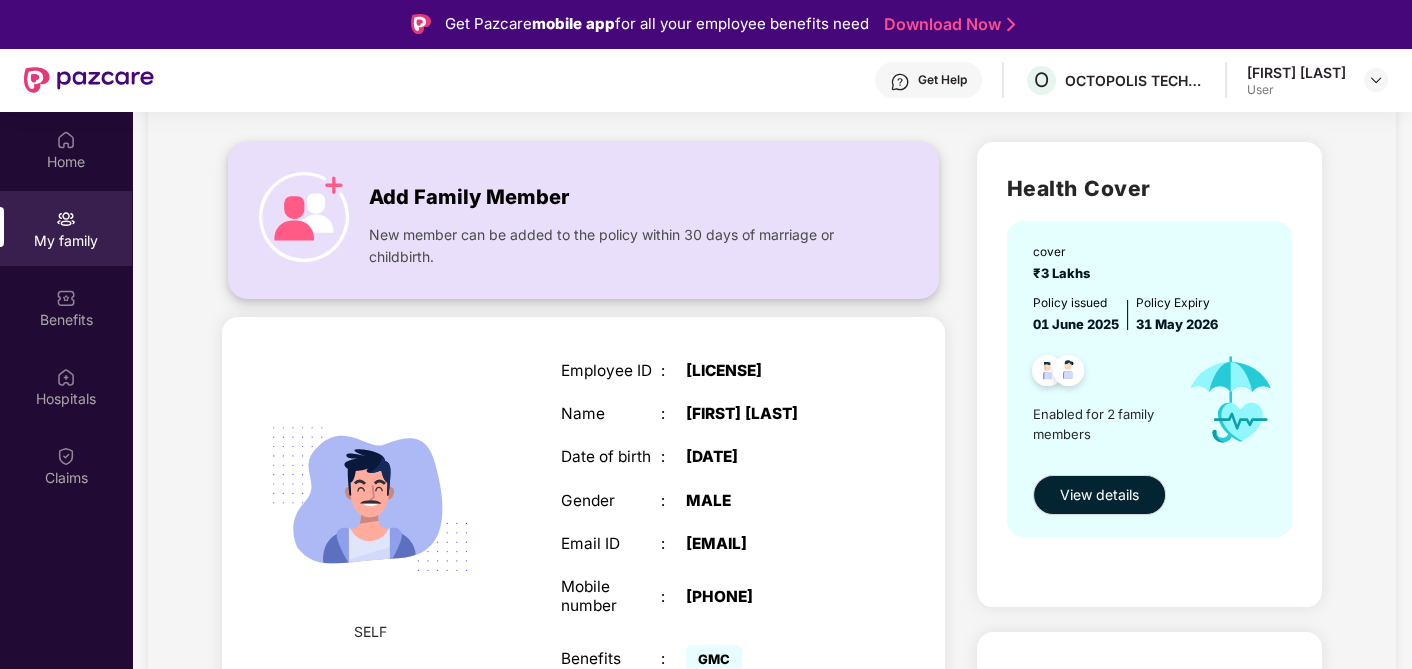 click on "Add Family Member" at bounding box center (469, 197) 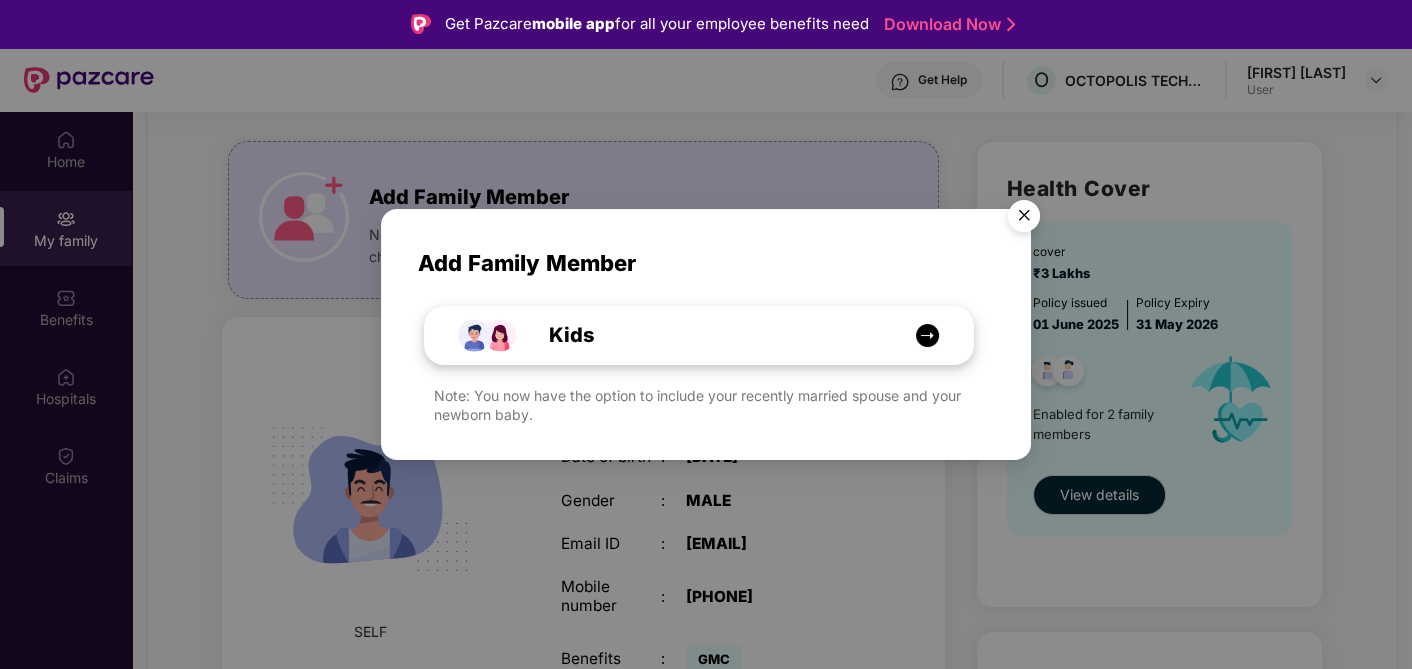 click on "Kids" at bounding box center [709, 335] 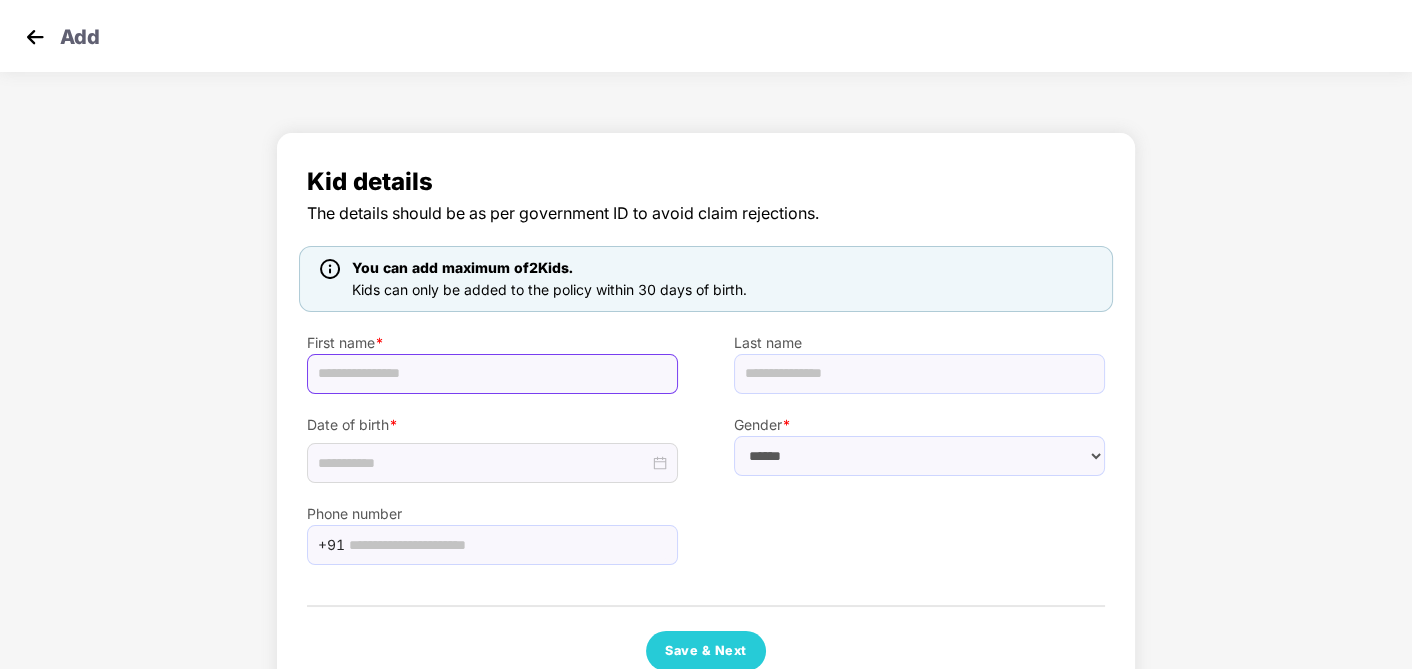 click at bounding box center [492, 374] 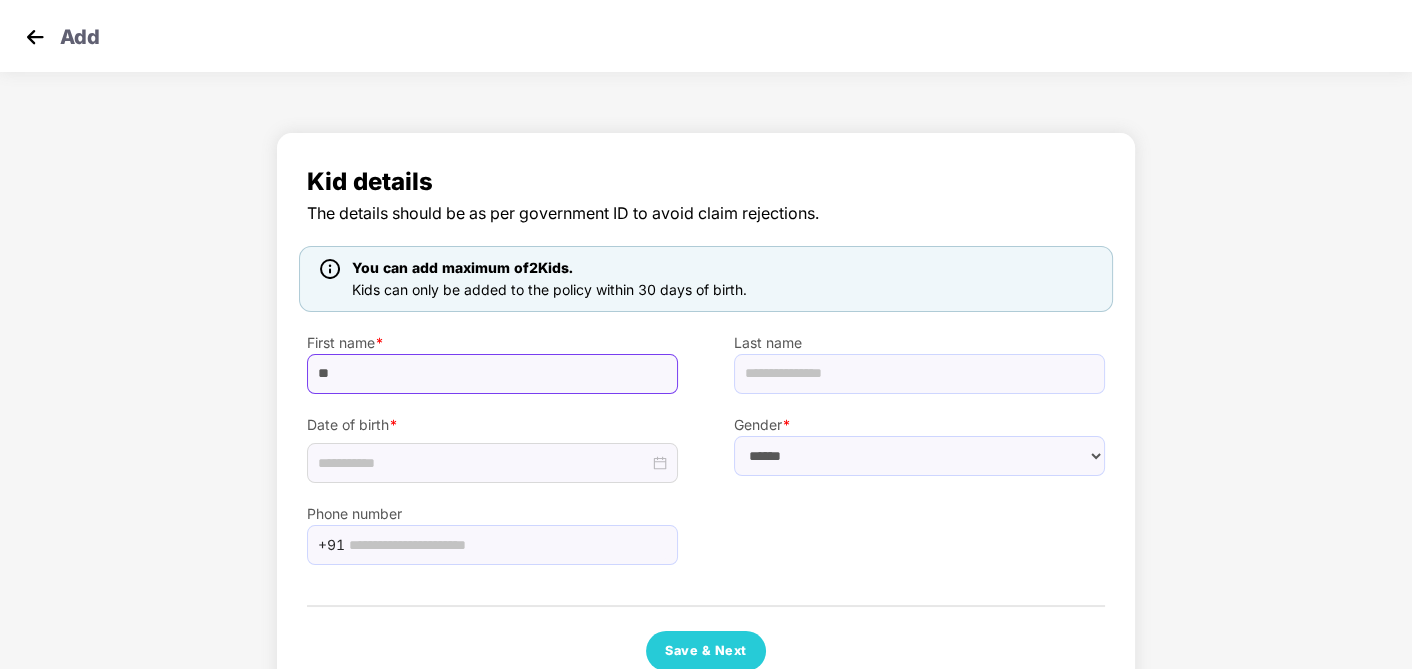 type on "*" 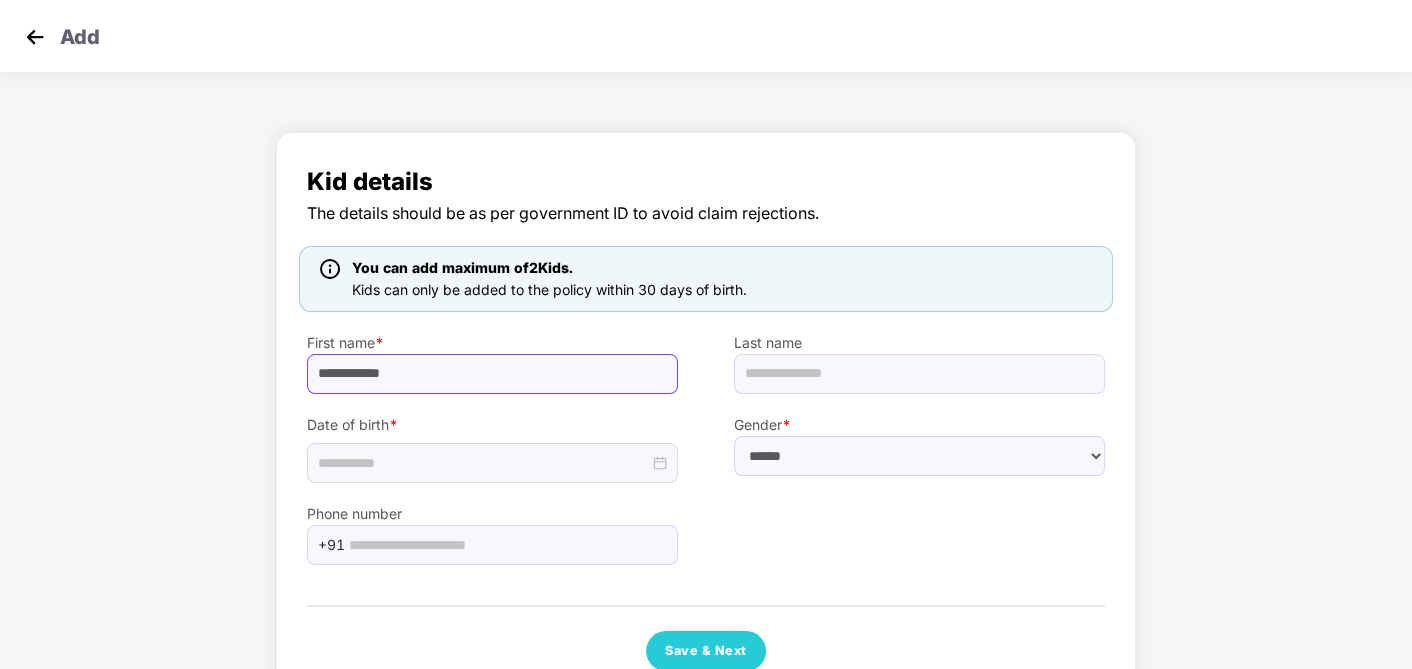 type on "**********" 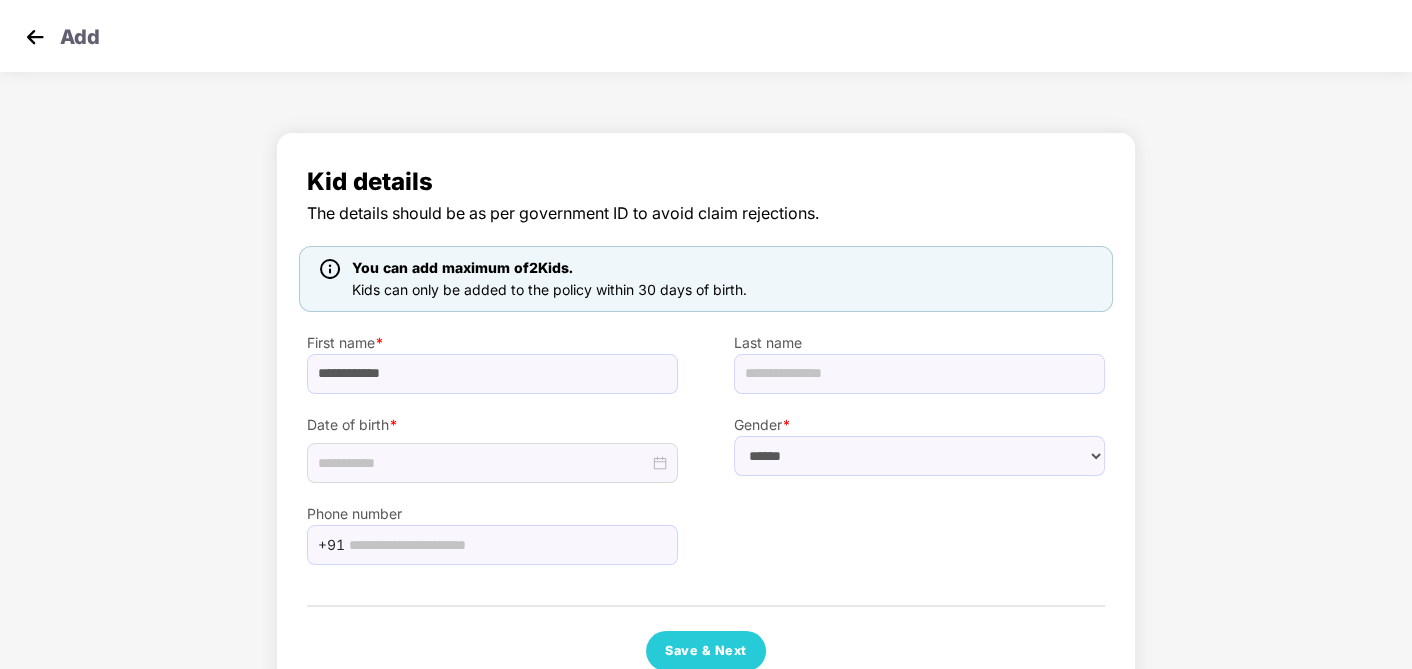 click at bounding box center (35, 37) 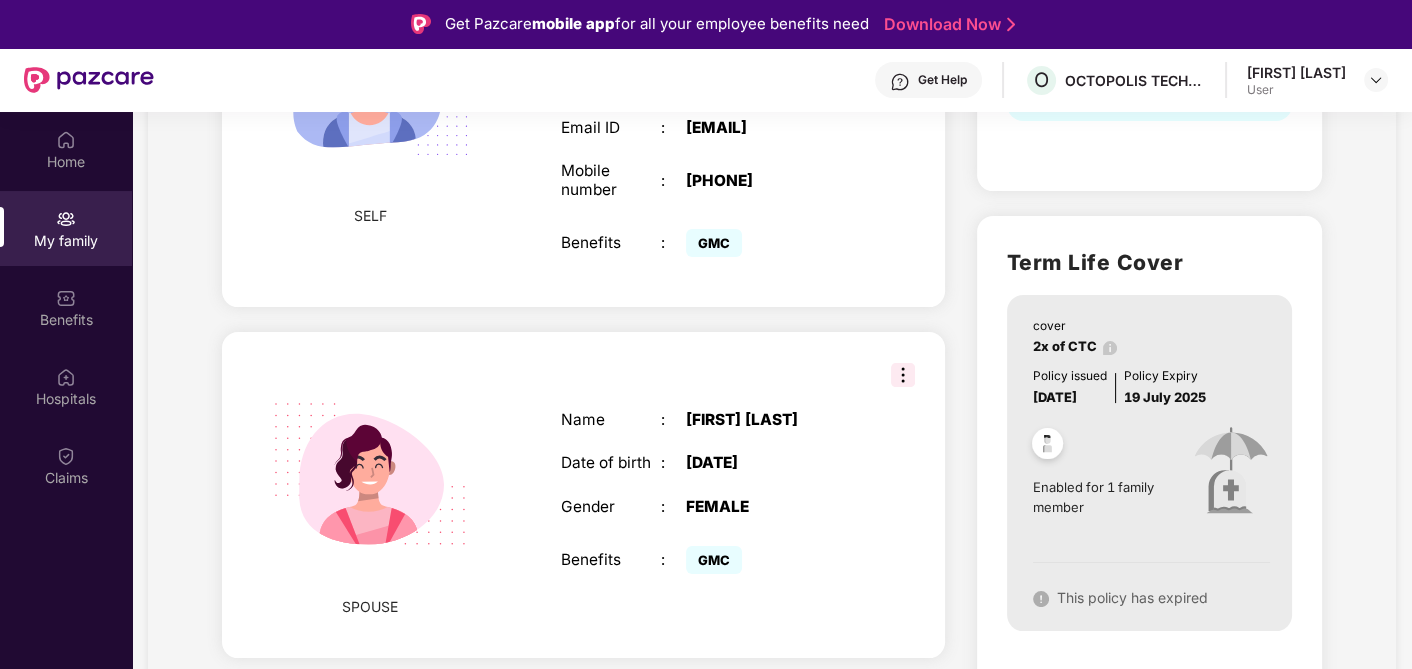 scroll, scrollTop: 0, scrollLeft: 0, axis: both 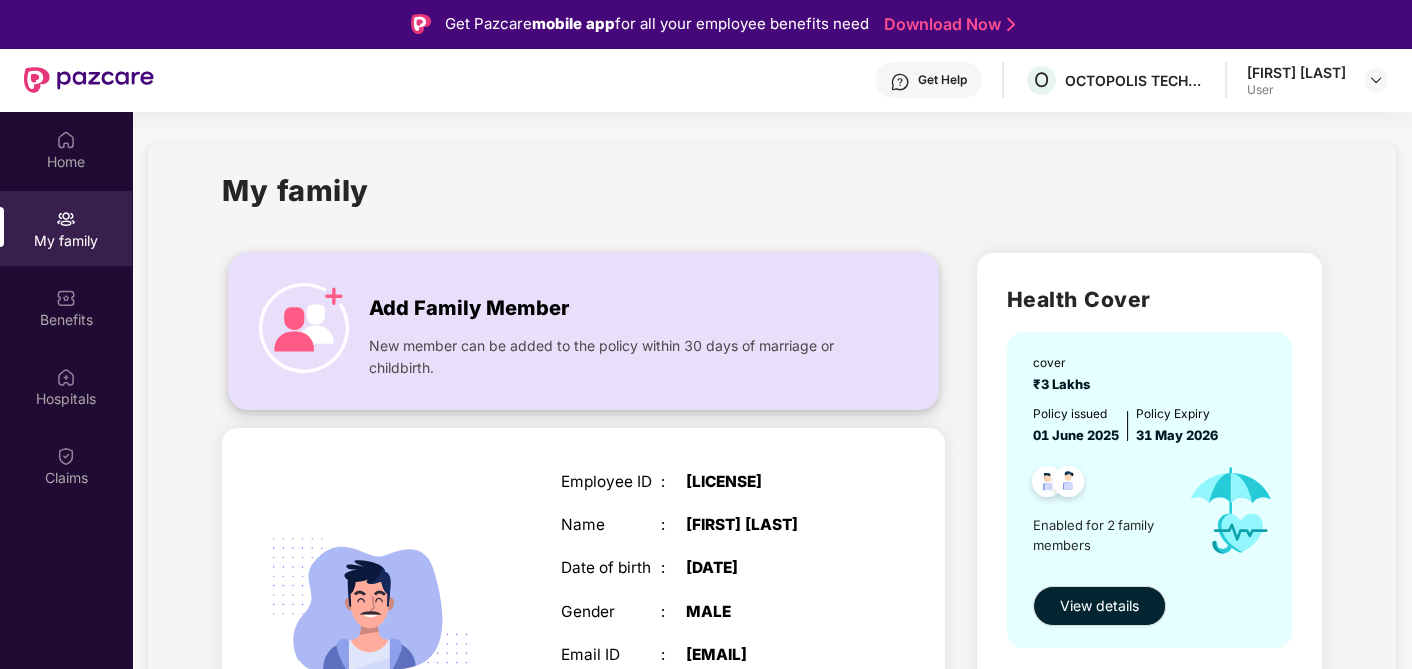 click on "Add Family Member" at bounding box center [469, 308] 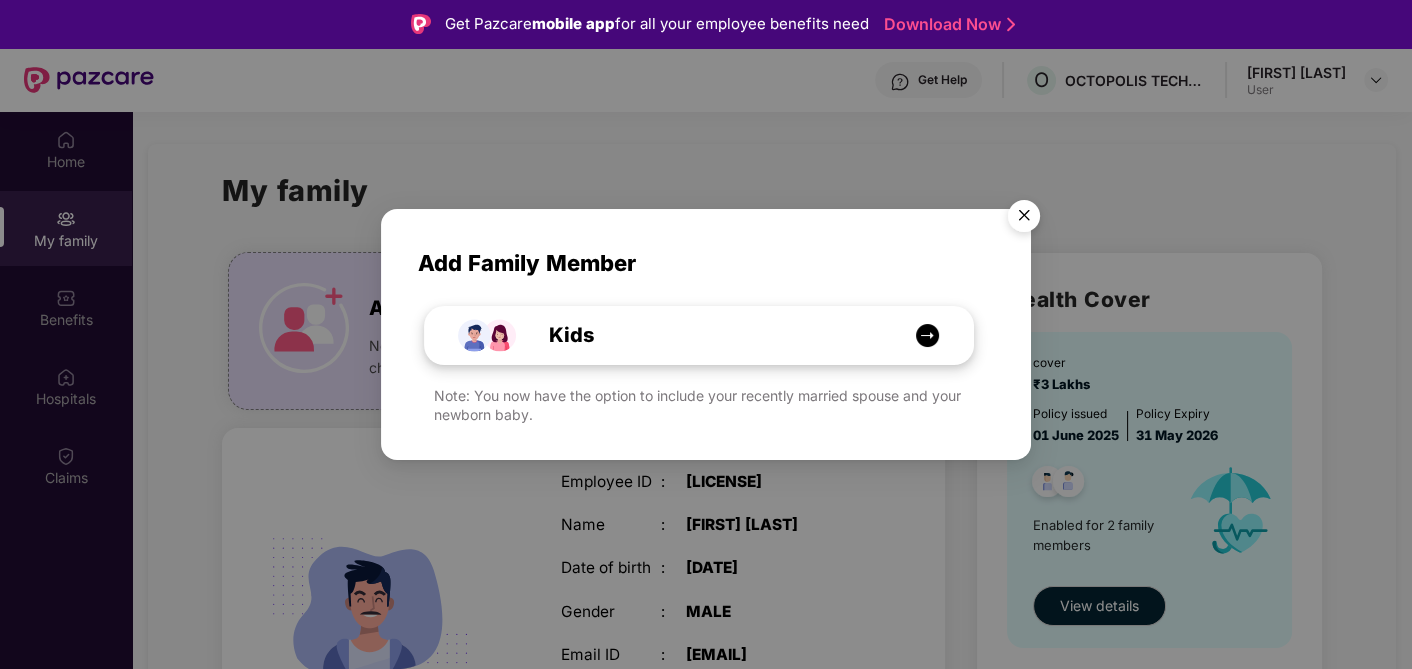 click on "Kids" at bounding box center [709, 335] 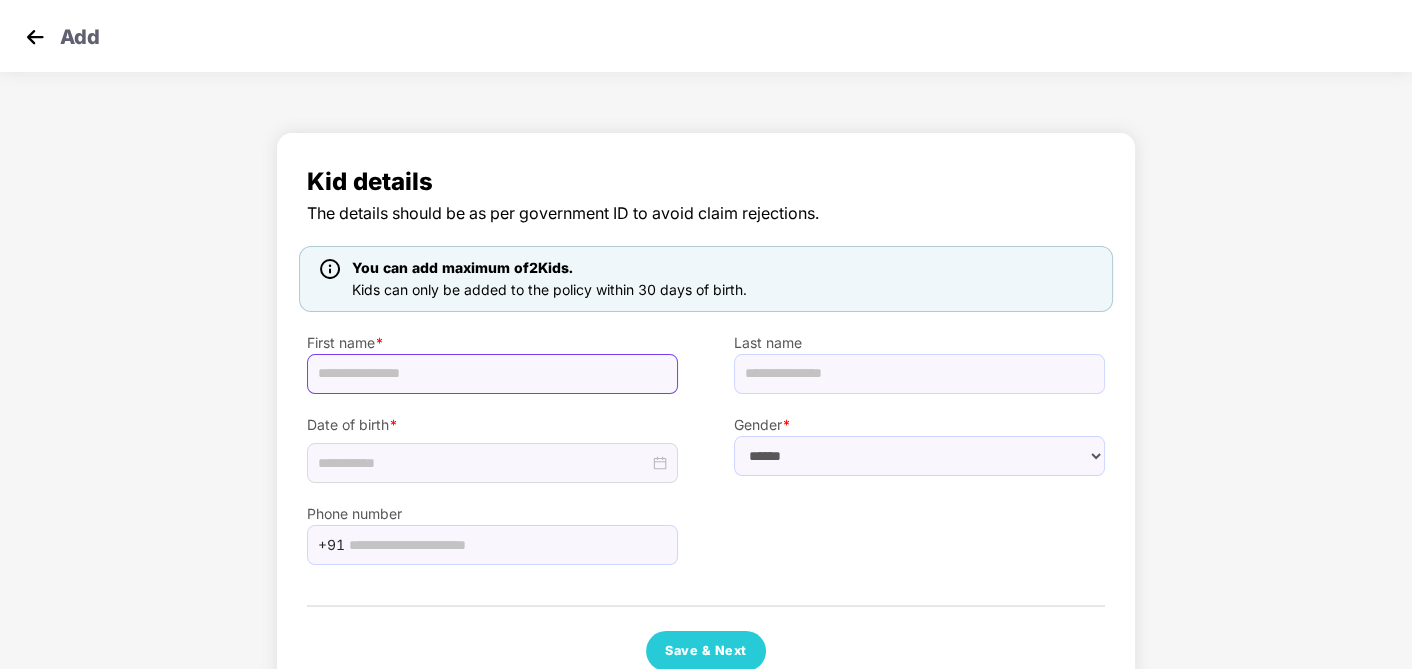 click at bounding box center (492, 374) 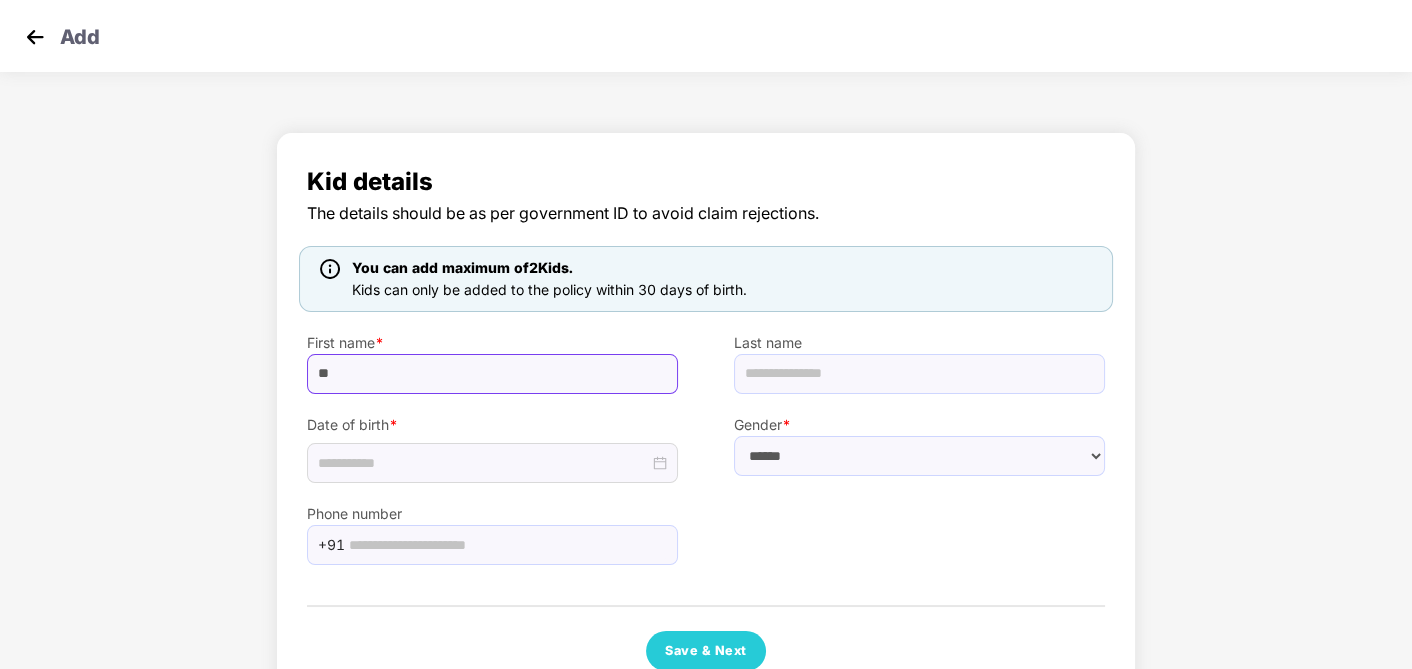 type on "*" 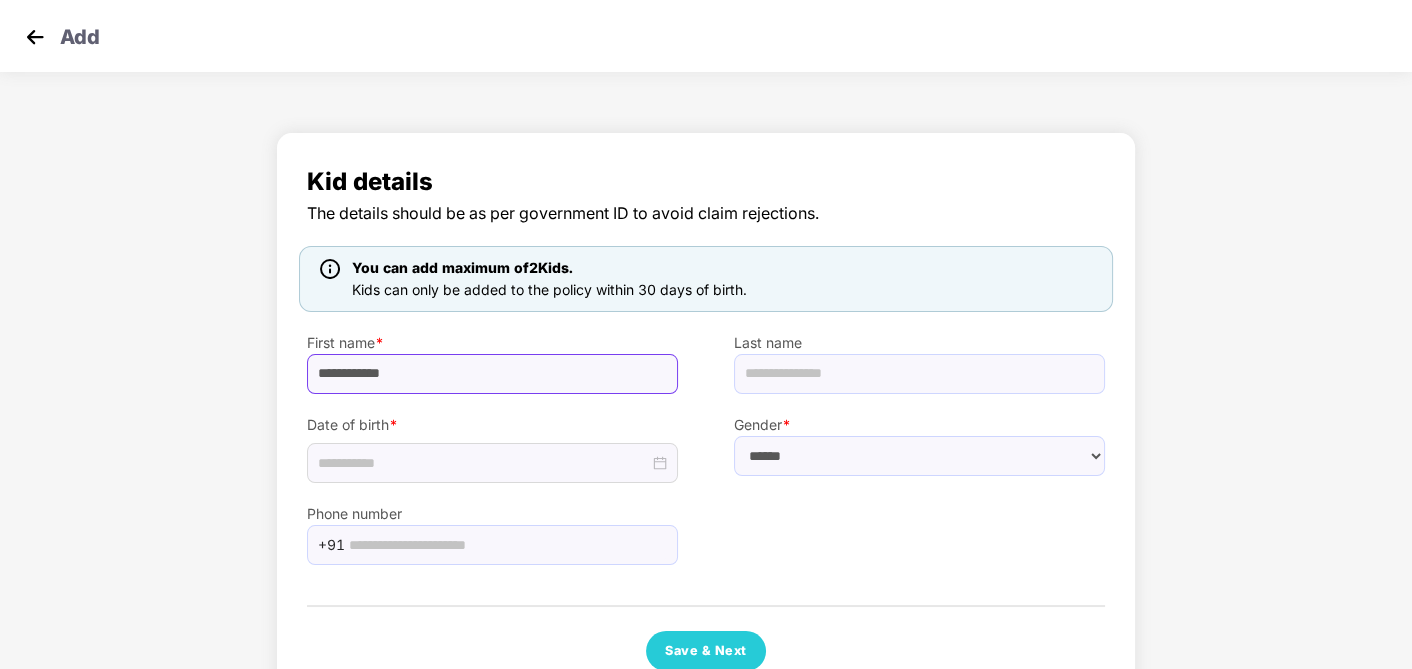 click on "**********" at bounding box center [492, 374] 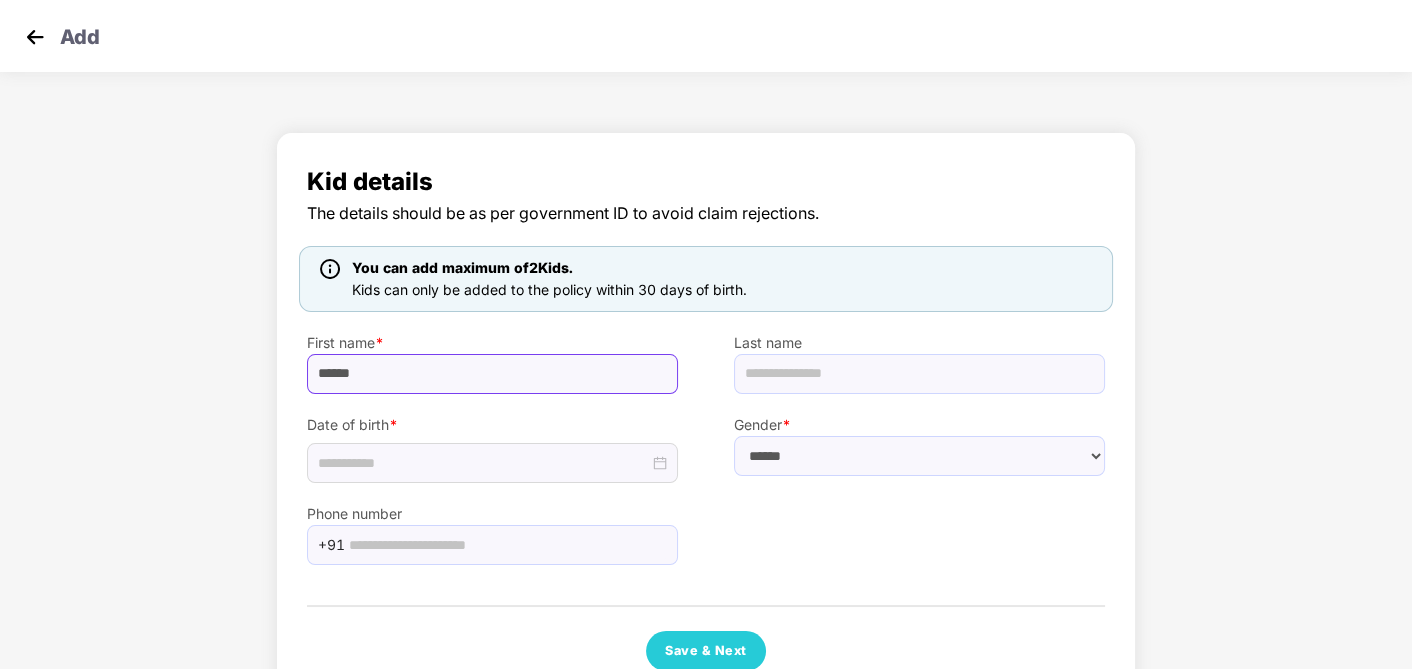 type on "******" 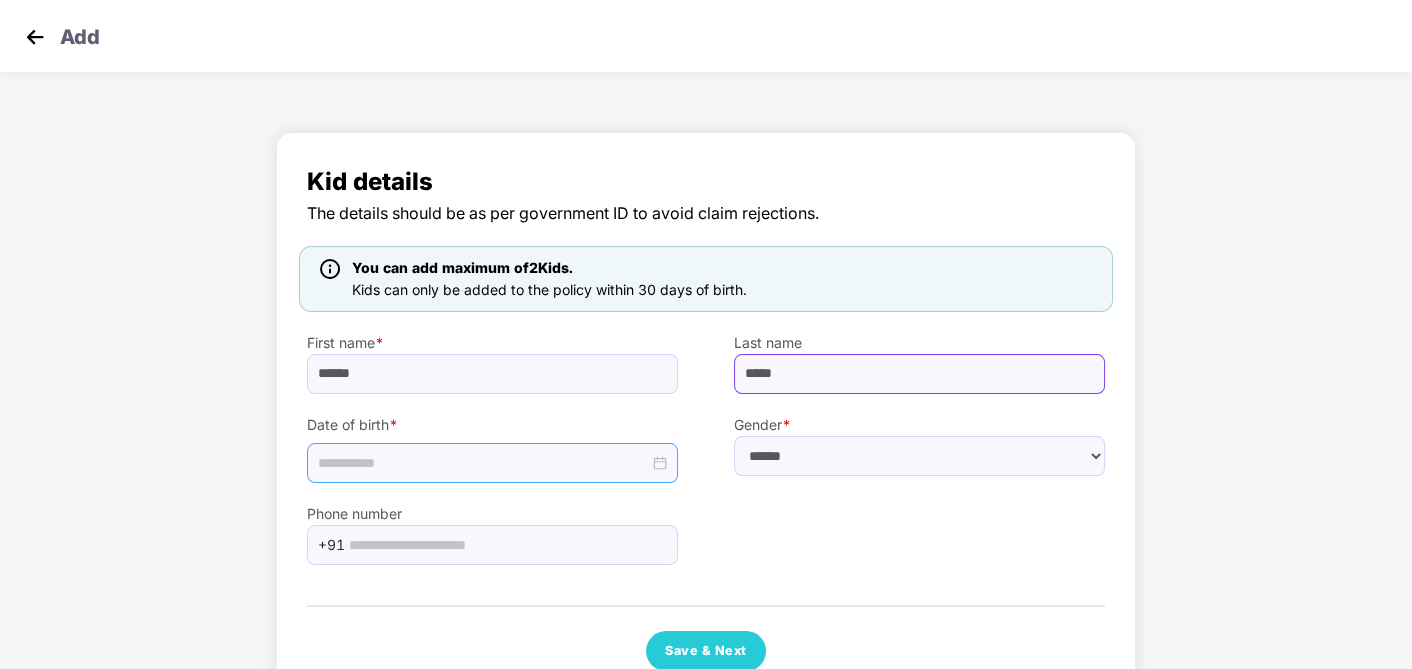 type on "*****" 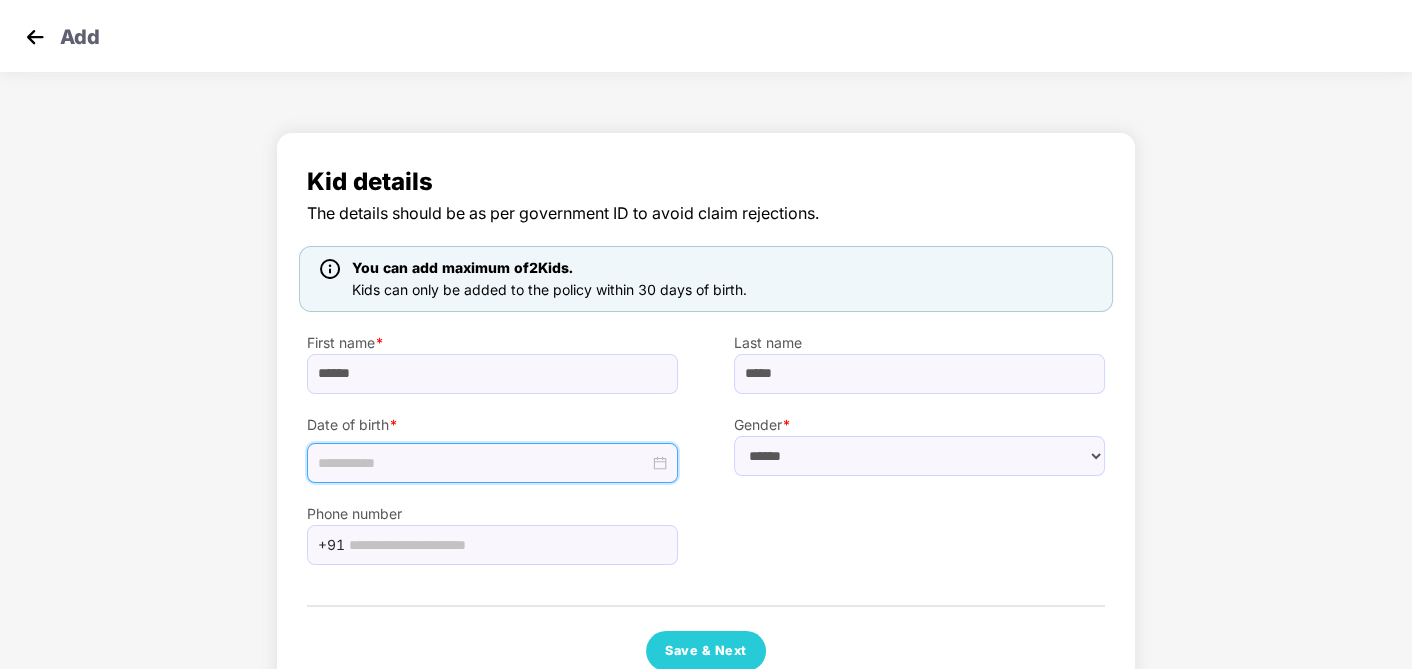 click at bounding box center [492, 463] 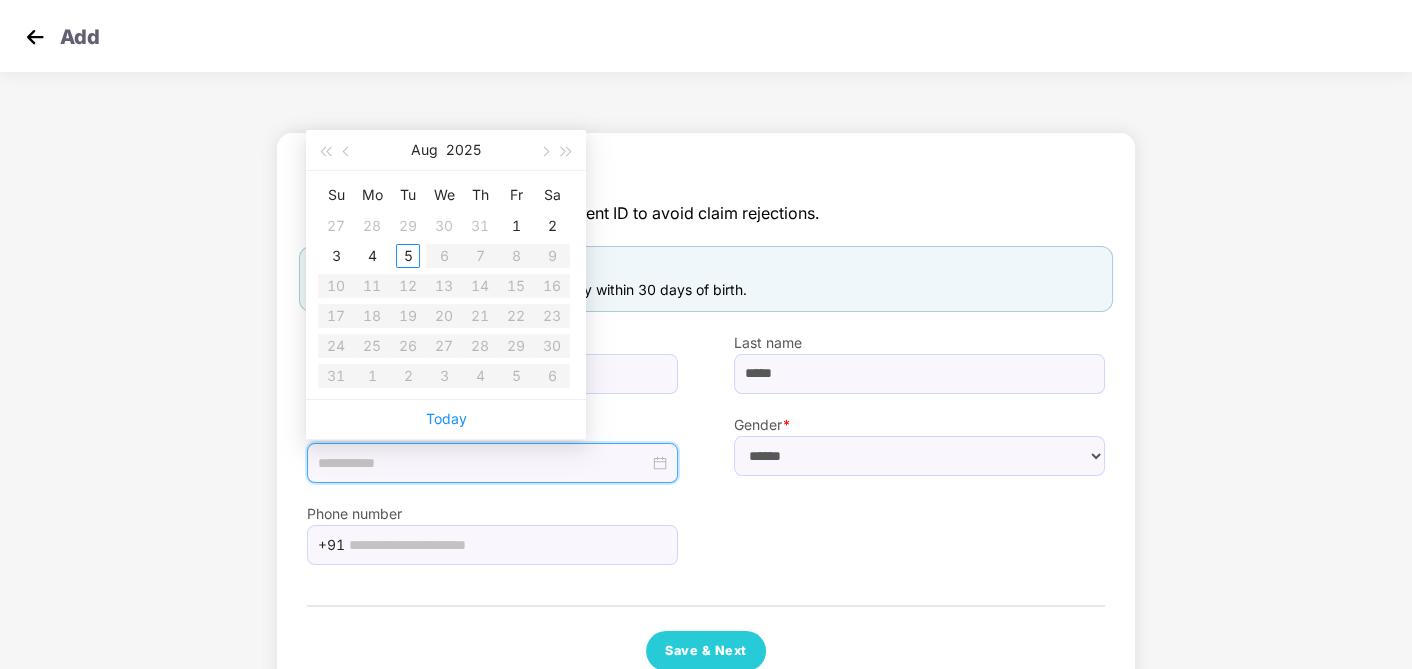 type on "**********" 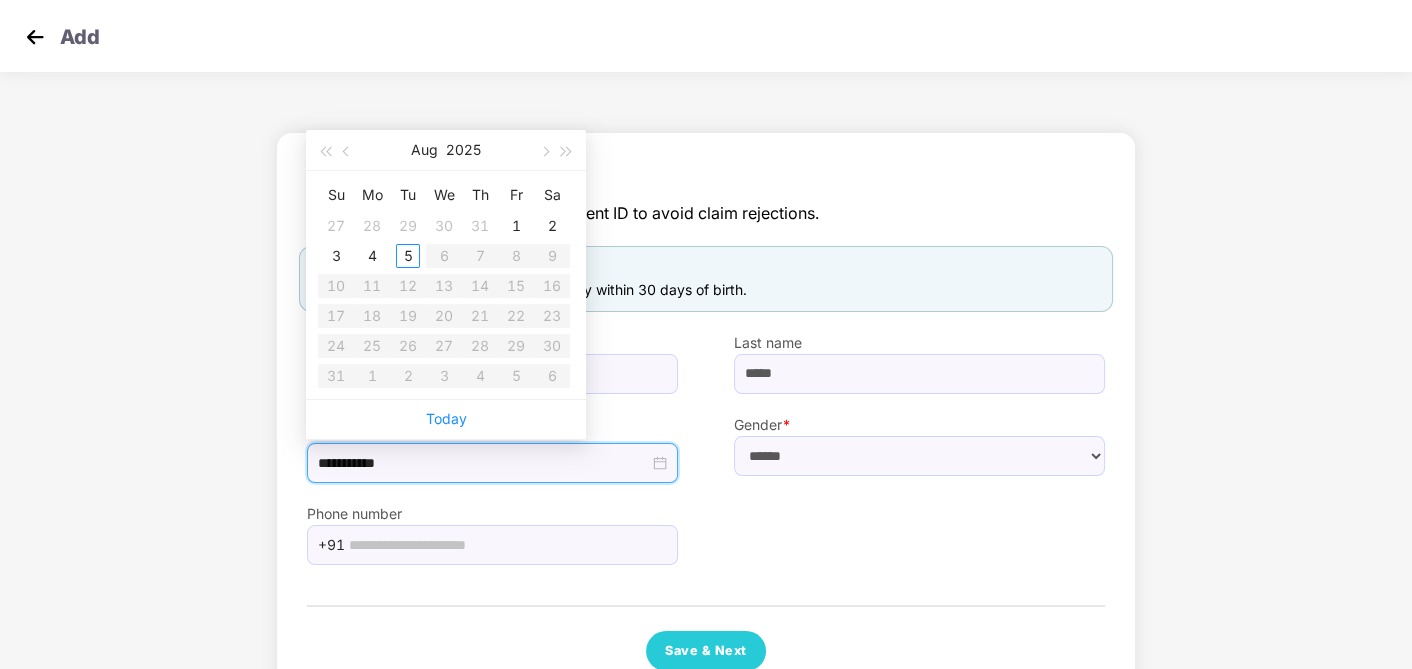 type on "**********" 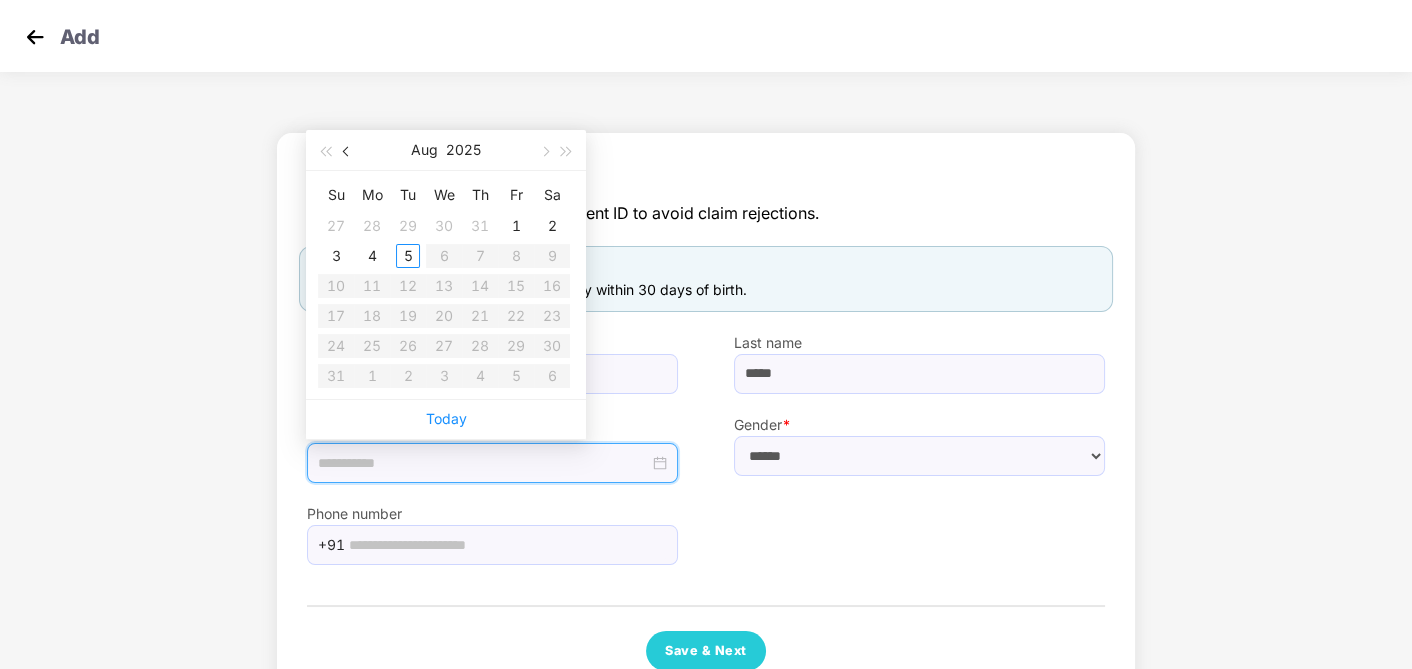 click at bounding box center (348, 152) 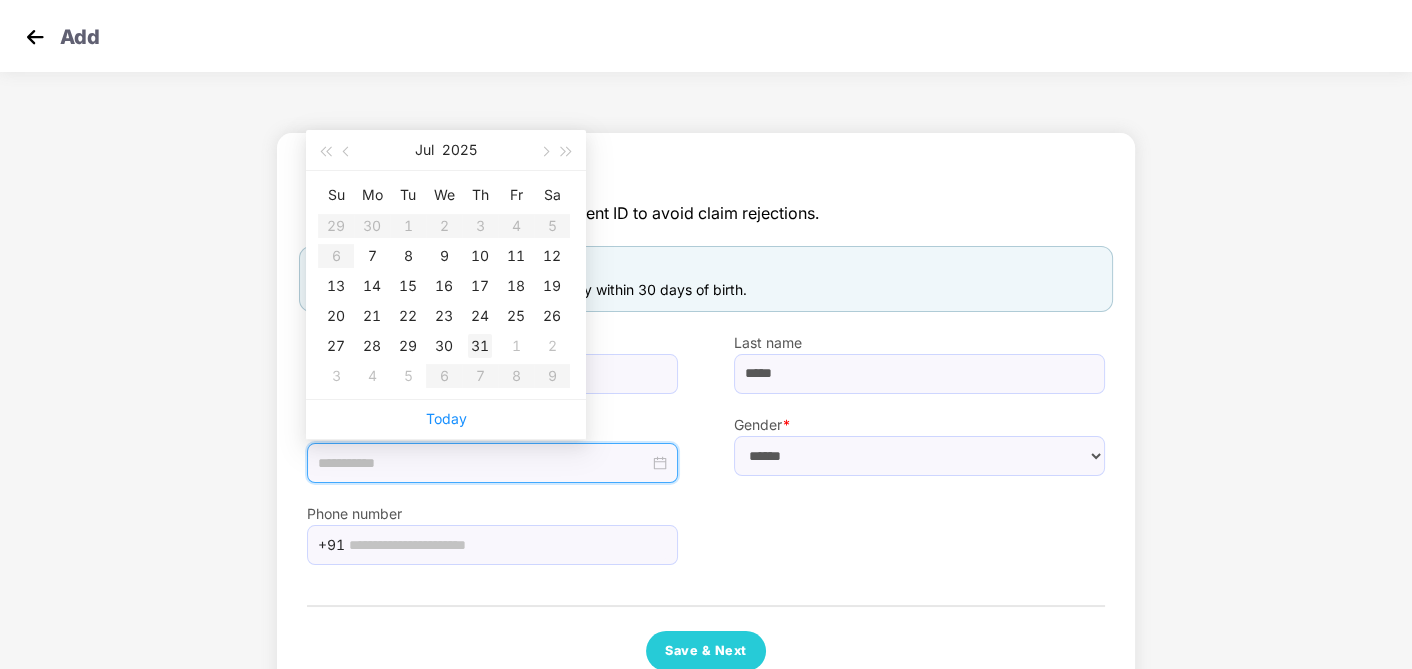 type on "**********" 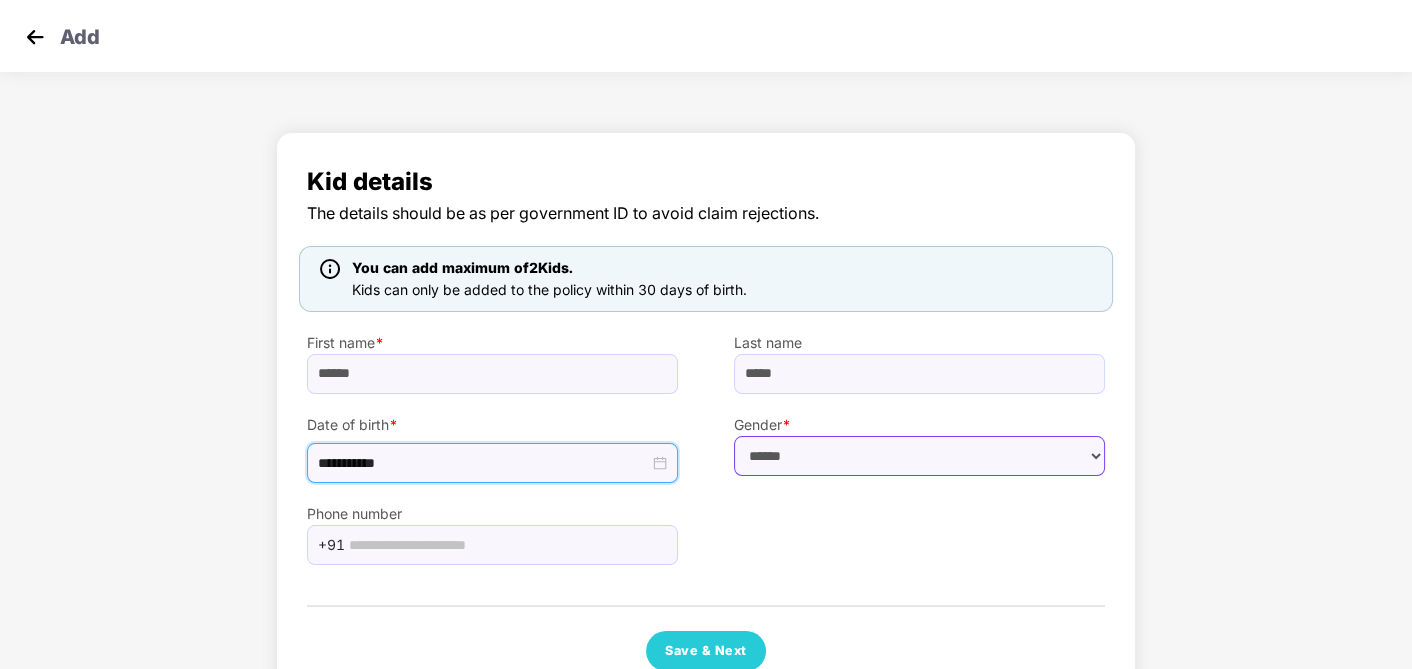 click on "****** **** ******" at bounding box center (919, 456) 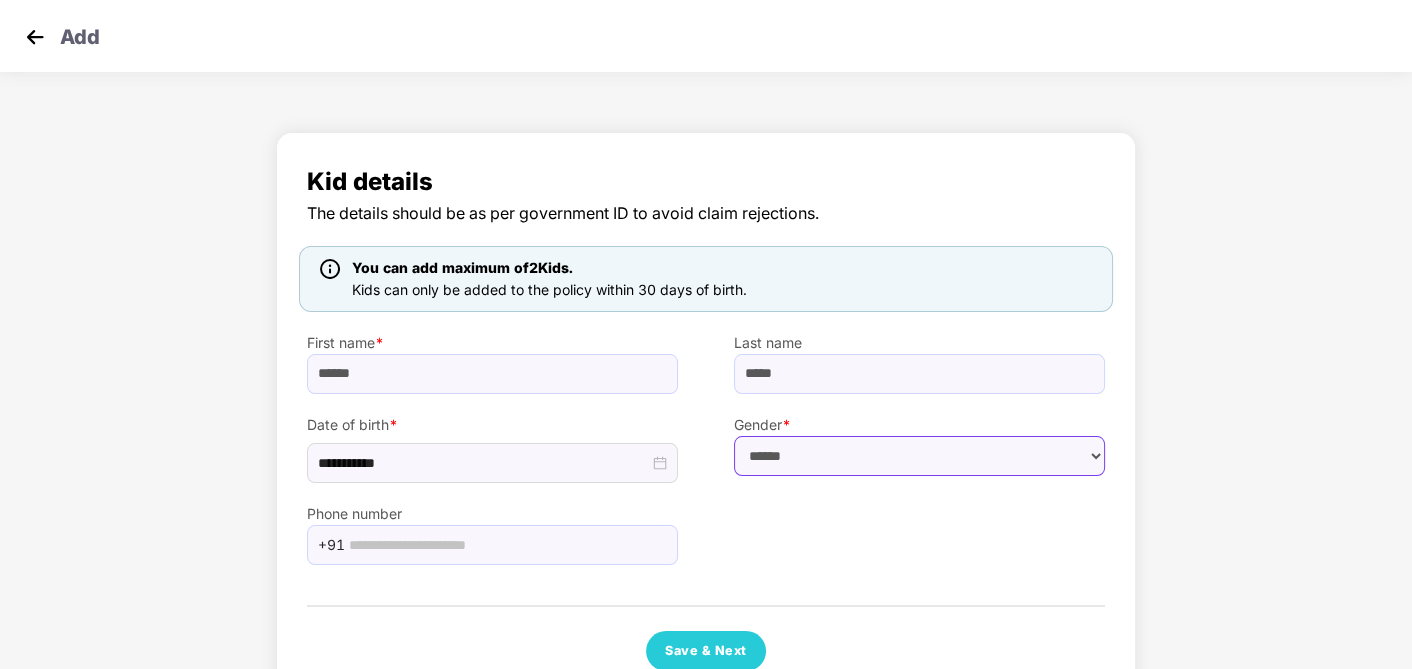 select on "******" 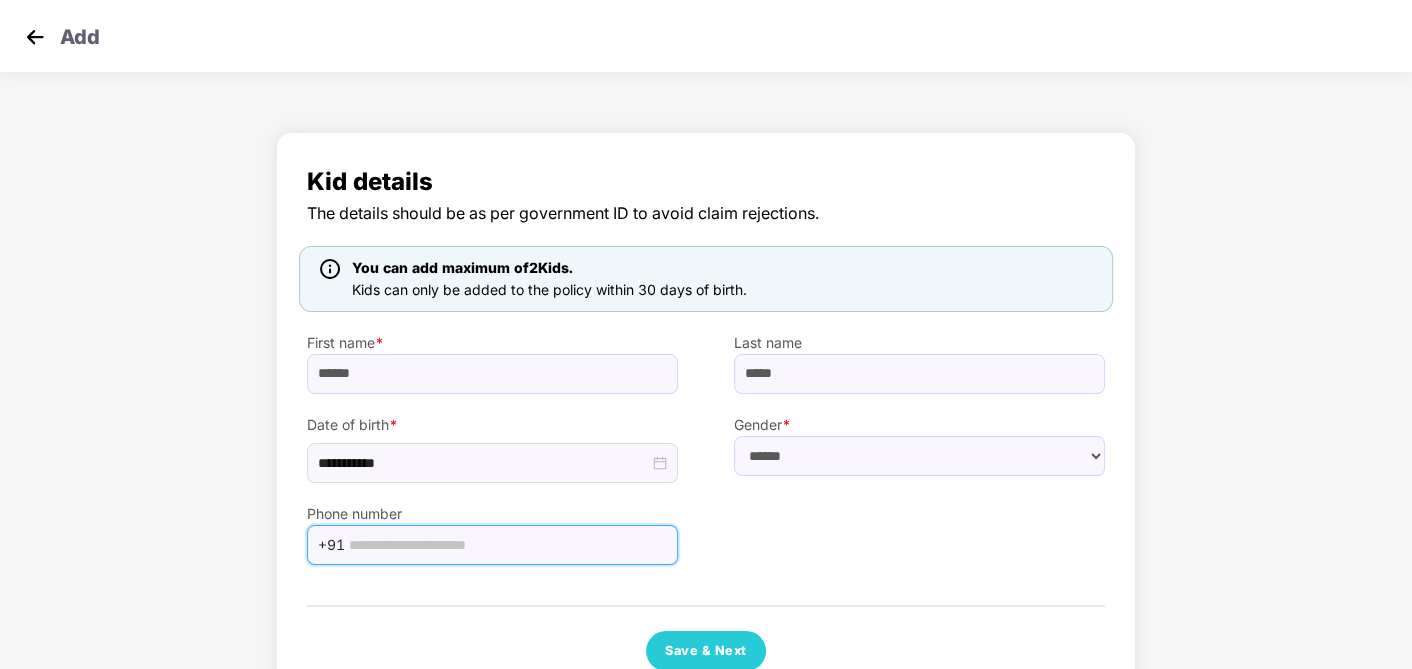 click at bounding box center [507, 545] 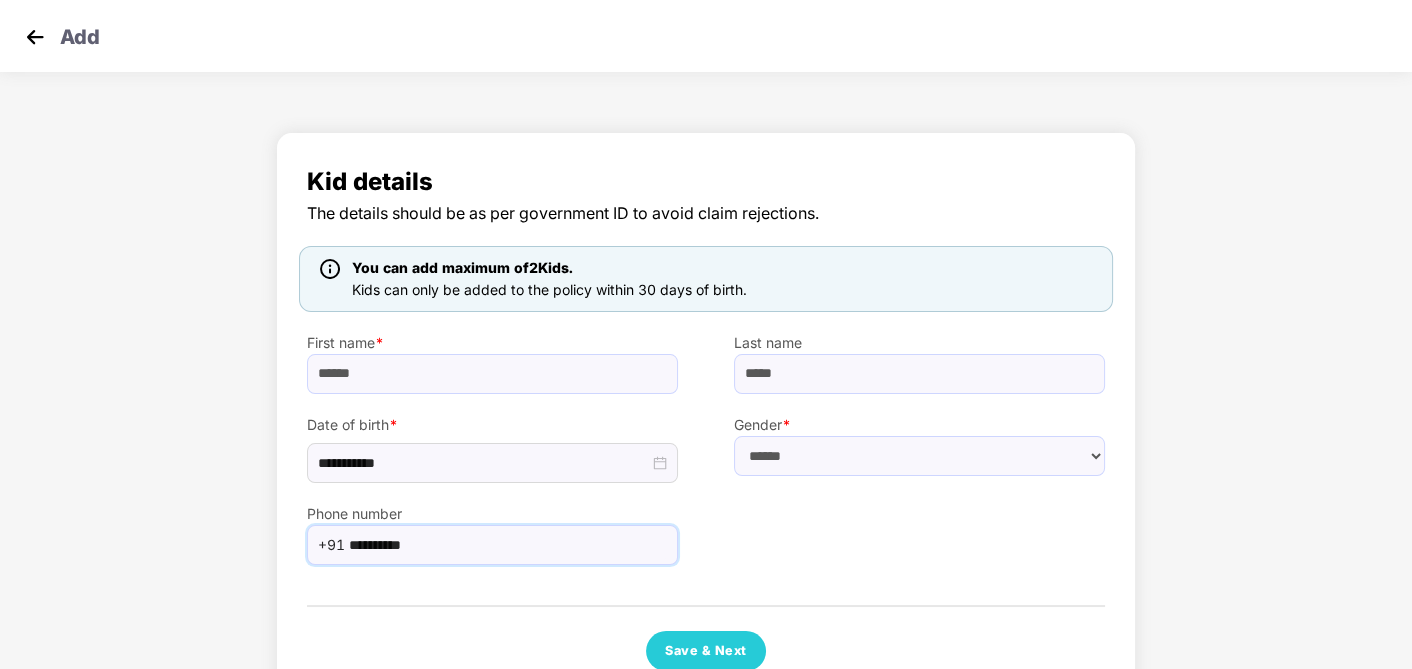 type on "**********" 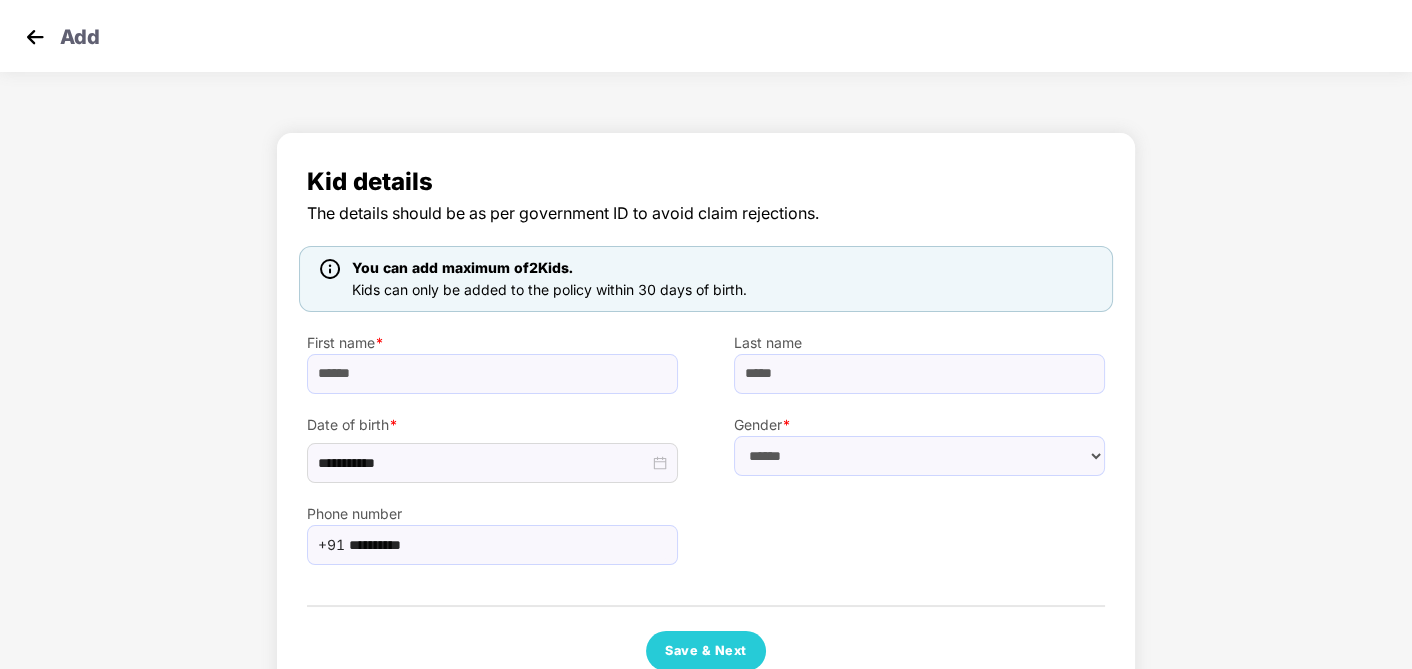 click on "**********" at bounding box center [706, 417] 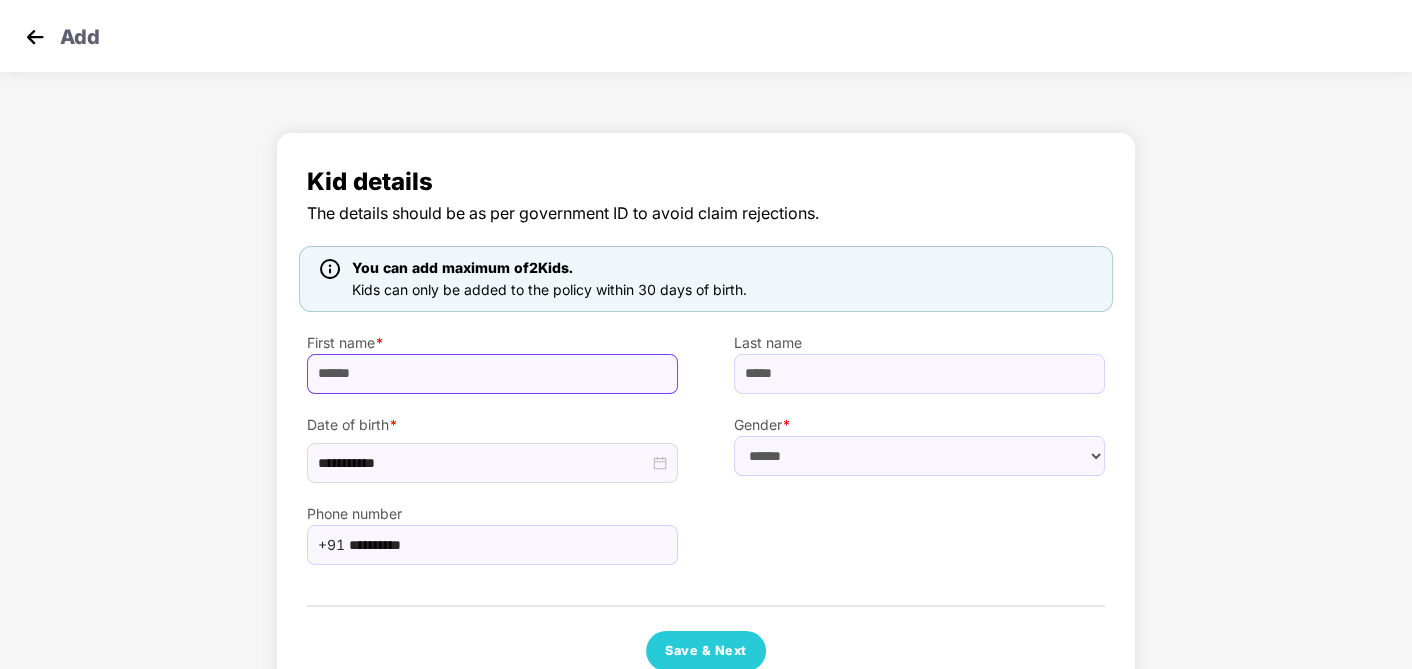 click on "**********" at bounding box center (706, 422) 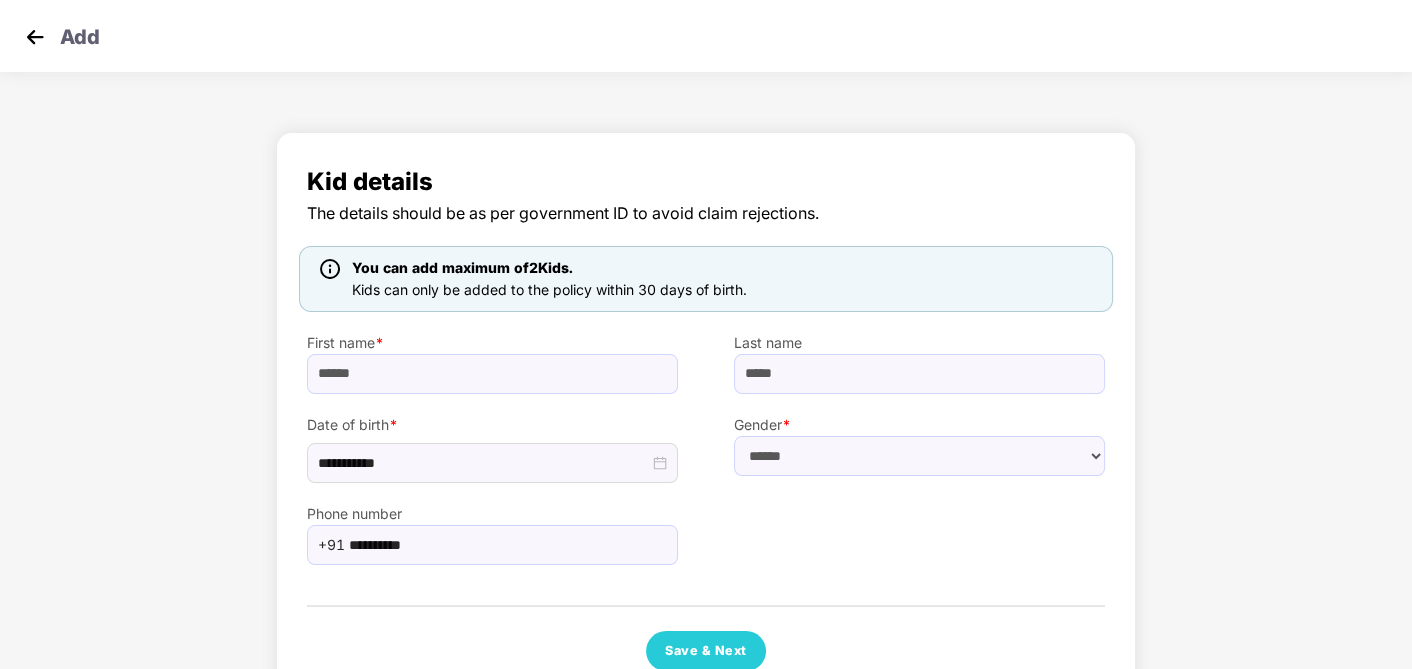 click on "**********" at bounding box center (706, 524) 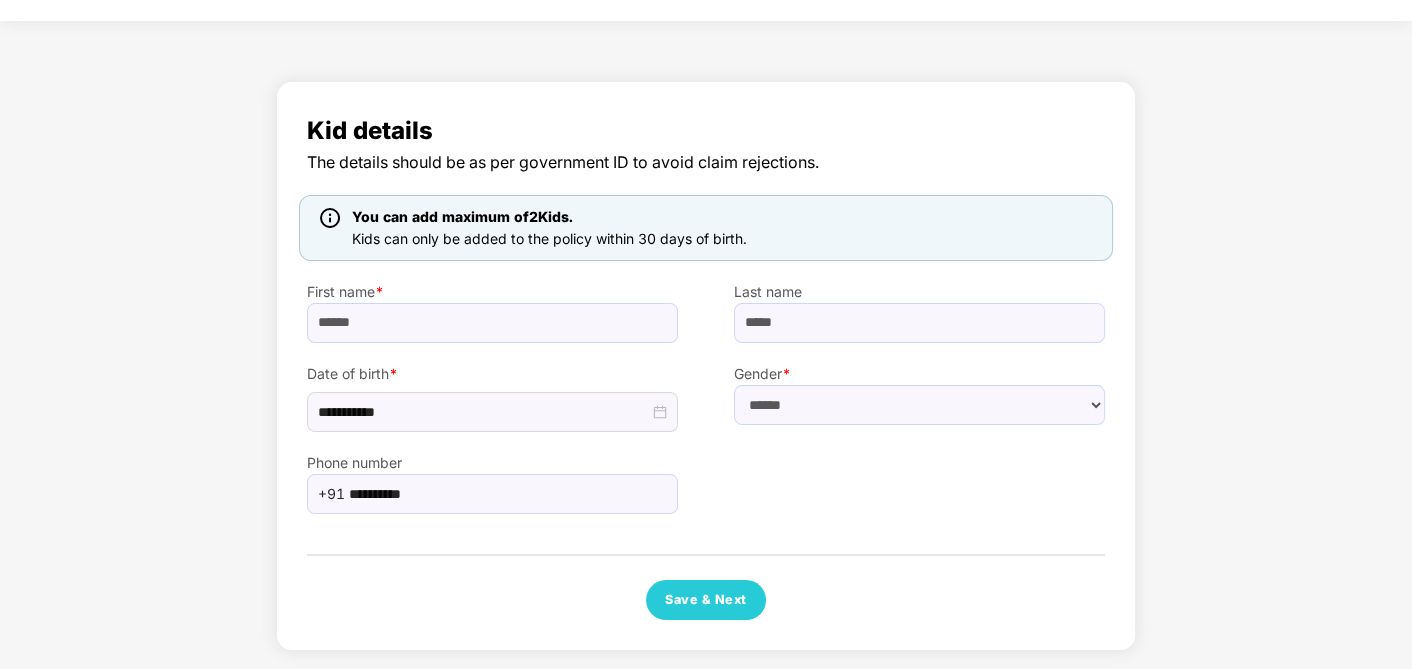 click on "**********" at bounding box center (706, 371) 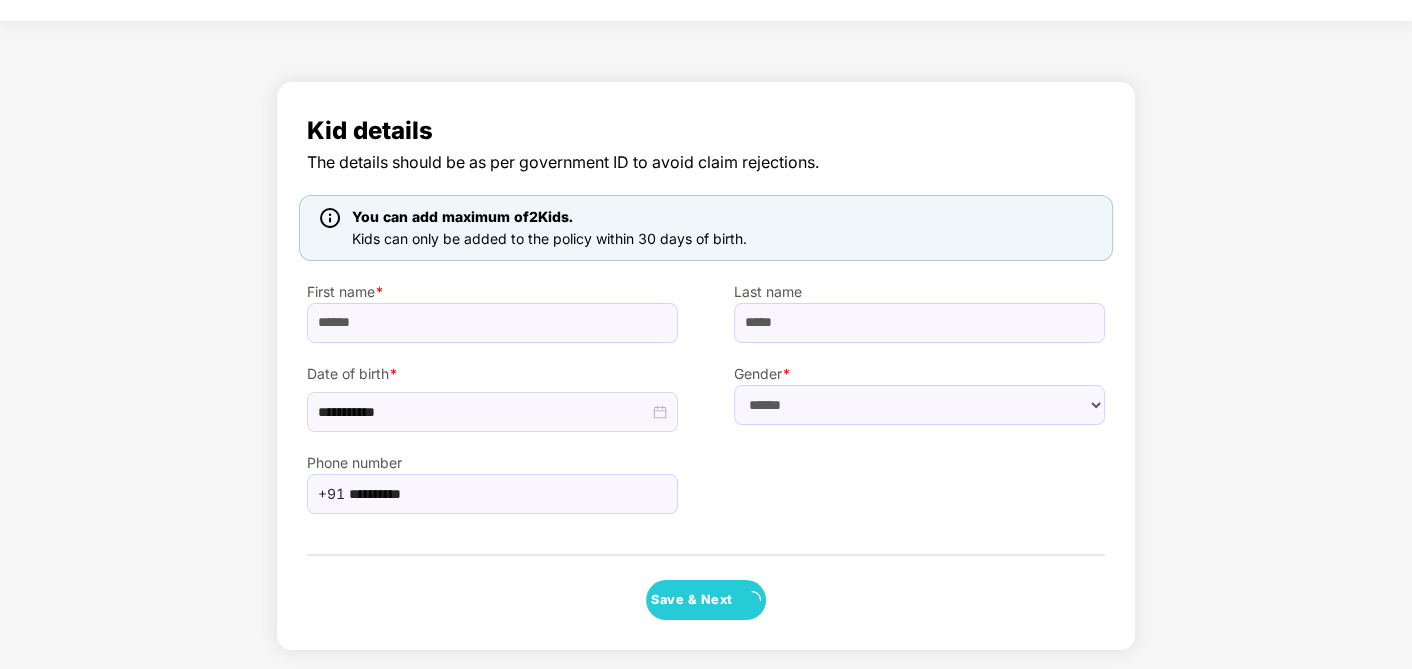 scroll, scrollTop: 0, scrollLeft: 0, axis: both 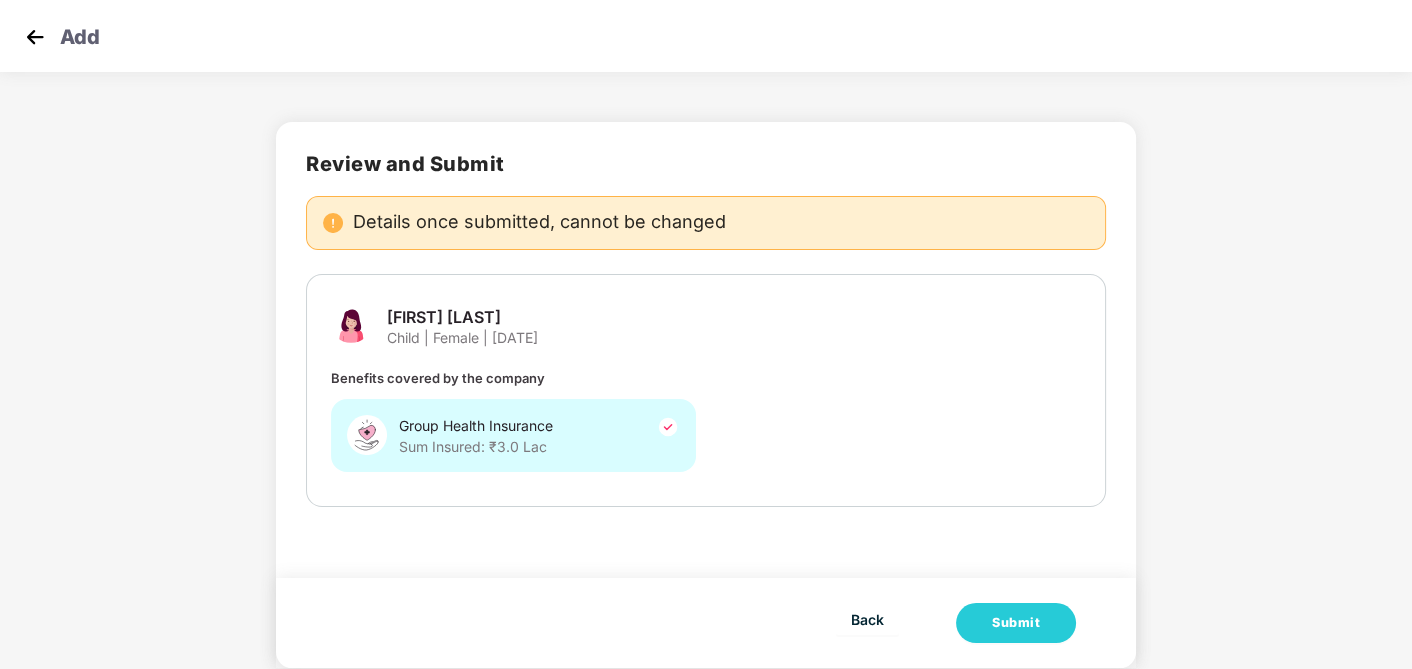 click on "Review and Submit Details once submitted, cannot be changed Vamika Singh Child | Female | 31 July 2025 Benefits covered by the company Group Health Insurance Sum Insured: ₹3.0 Lac Back  Submit" at bounding box center [706, 405] 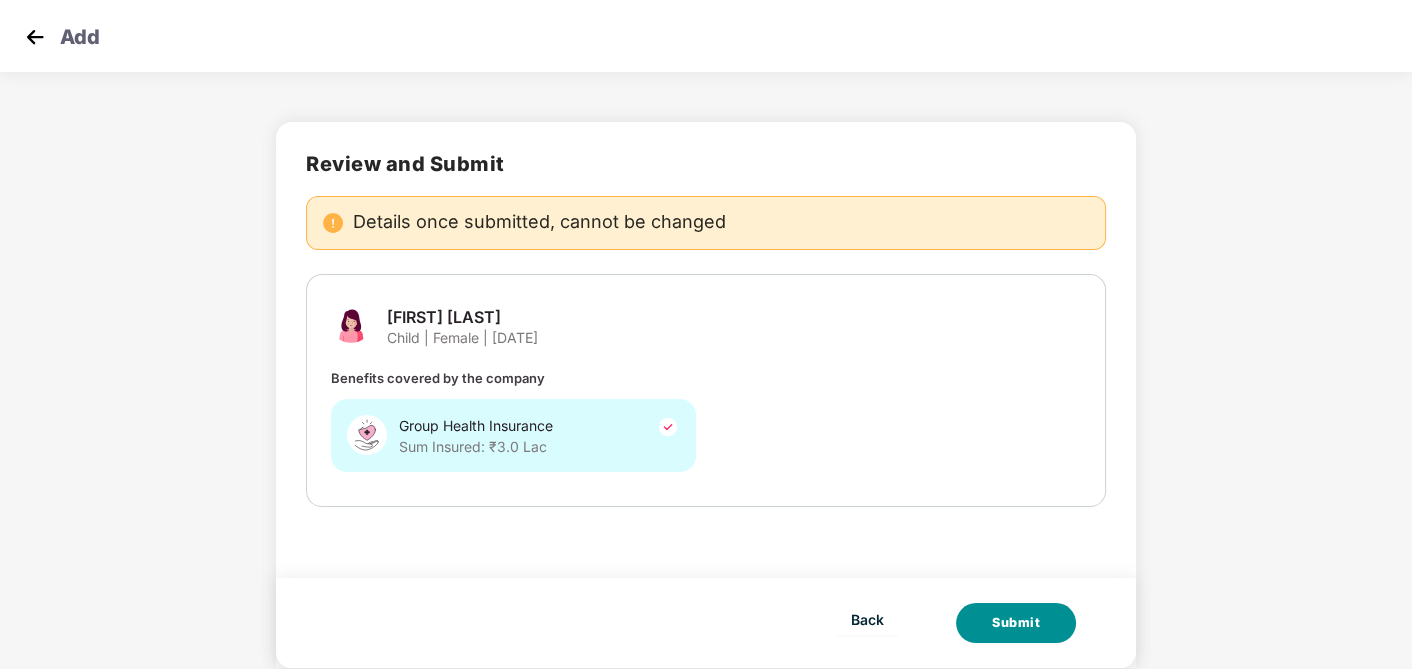 click on "Submit" at bounding box center (1016, 623) 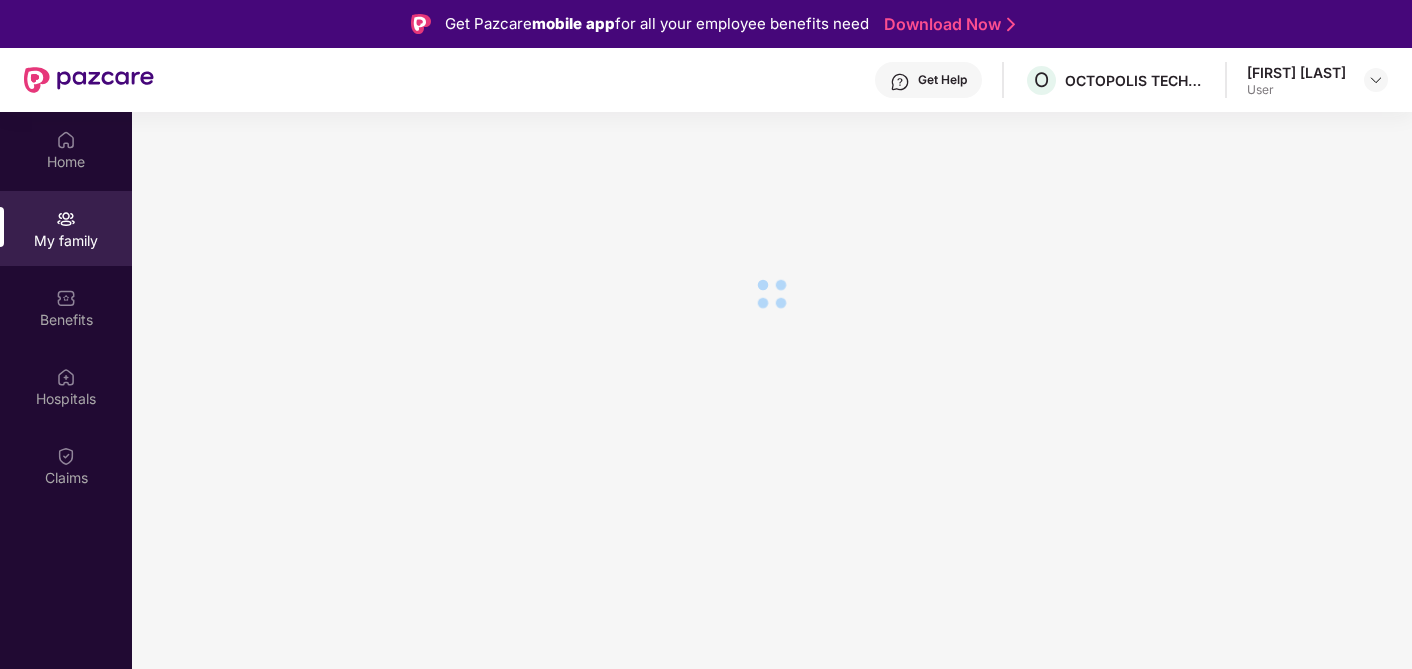 scroll, scrollTop: 0, scrollLeft: 0, axis: both 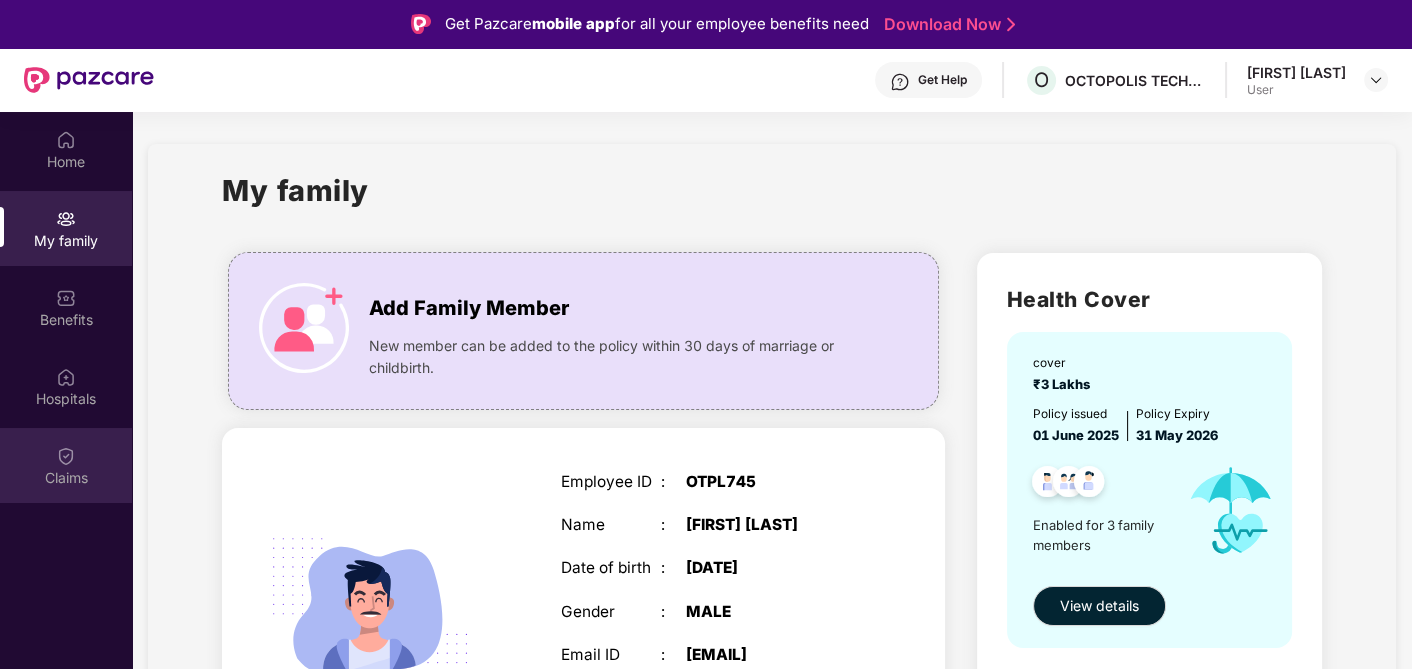 click on "Claims" at bounding box center (66, 478) 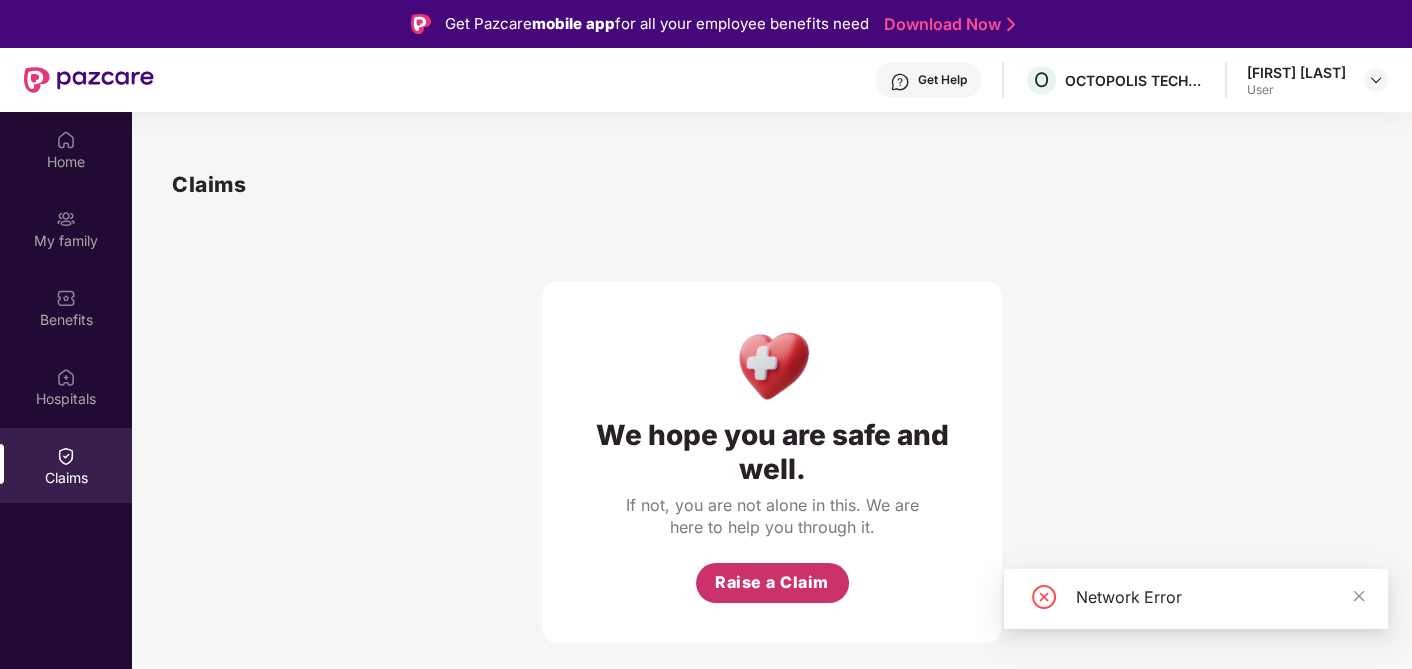 click on "Raise a Claim" at bounding box center [772, 582] 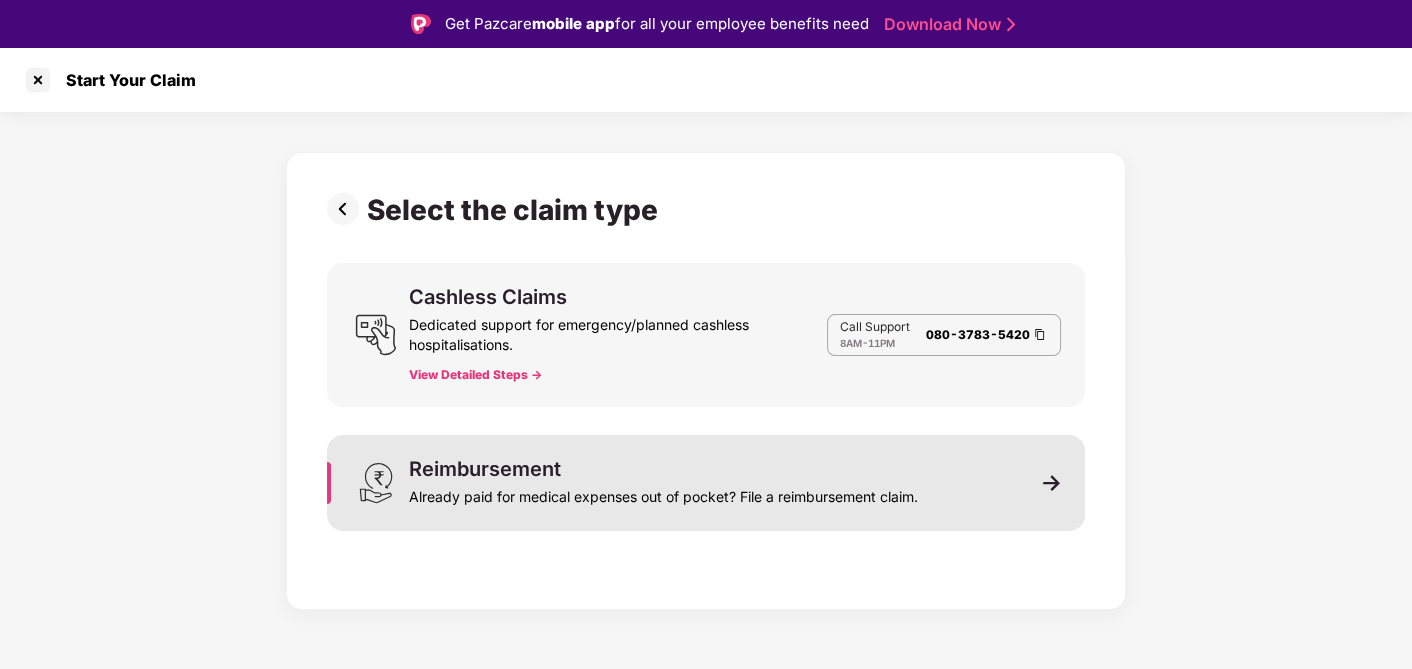 click on "Reimbursement Already paid for medical expenses out of pocket? File a reimbursement claim." at bounding box center [706, 483] 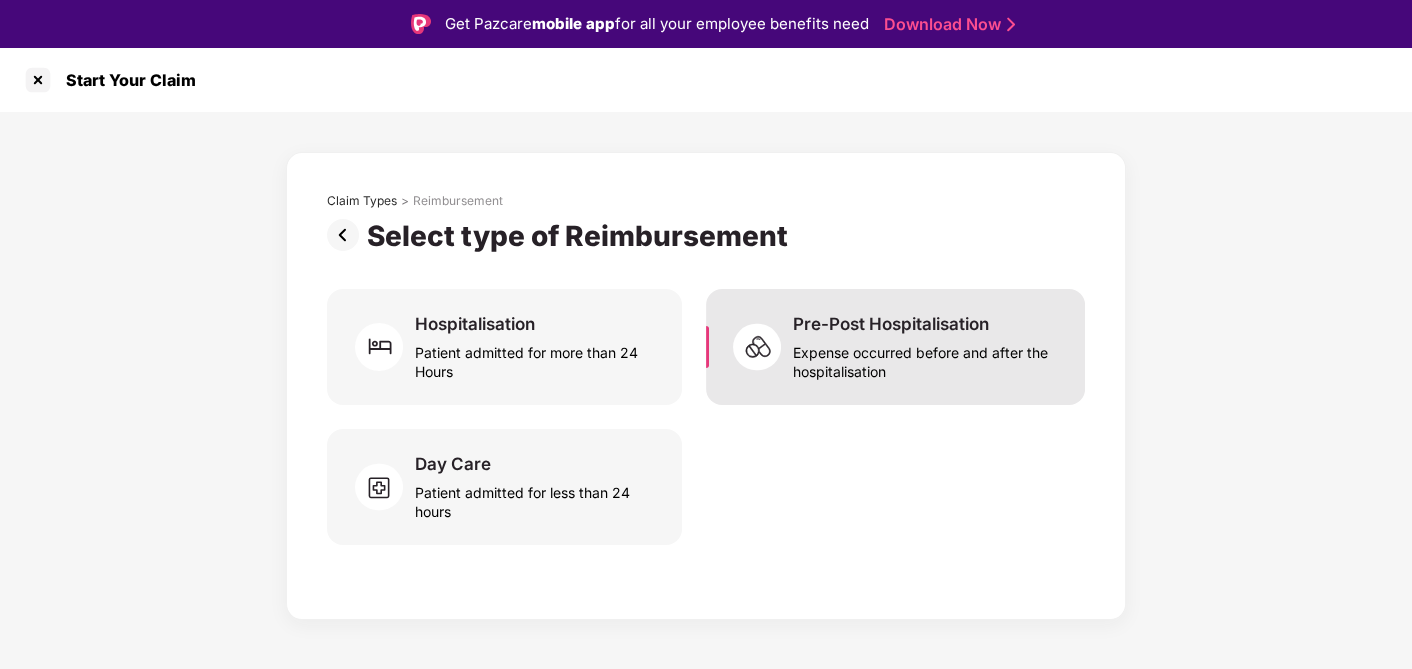 click on "Expense occurred before and after the hospitalisation" at bounding box center (927, 358) 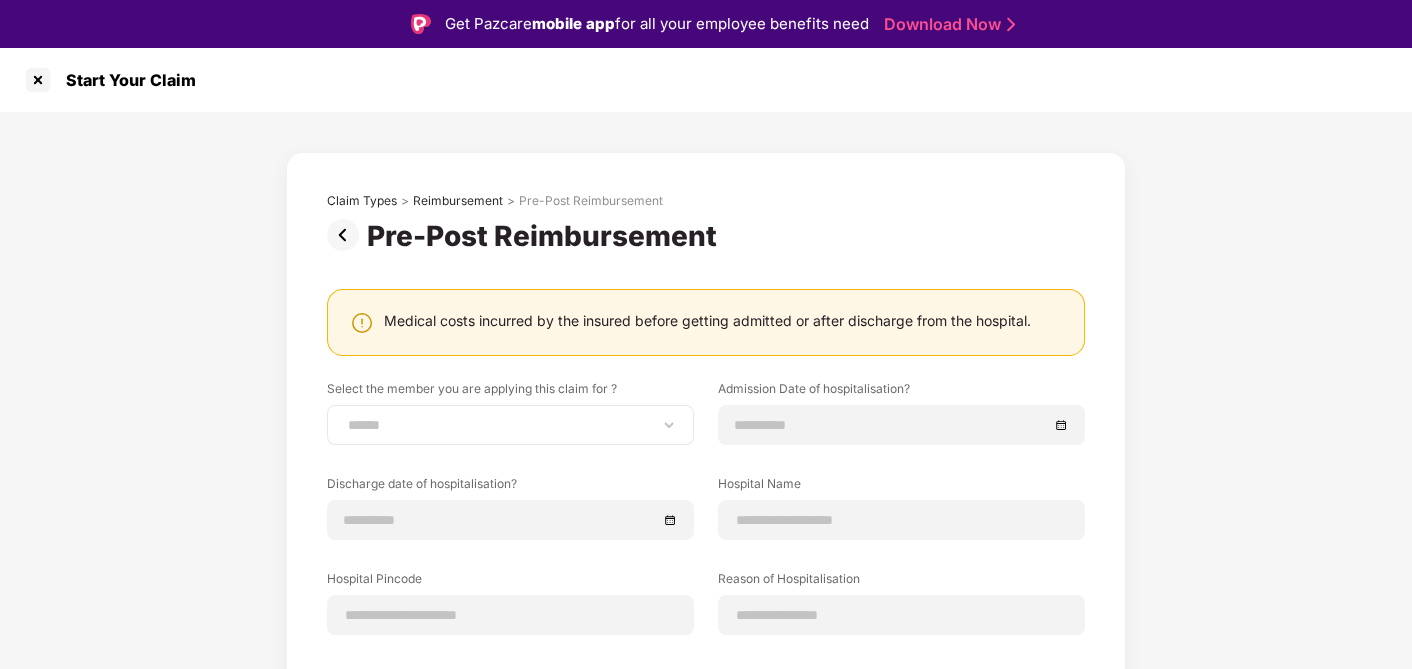 click on "******" at bounding box center (510, 425) 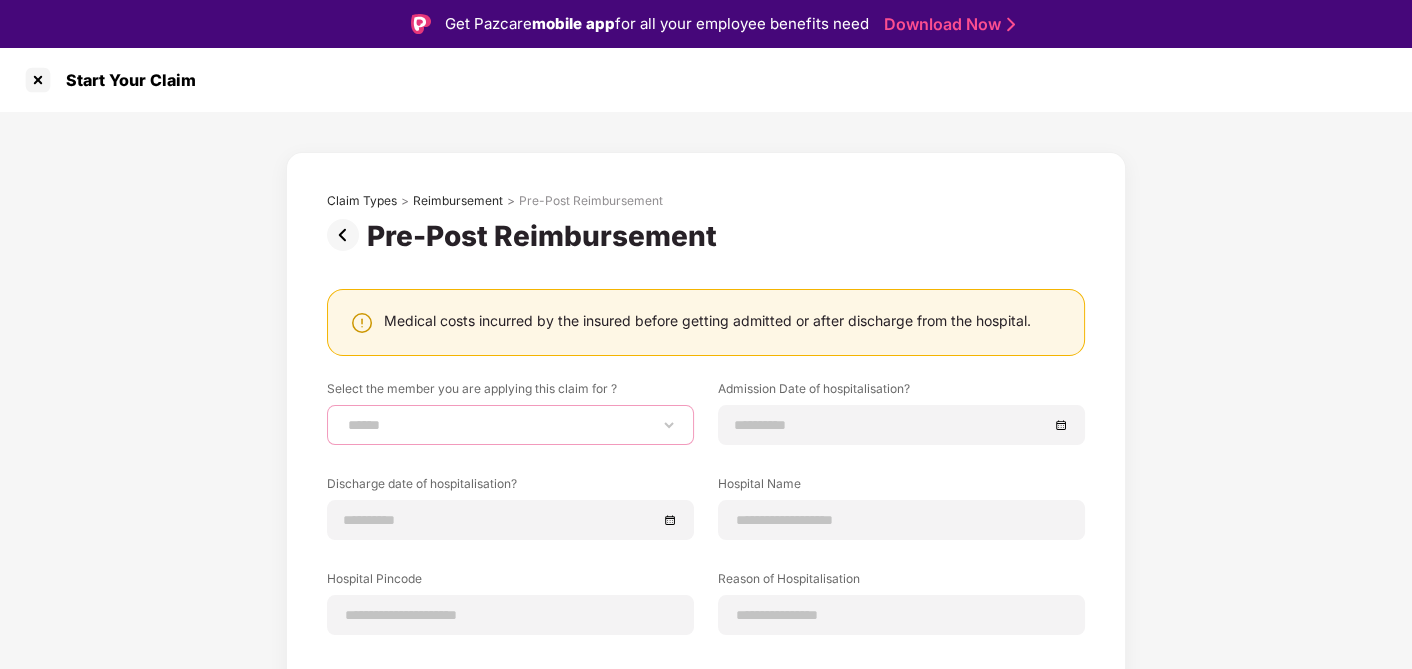click on "******" at bounding box center [510, 425] 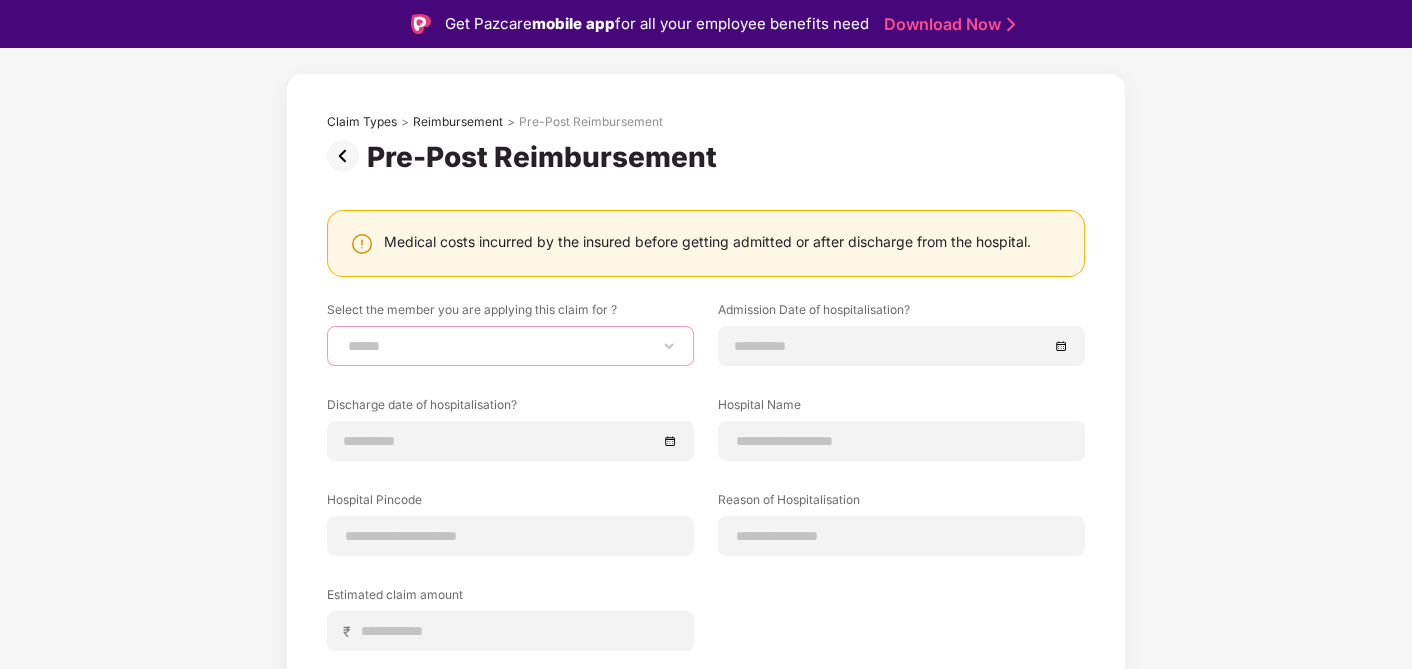scroll, scrollTop: 111, scrollLeft: 0, axis: vertical 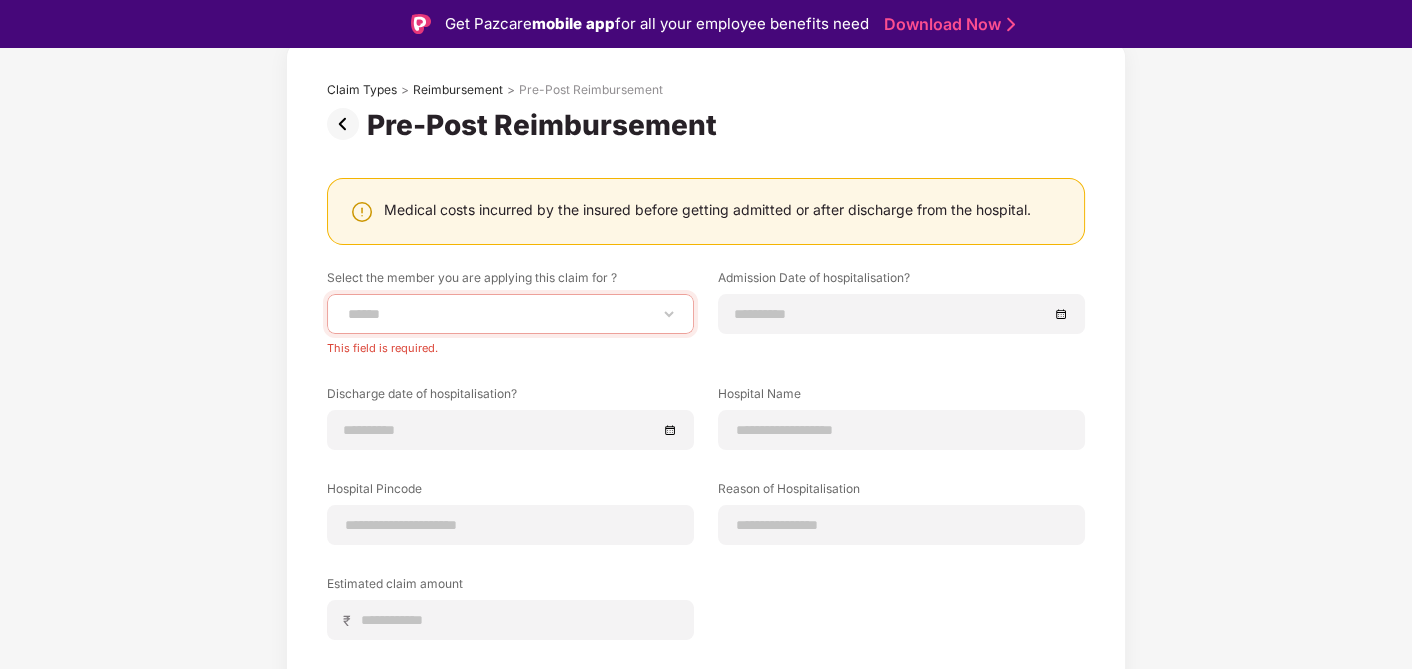 click on "Medical costs incurred by the insured before getting admitted or after discharge from the hospital." at bounding box center [707, 209] 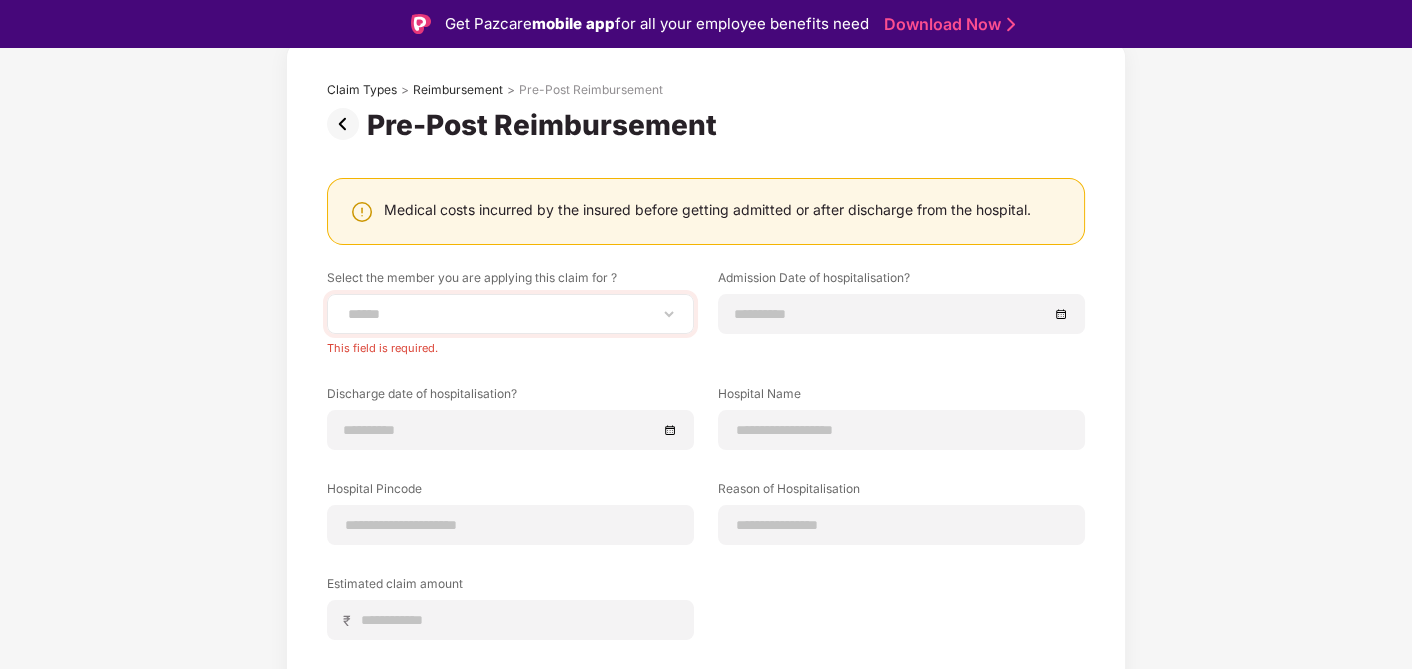 click on "******" at bounding box center [510, 314] 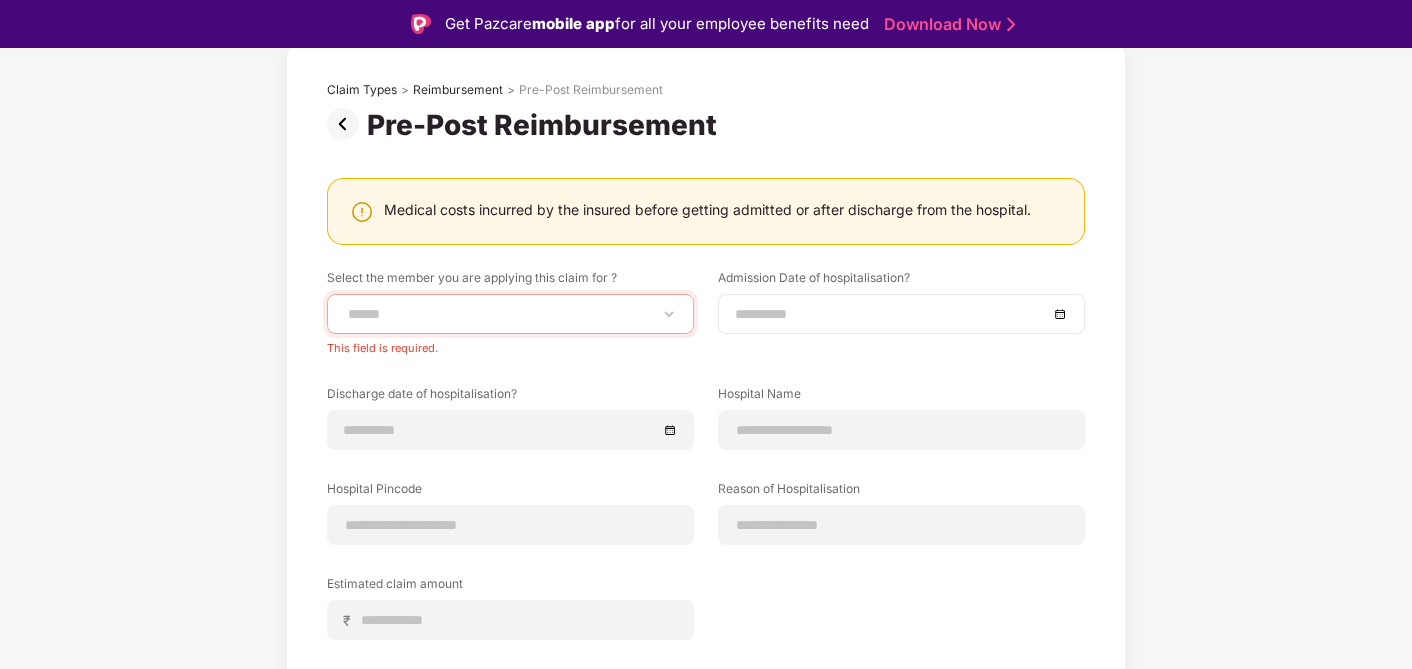 click at bounding box center [901, 314] 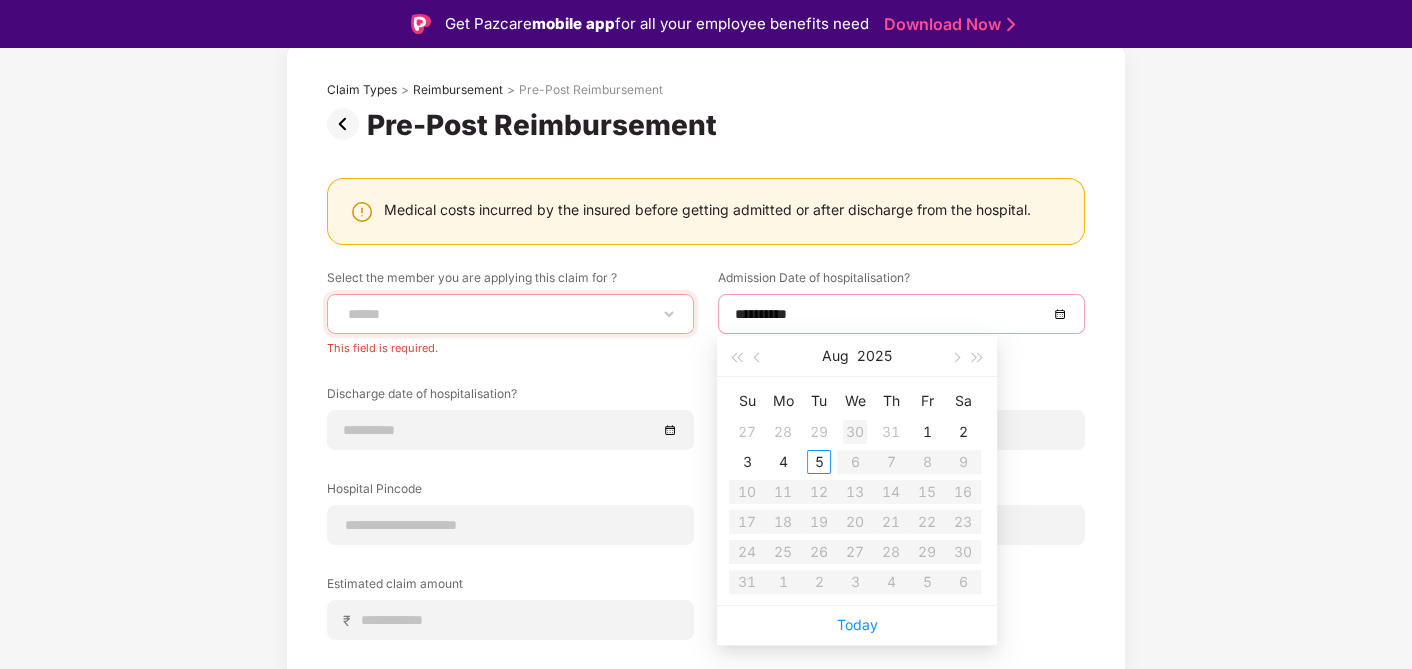 type on "**********" 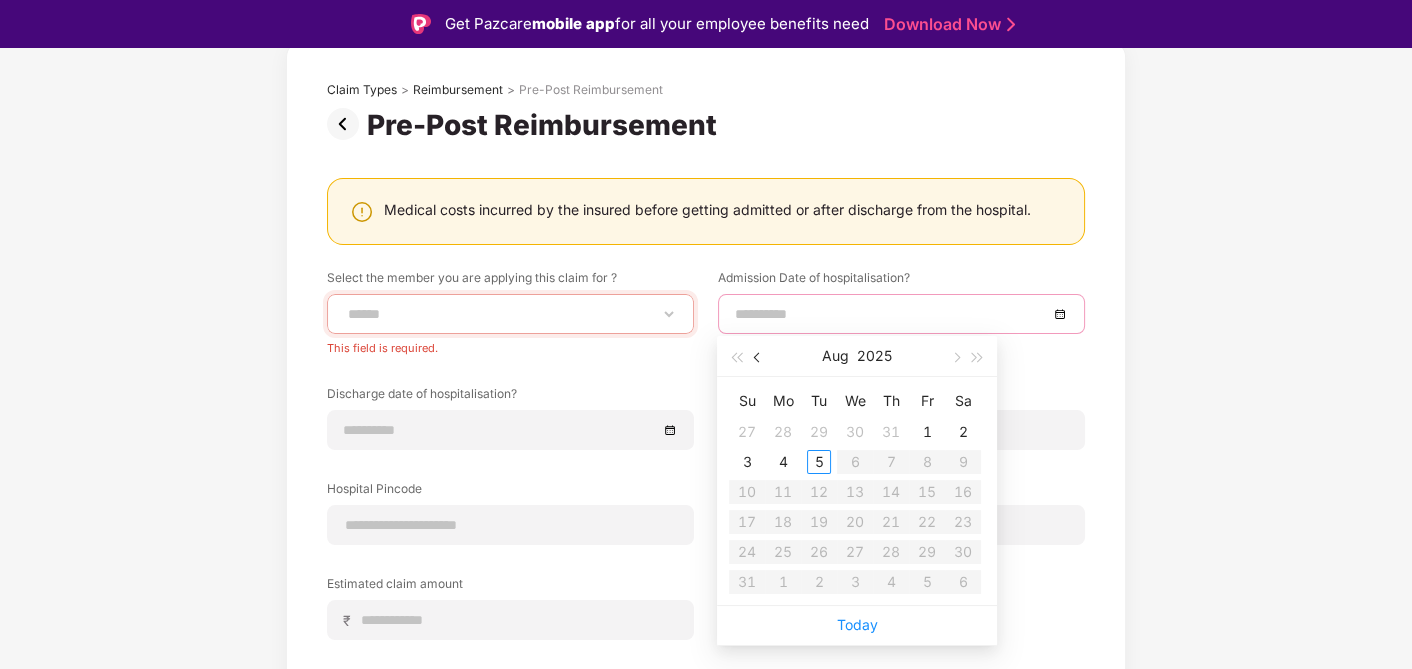 click at bounding box center [759, 358] 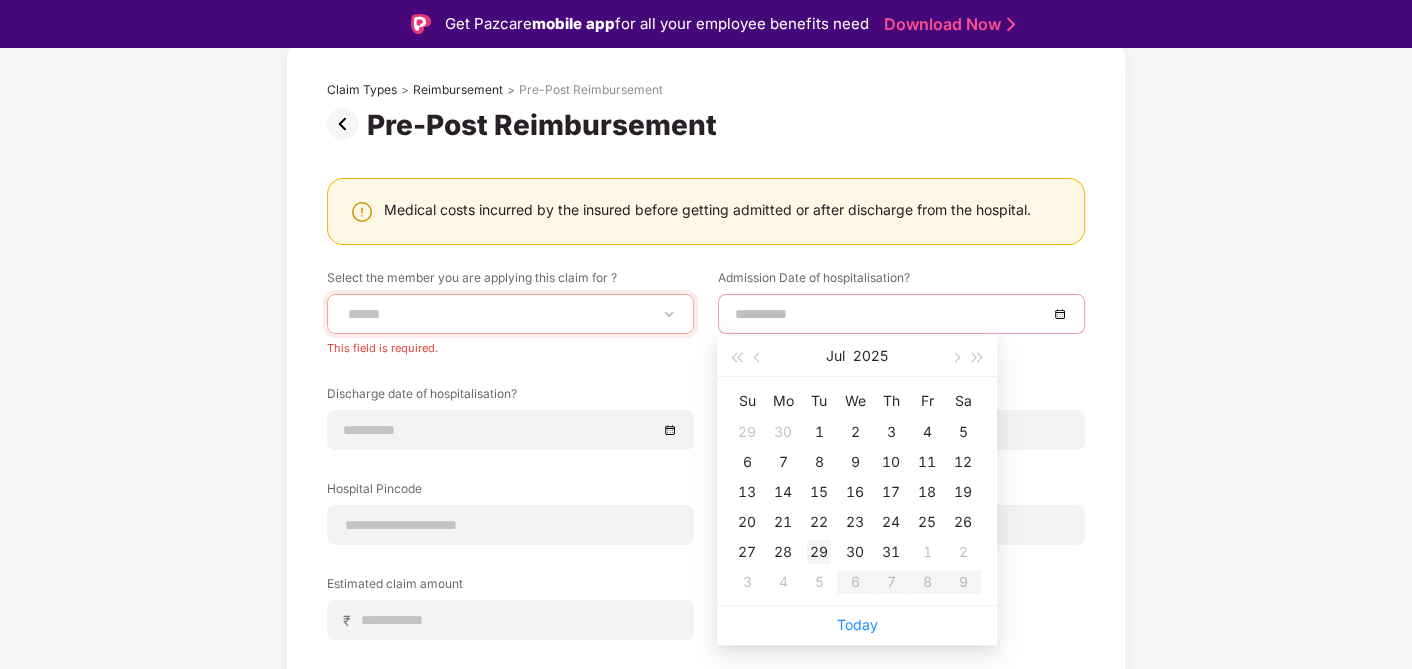 type on "**********" 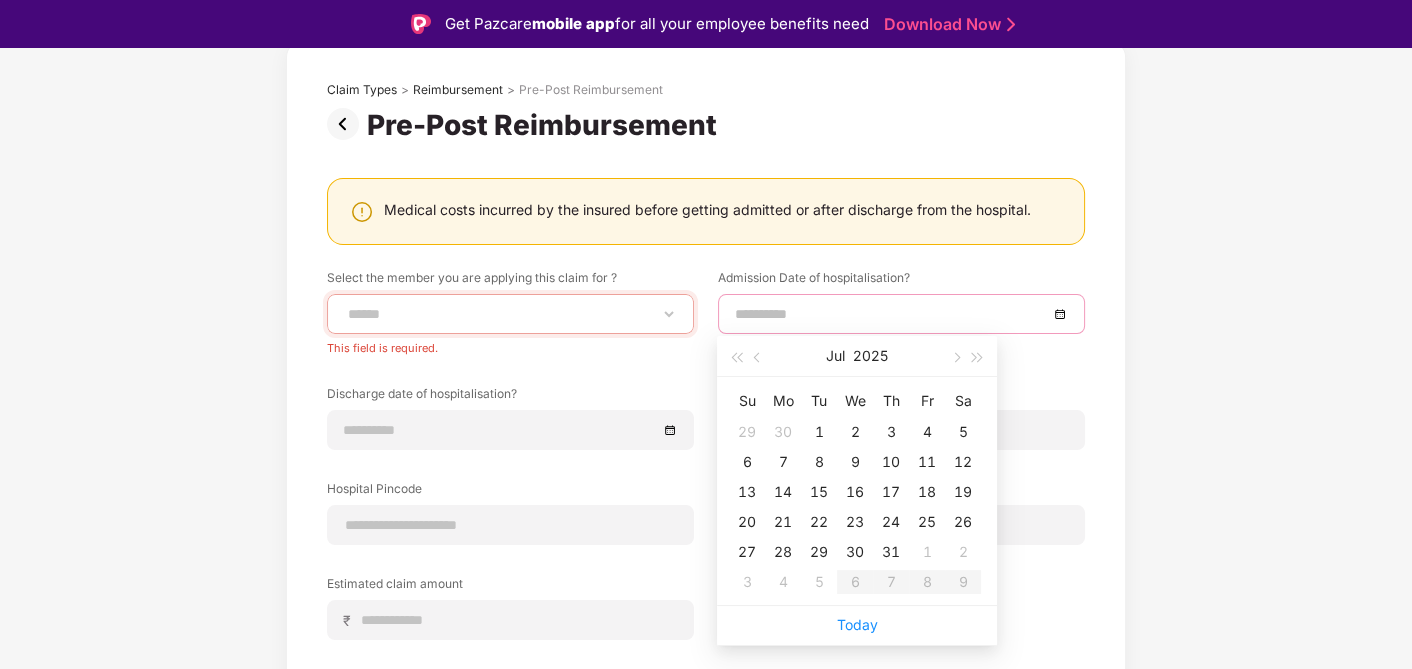 click on "29" at bounding box center (819, 552) 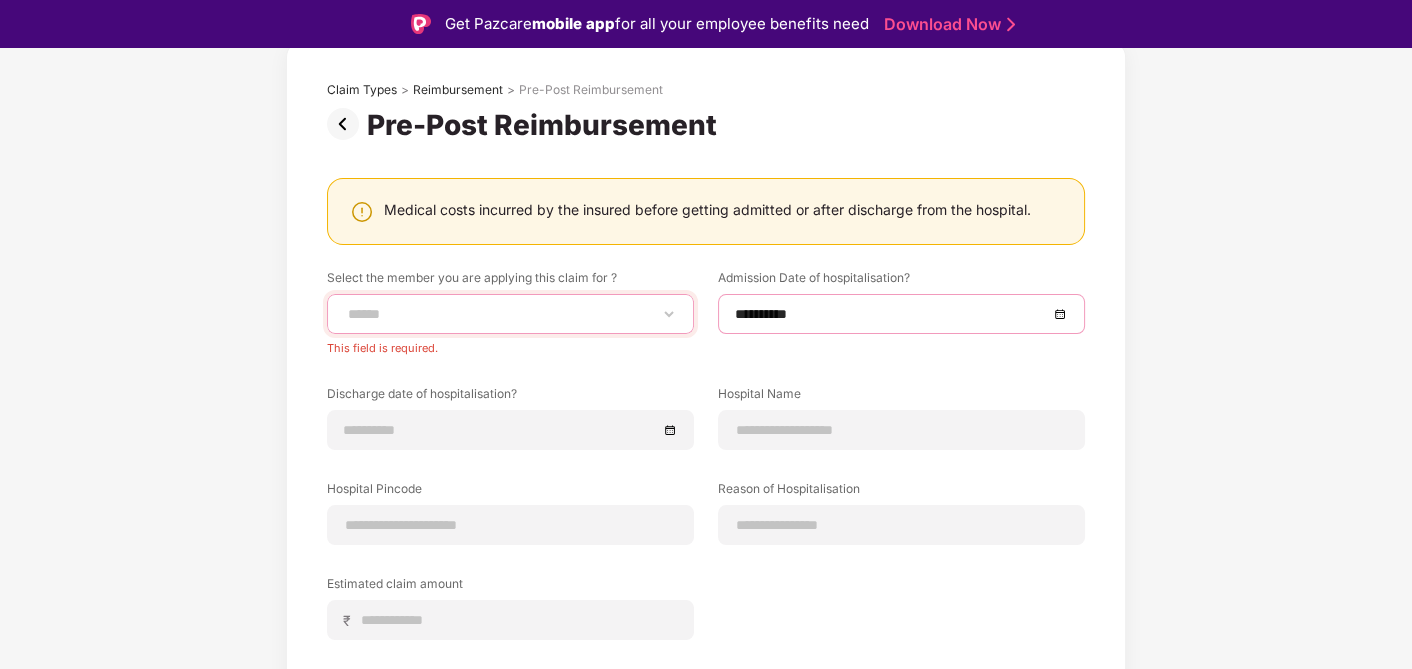 click on "******" at bounding box center [510, 314] 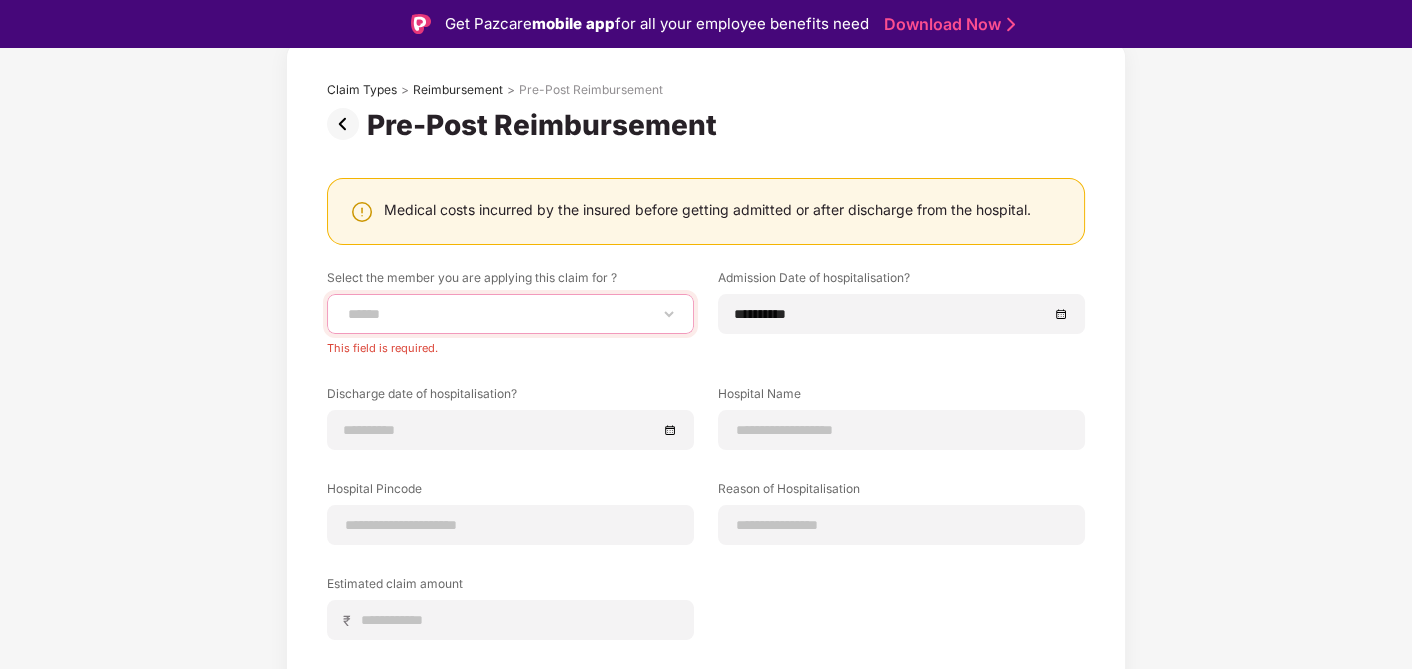 click on "******" at bounding box center (510, 314) 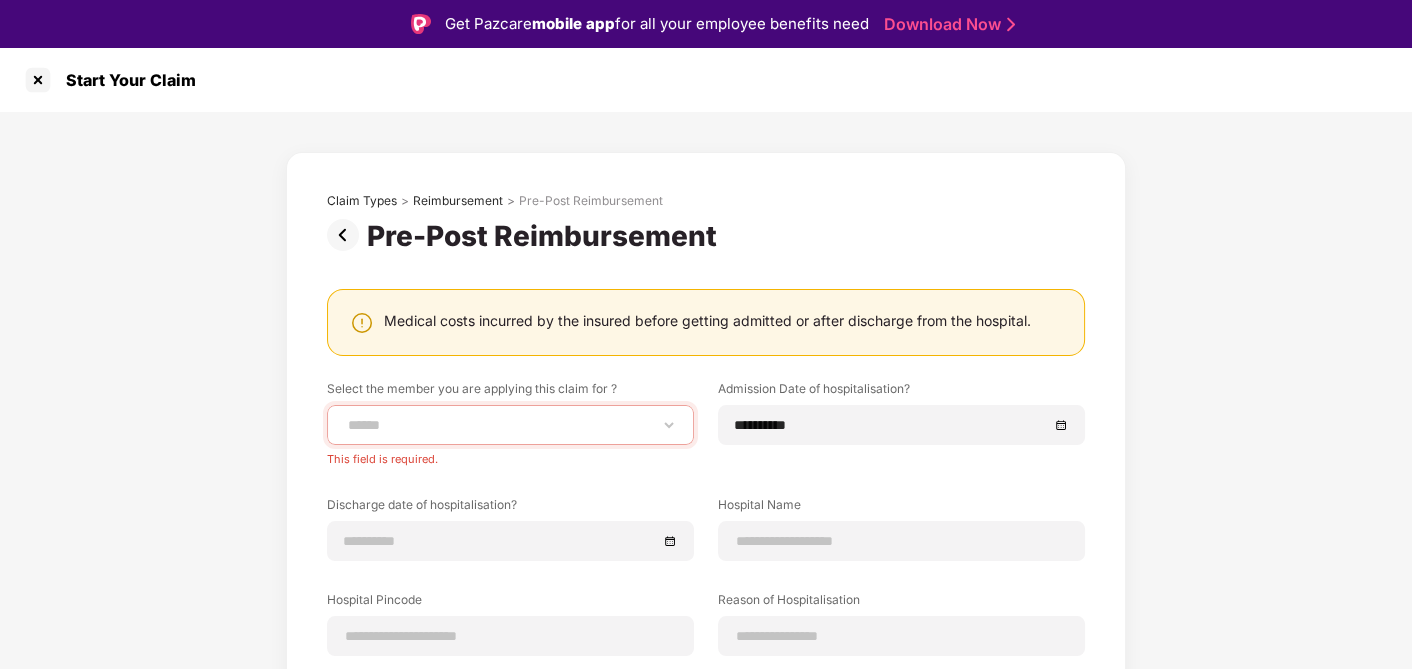 click at bounding box center (347, 235) 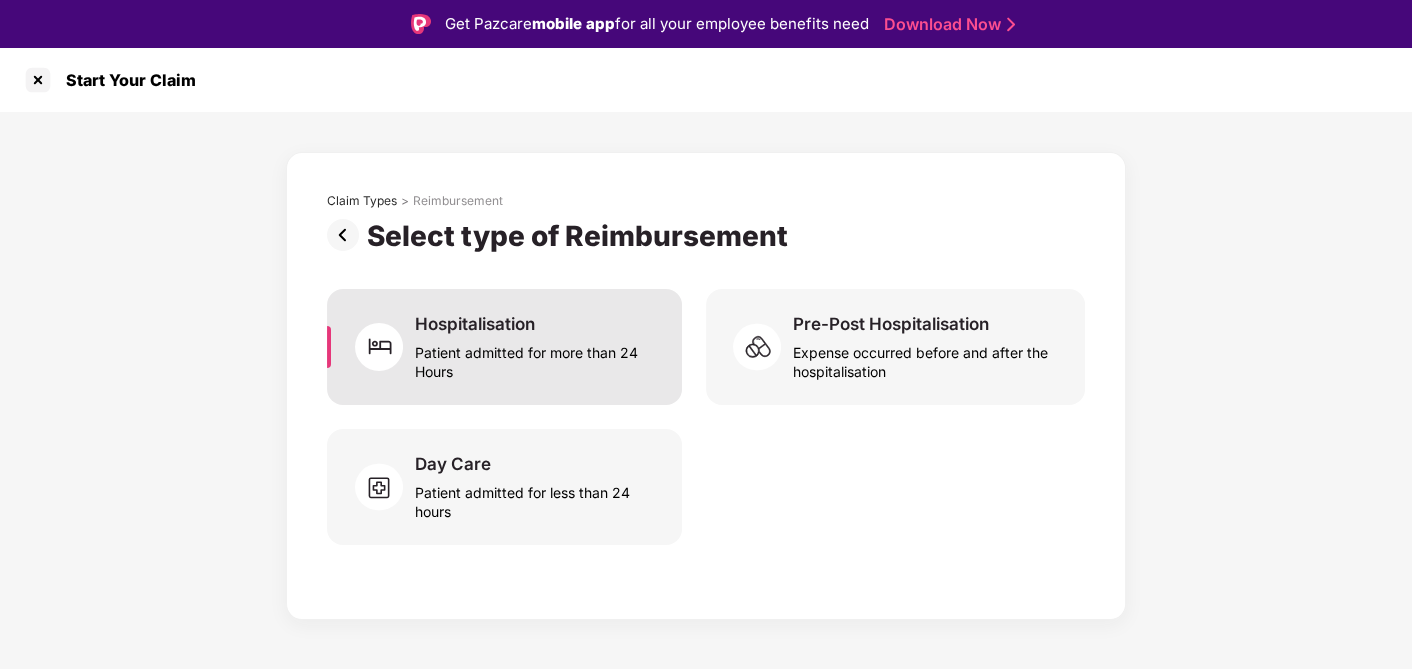 click on "Patient admitted for more than 24 Hours" at bounding box center (536, 358) 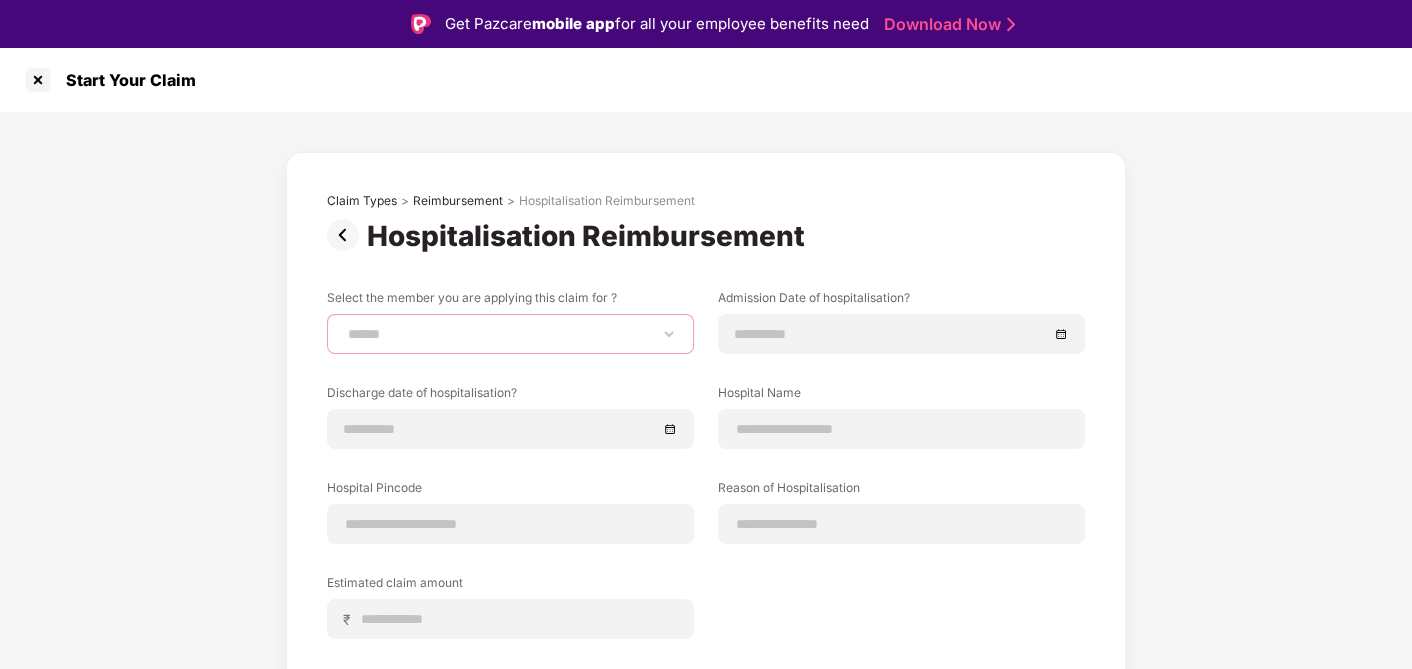 click on "******" at bounding box center (510, 334) 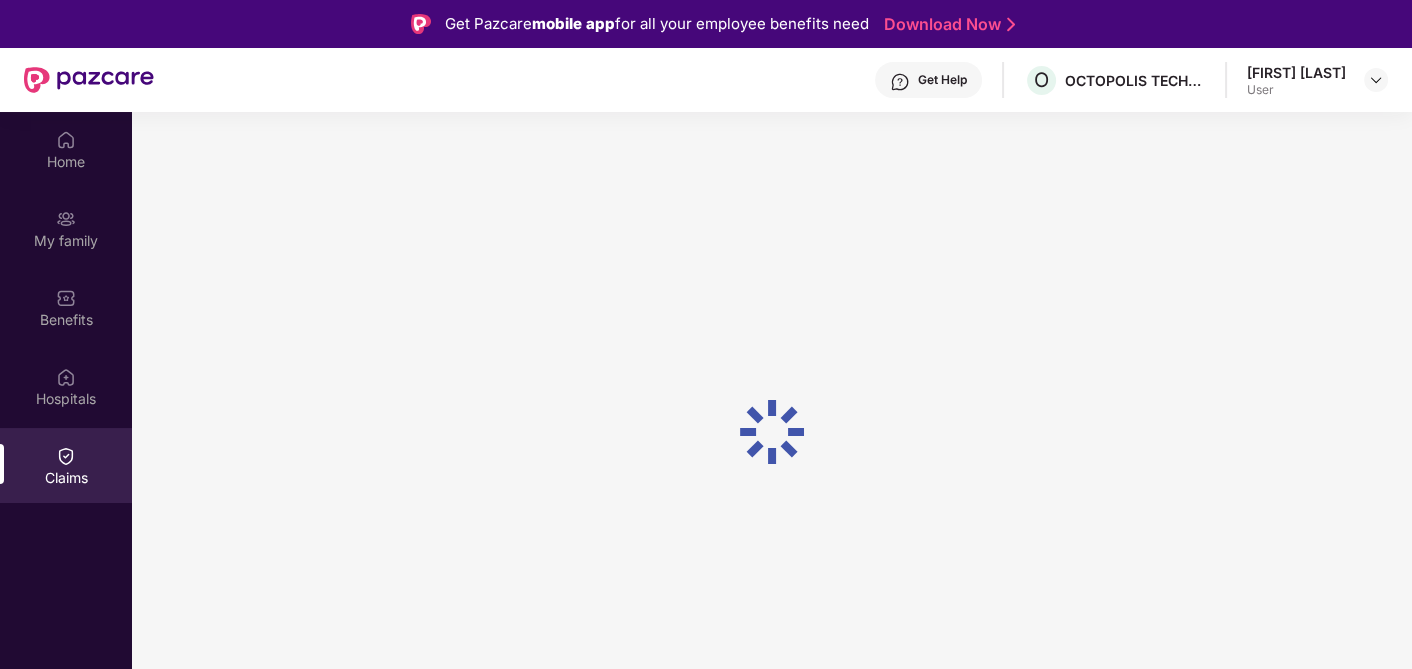 click on "Get Help" at bounding box center (928, 80) 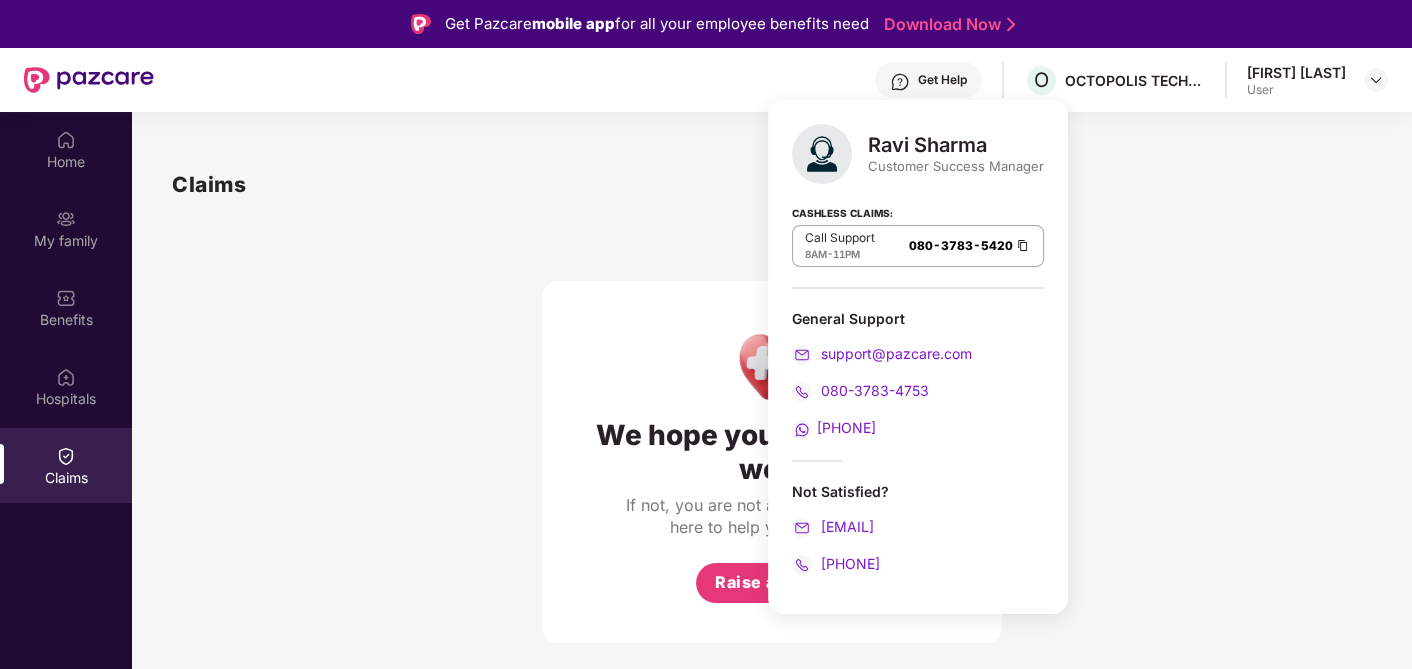click on "We hope you are safe and well. If not, you are not alone in this. We are here to help you through it. Raise a Claim" at bounding box center [772, 422] 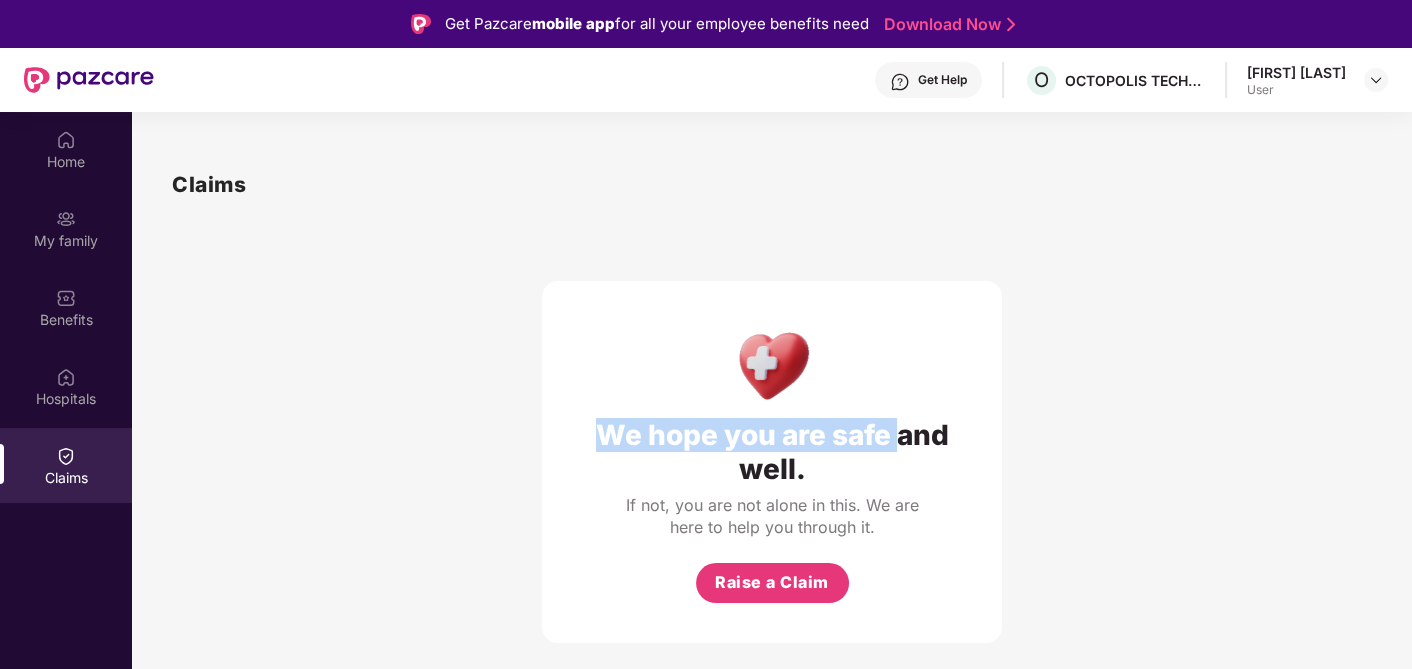 drag, startPoint x: 598, startPoint y: 431, endPoint x: 922, endPoint y: 425, distance: 324.05554 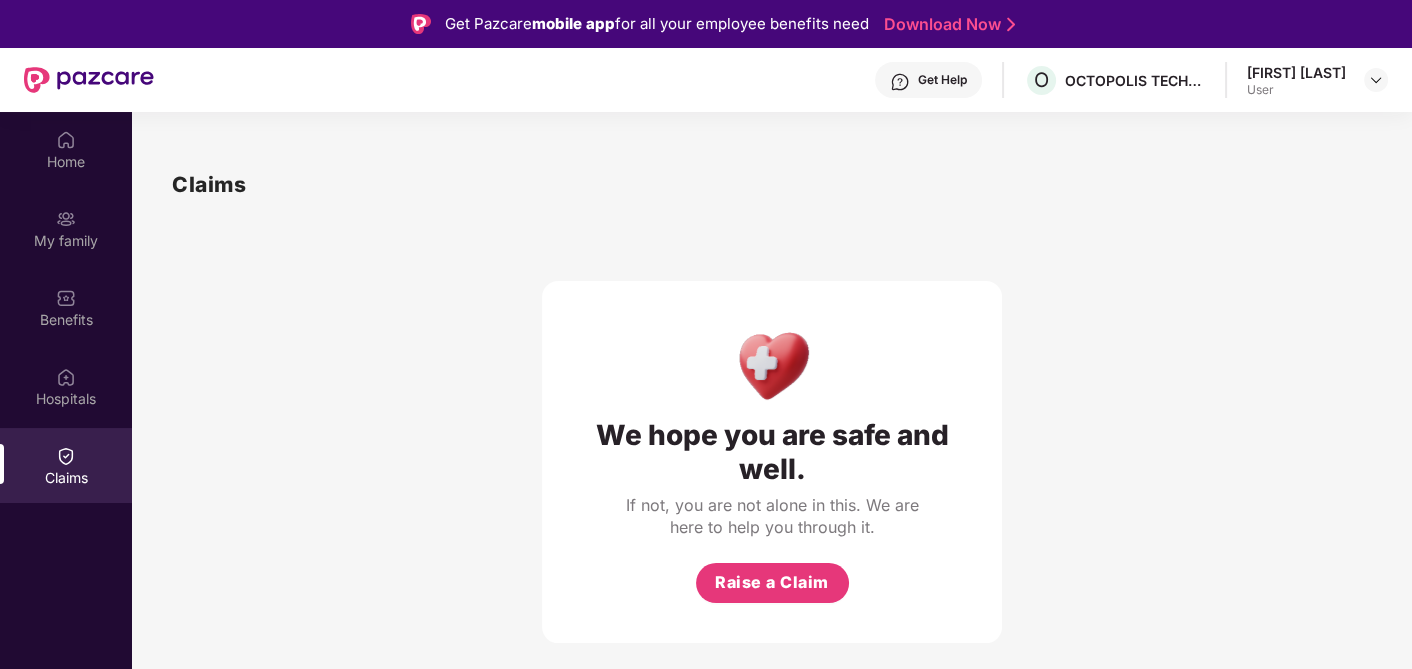 click on "We hope you are safe and well. If not, you are not alone in this. We are here to help you through it. Raise a Claim" at bounding box center [772, 422] 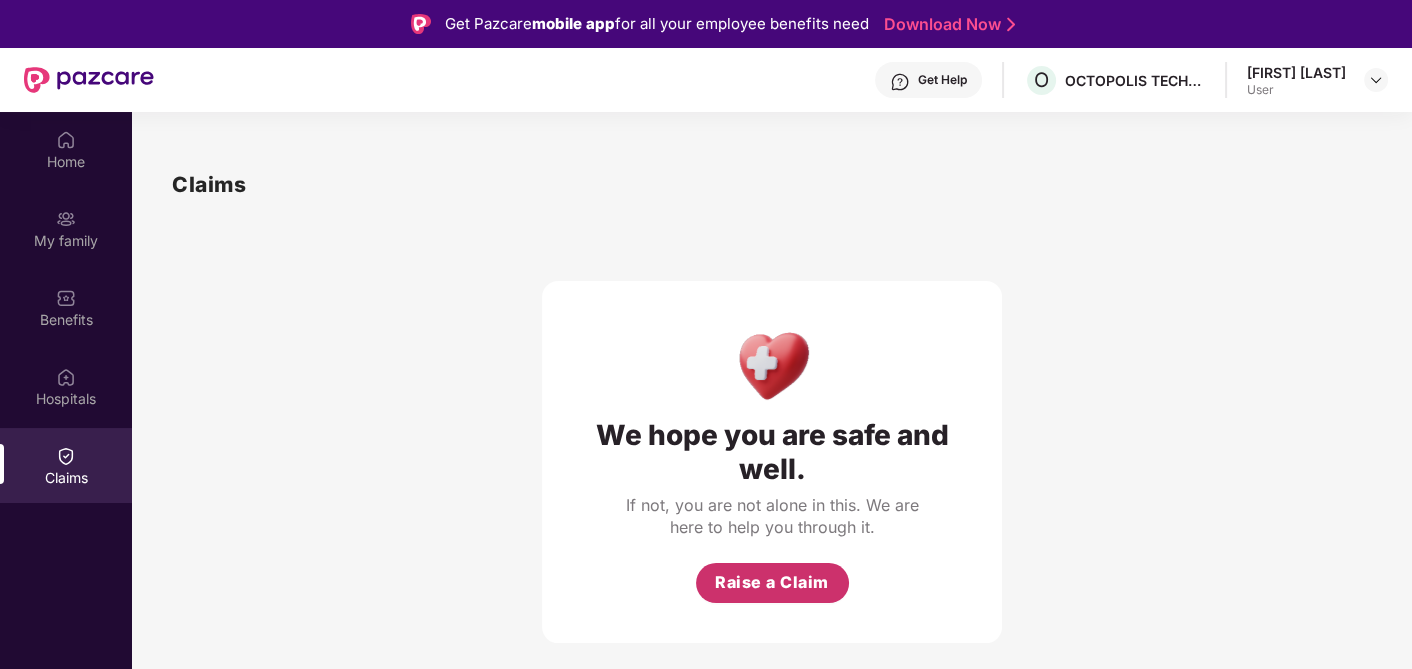 click on "Raise a Claim" at bounding box center (772, 582) 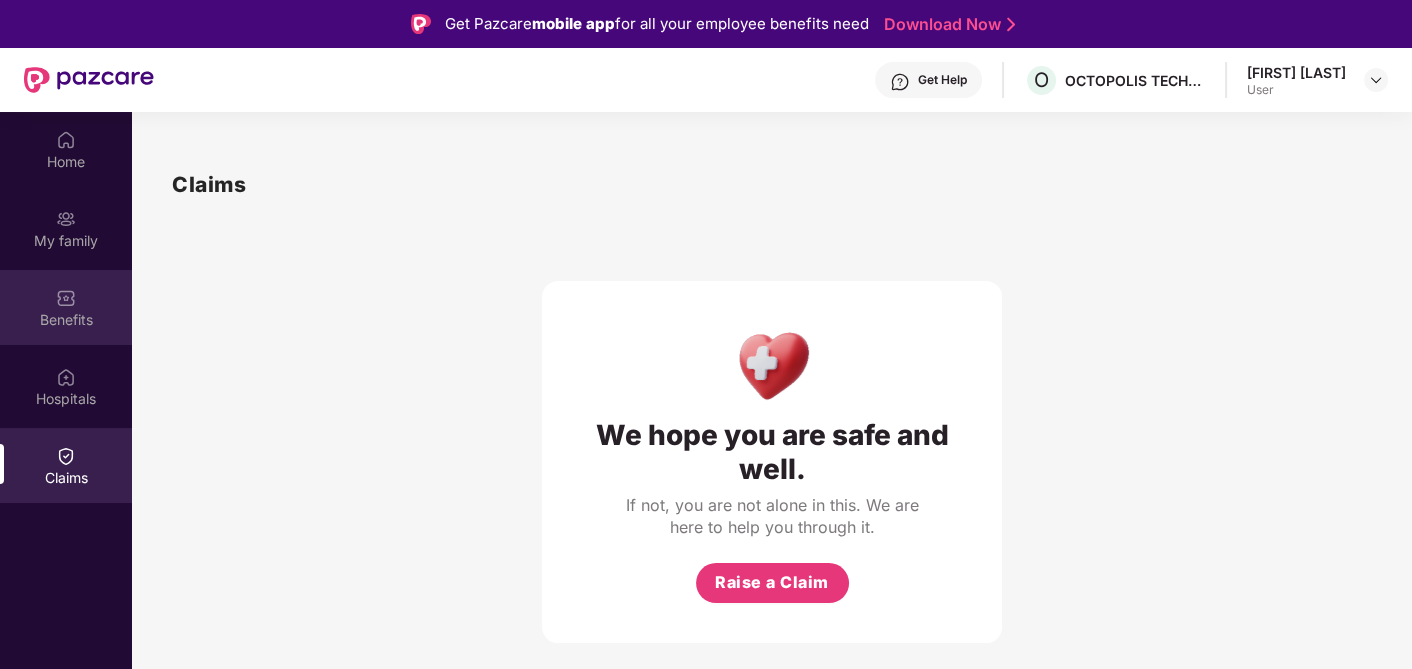click on "Benefits" at bounding box center [66, 320] 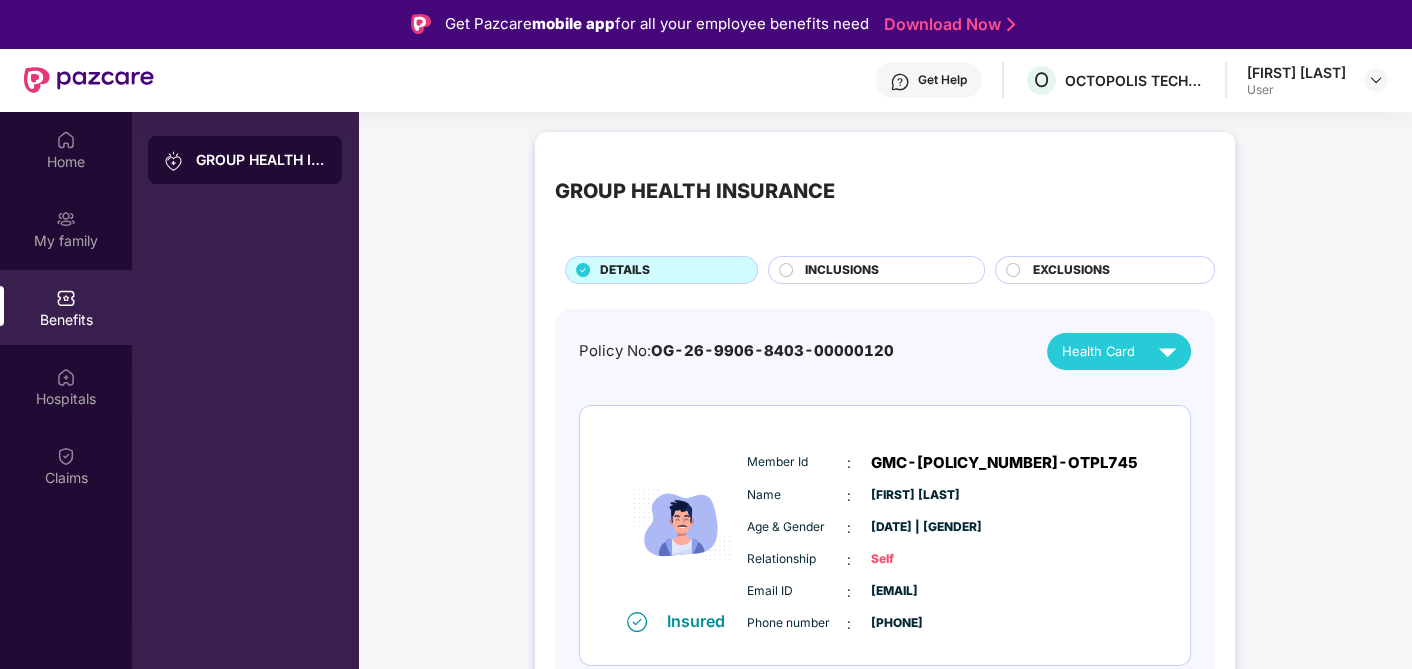 click on "GROUP HEALTH INSURANCE DETAILS INCLUSIONS EXCLUSIONS Policy No: OG-26-9906-8403-00000120 Health Card Insured Member Id : GMC-[POLICY_NUMBER]-OTPL745 Name : [FIRST] [LAST] Age & Gender : [DATE] | [GENDER] Relationship : Self Email ID : [EMAIL] Phone number : [PHONE] Insured Member Id : GMC-[POLICY_NUMBER]-OTPL745A Name : [FIRST] [LAST] Age & Gender : [DATE] | [GENDER] Relationship : Spouse Email ID : [EMAIL] Phone number : [PHONE] Name : [FIRST] [LAST] Age & Gender : [DATE] | [GENDER] Relationship : Child Email ID : [EMAIL] Phone number : [PHONE] Pending health card generation" at bounding box center [885, 748] 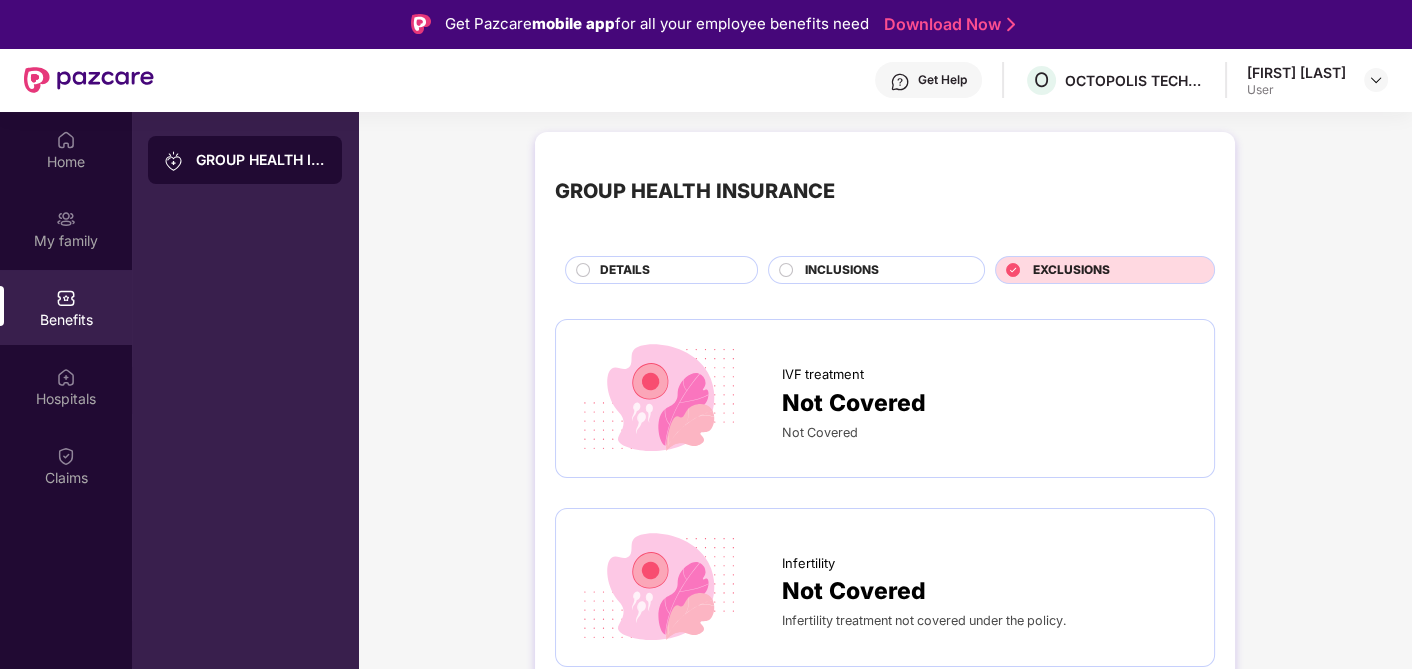 drag, startPoint x: 874, startPoint y: 262, endPoint x: 882, endPoint y: 282, distance: 21.540659 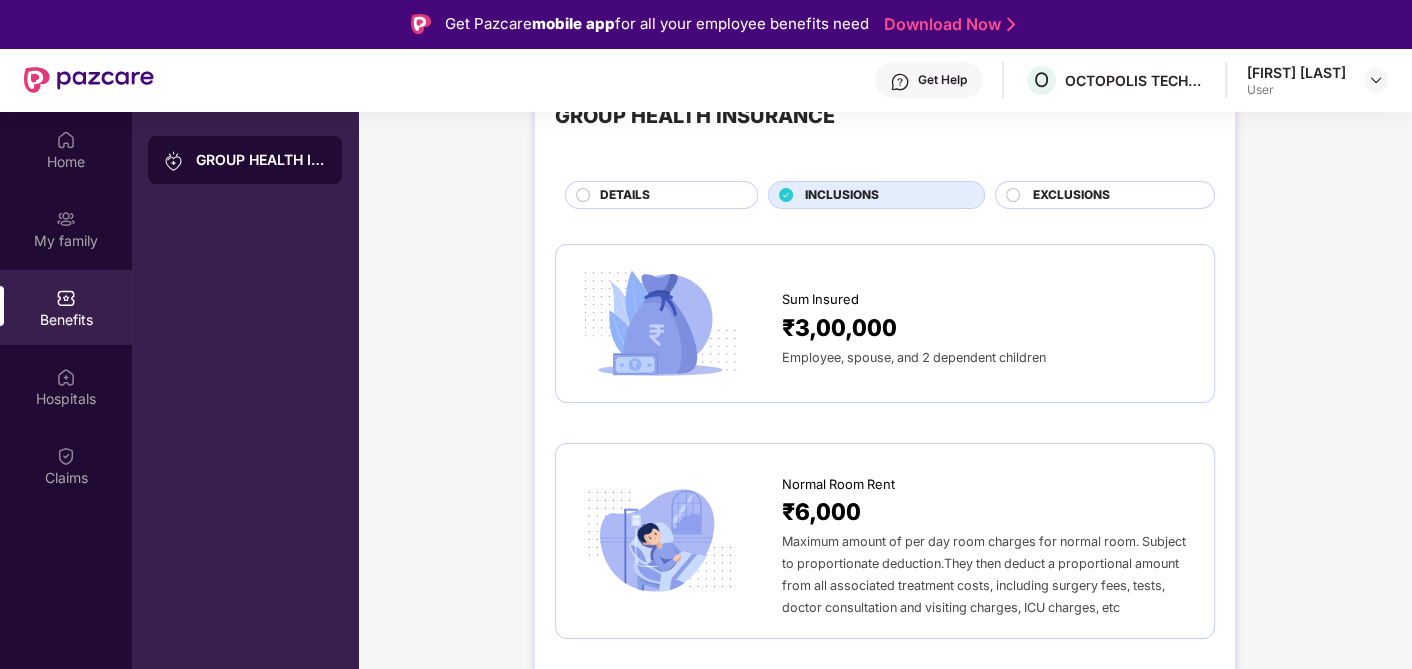 scroll, scrollTop: 0, scrollLeft: 0, axis: both 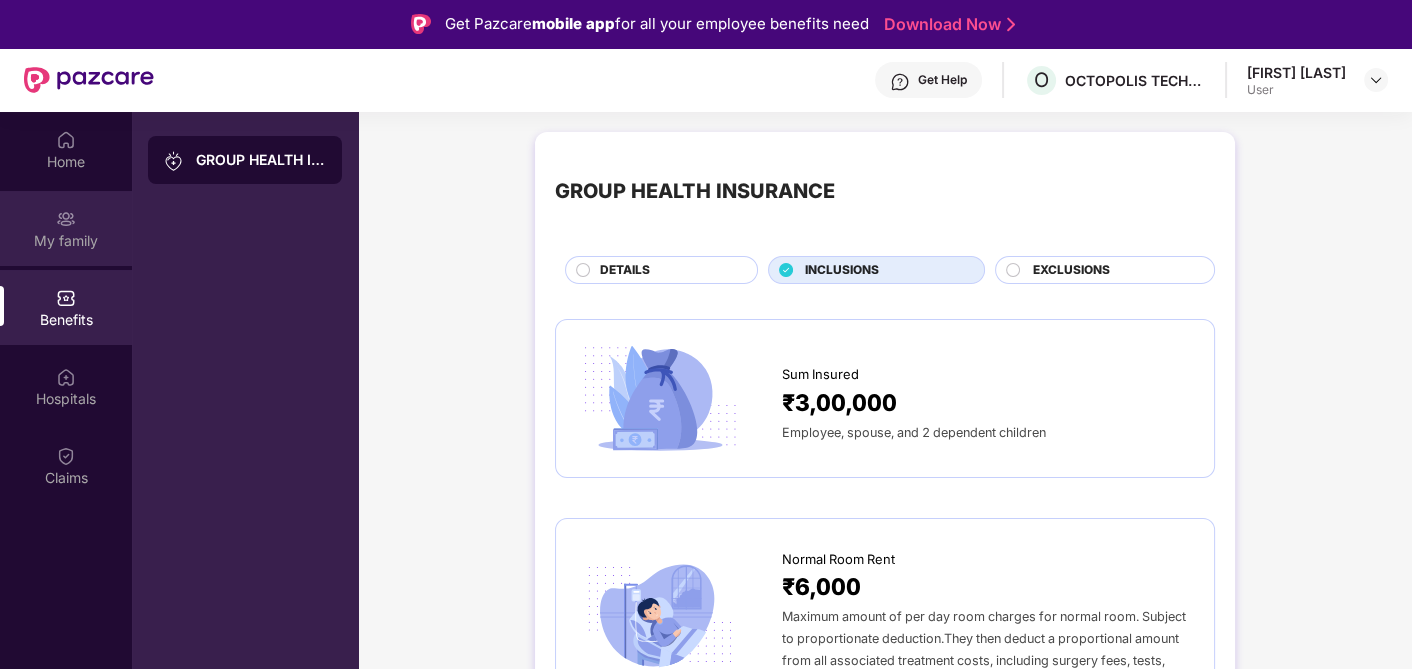 click at bounding box center [66, 219] 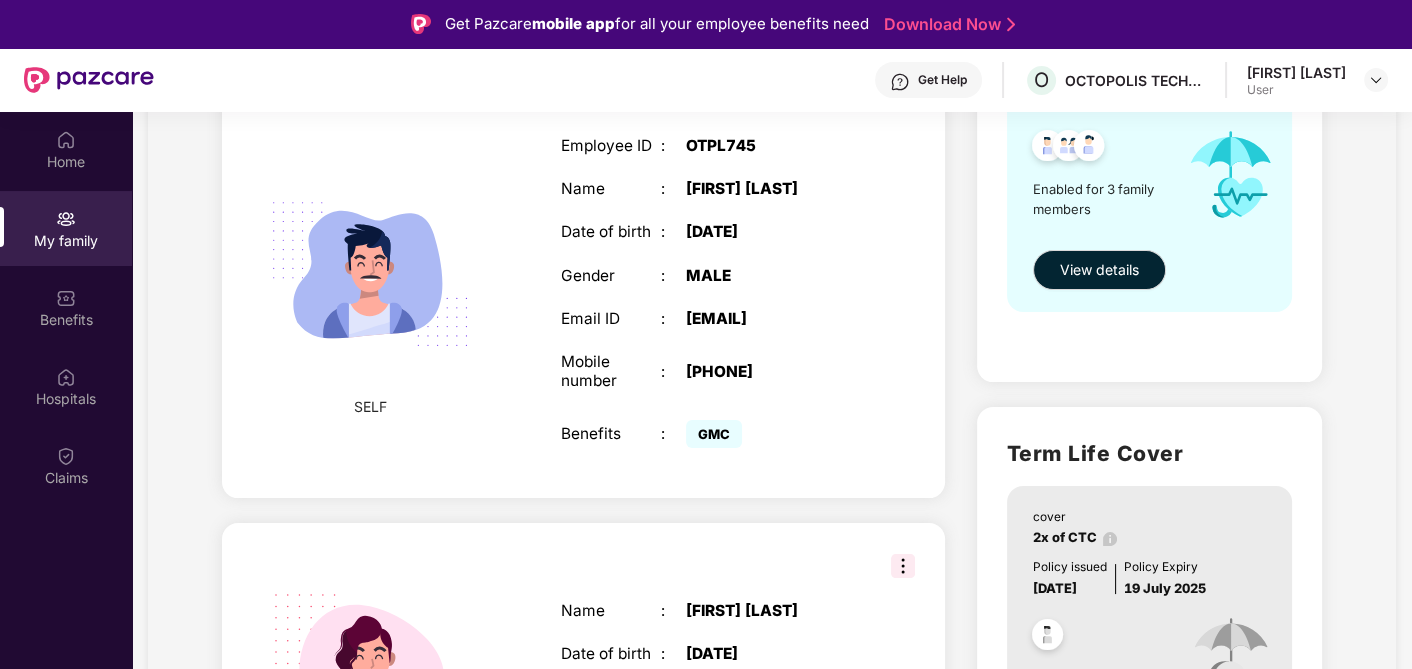 scroll, scrollTop: 297, scrollLeft: 0, axis: vertical 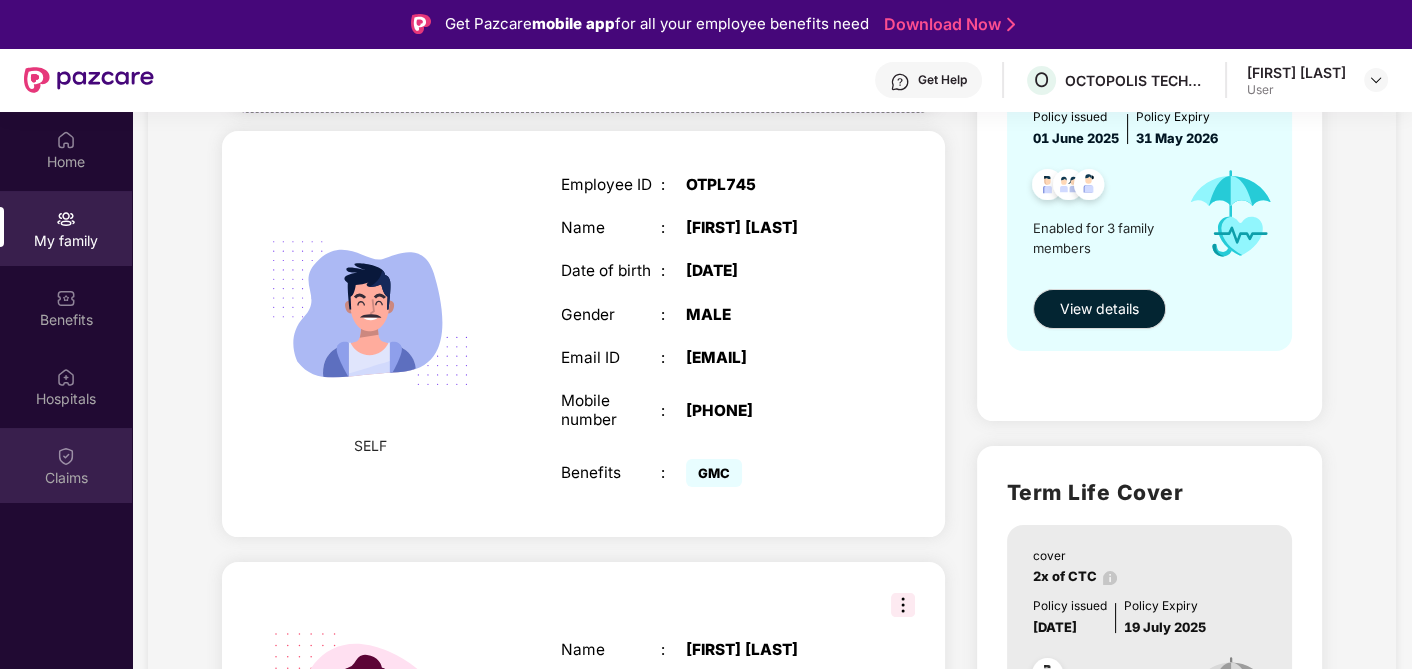 click on "Claims" at bounding box center (66, 478) 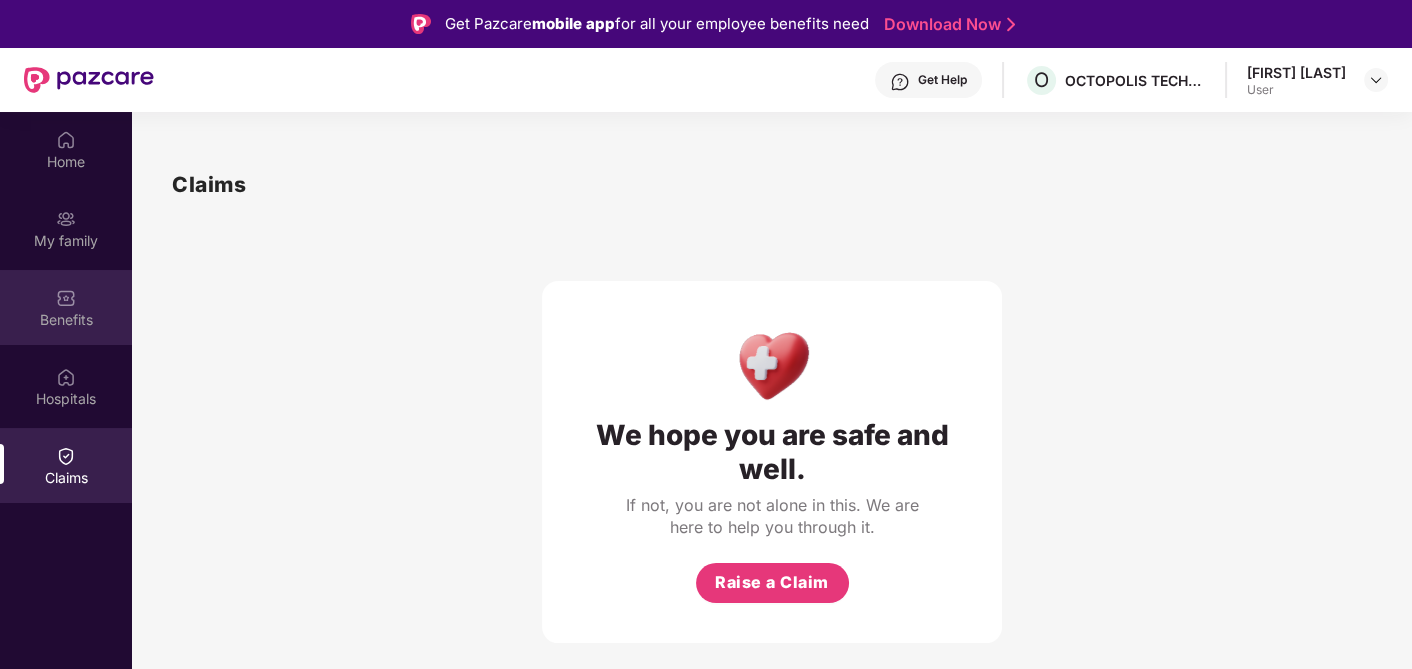 click on "Benefits" at bounding box center (66, 320) 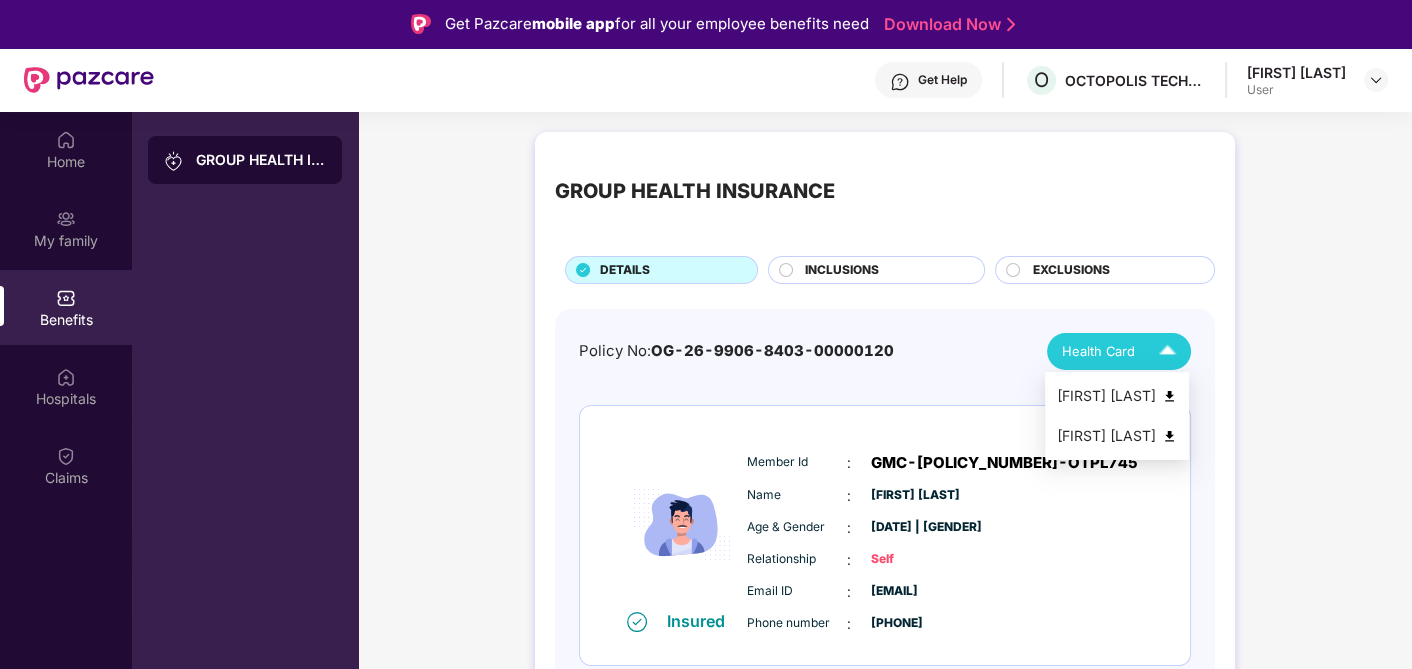 click at bounding box center (1167, 351) 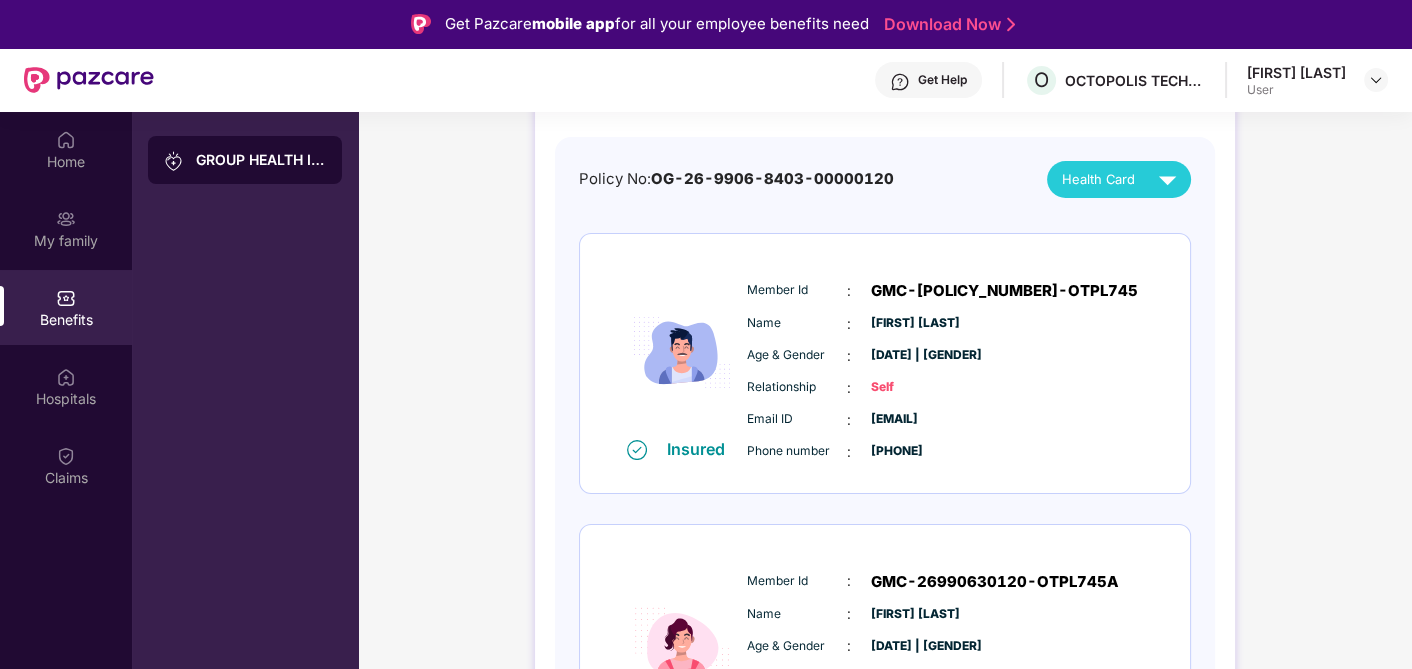 scroll, scrollTop: 222, scrollLeft: 0, axis: vertical 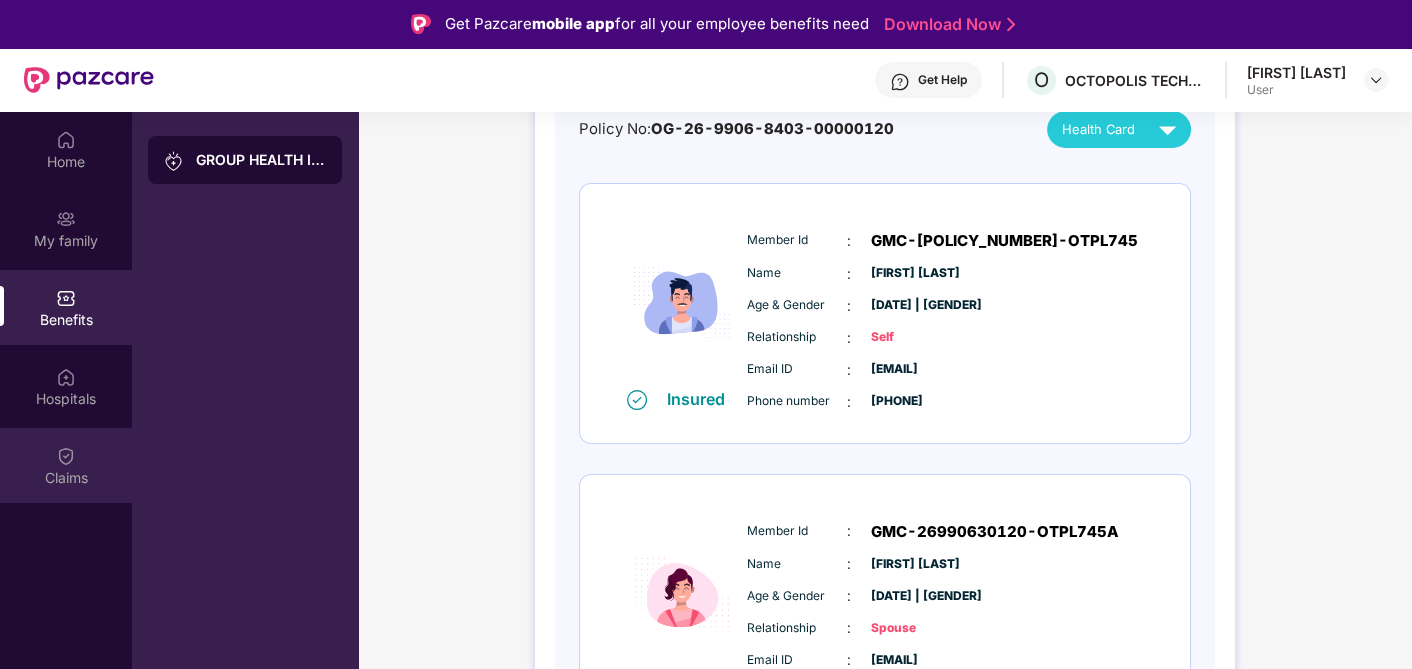 click on "Claims" at bounding box center (66, 465) 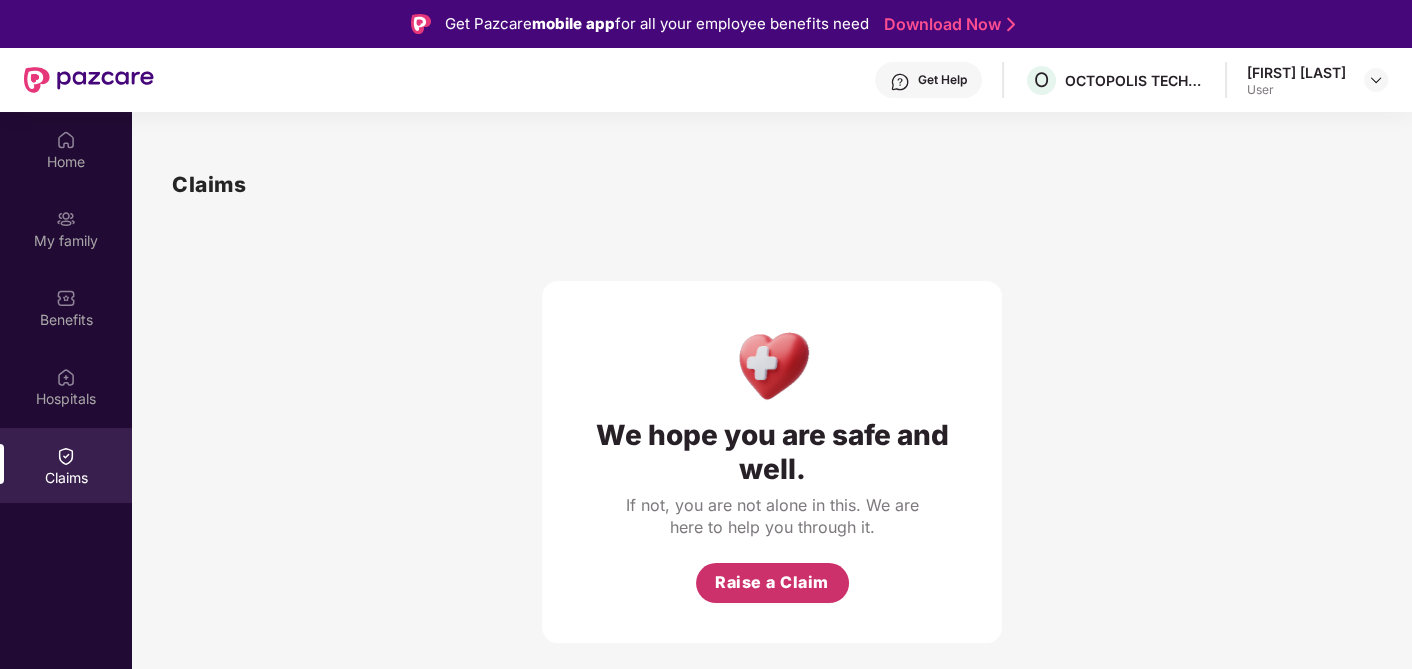 click on "Raise a Claim" at bounding box center [772, 582] 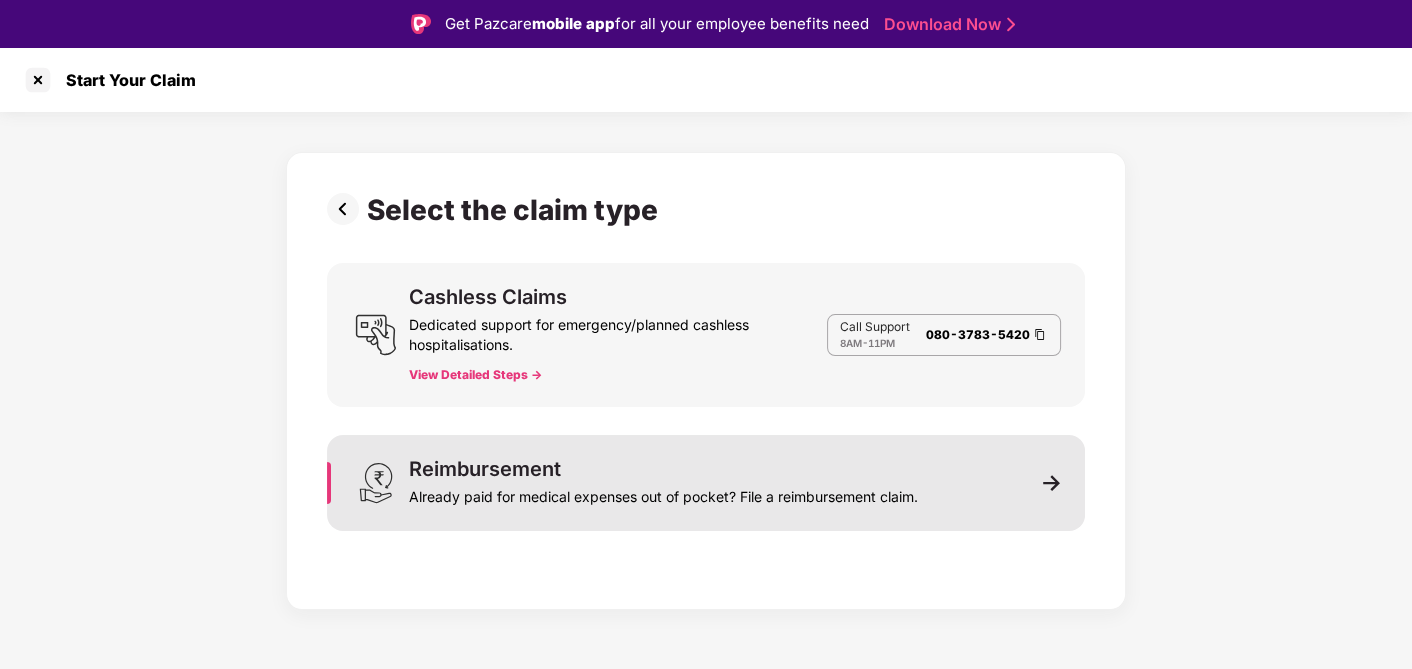 click on "Already paid for medical expenses out of pocket? File a reimbursement claim." at bounding box center [663, 493] 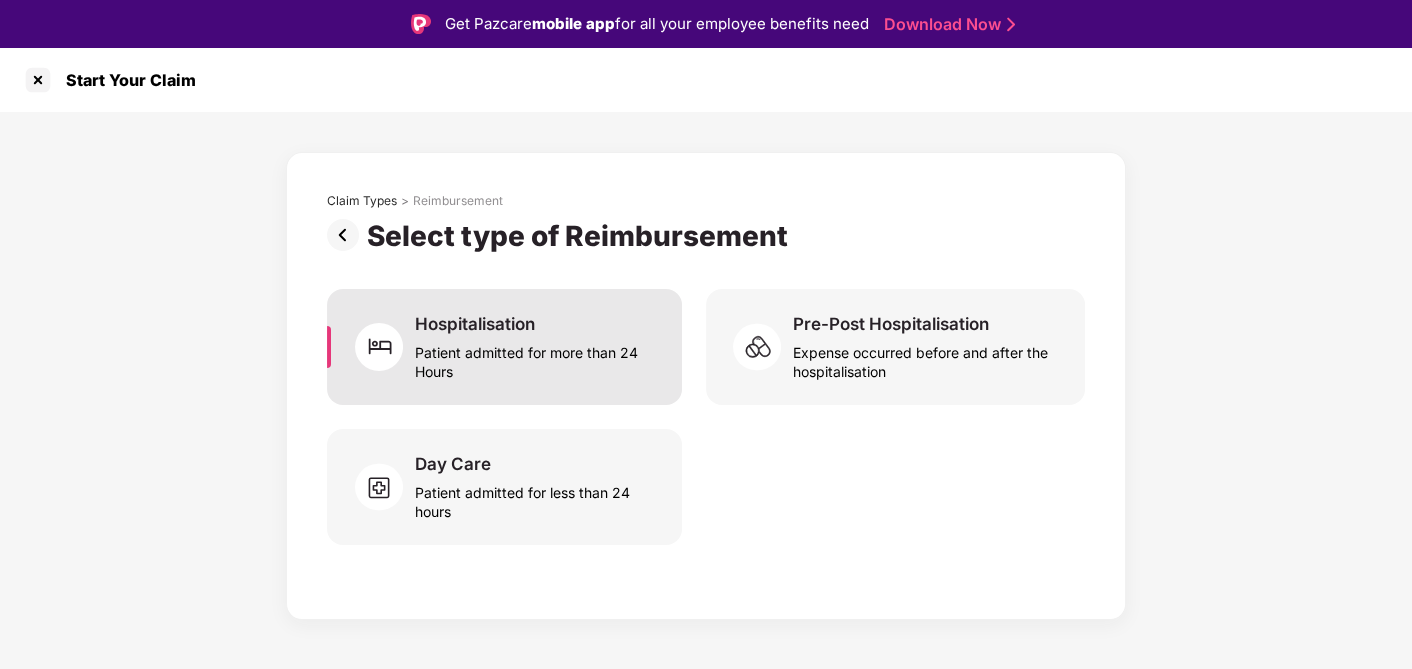 click on "Patient admitted for more than 24 Hours" at bounding box center (536, 358) 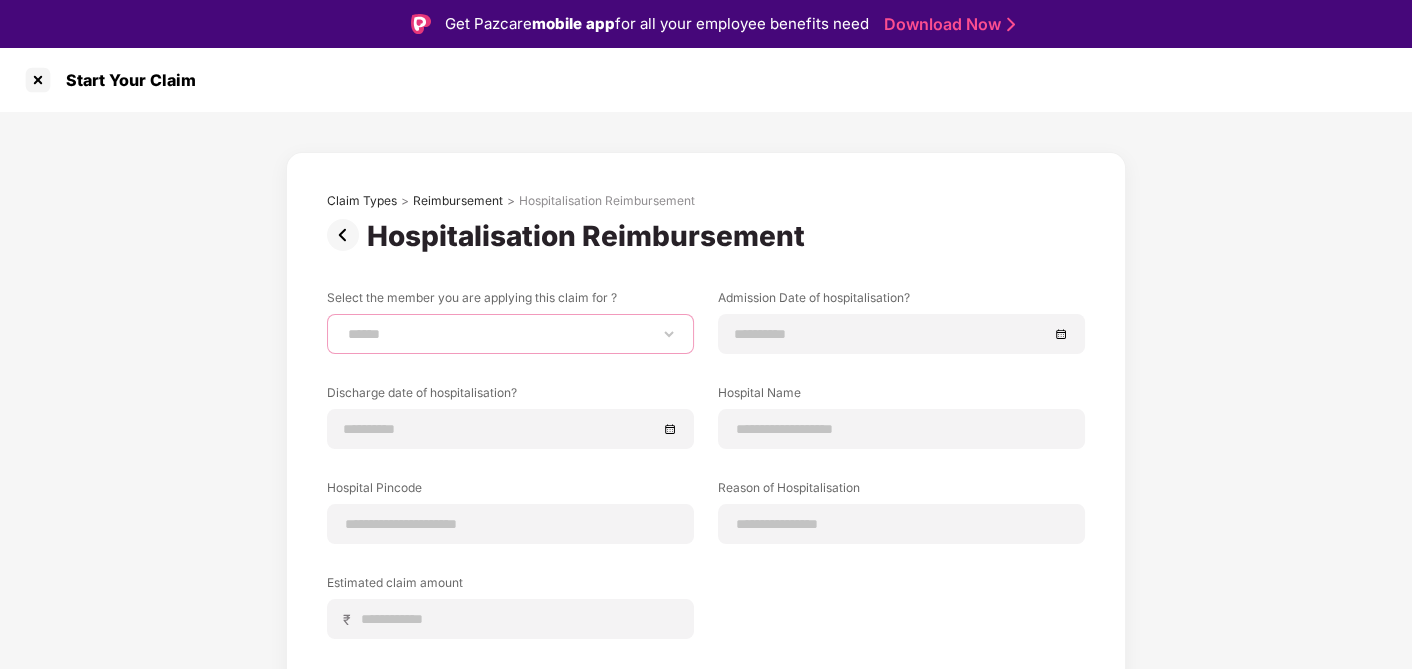 click on "**********" at bounding box center [510, 334] 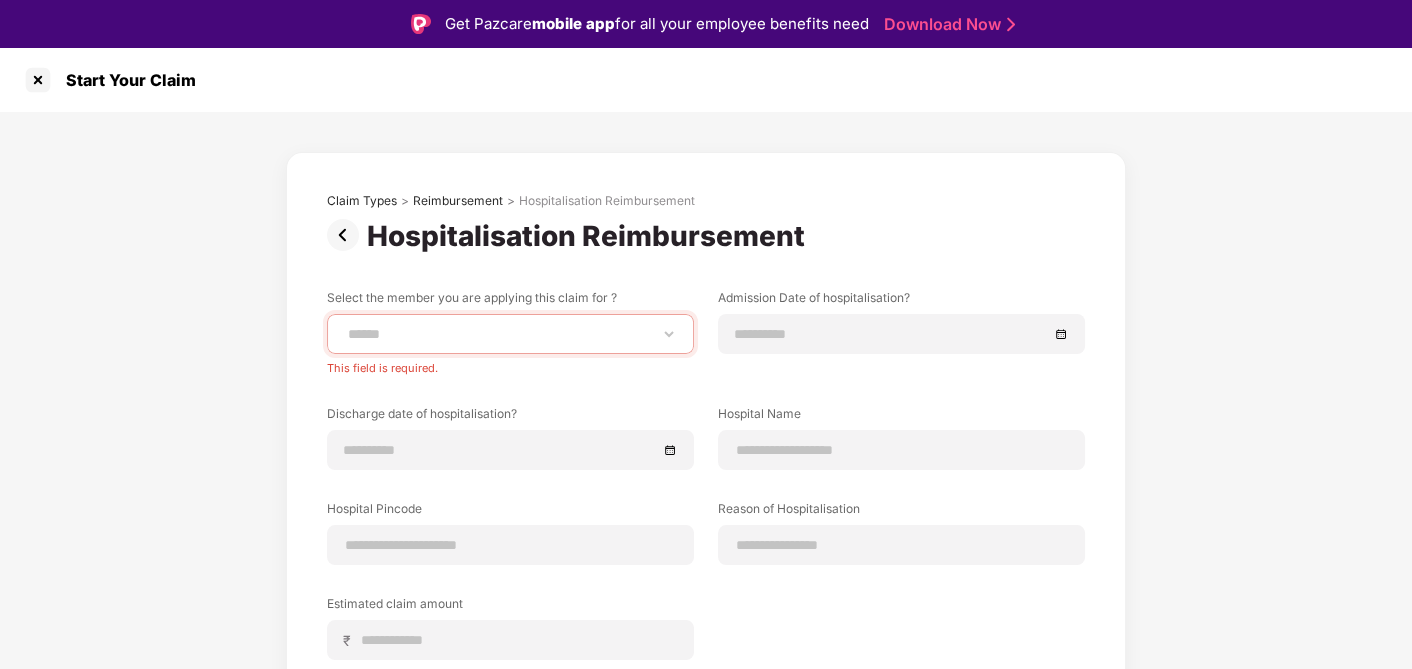 click at bounding box center [347, 235] 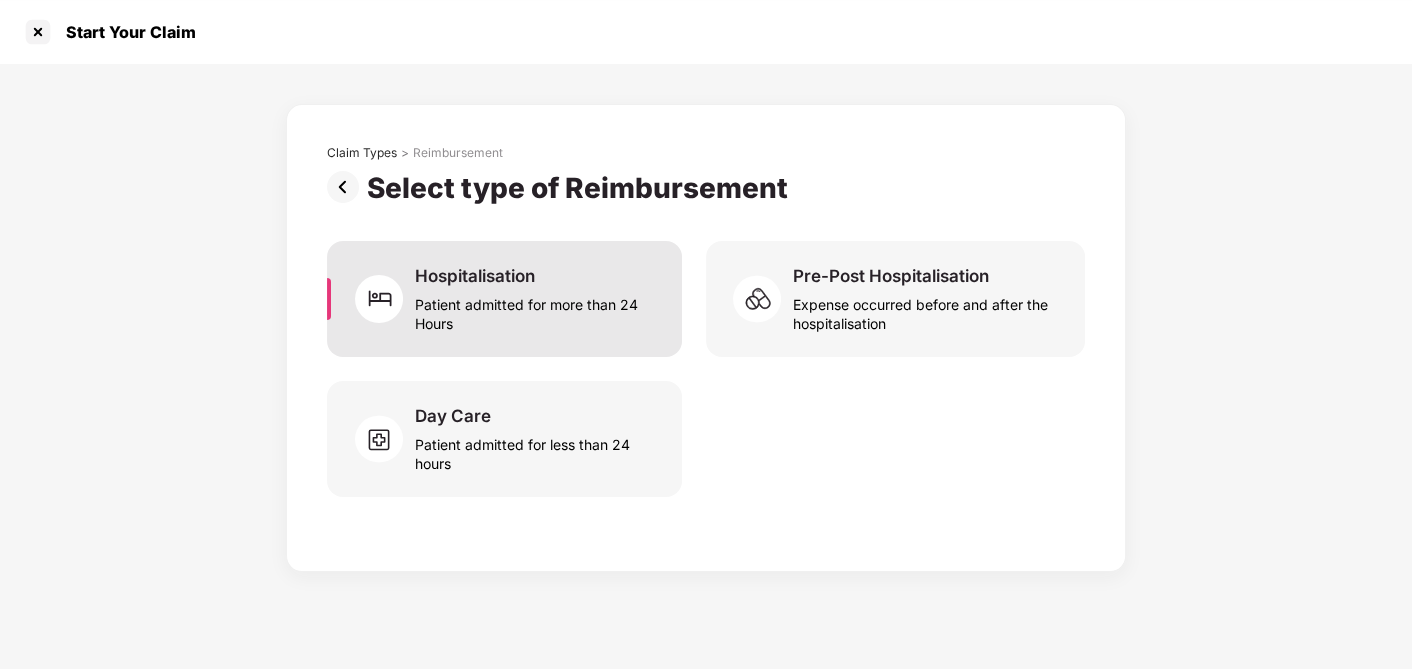 scroll, scrollTop: 0, scrollLeft: 0, axis: both 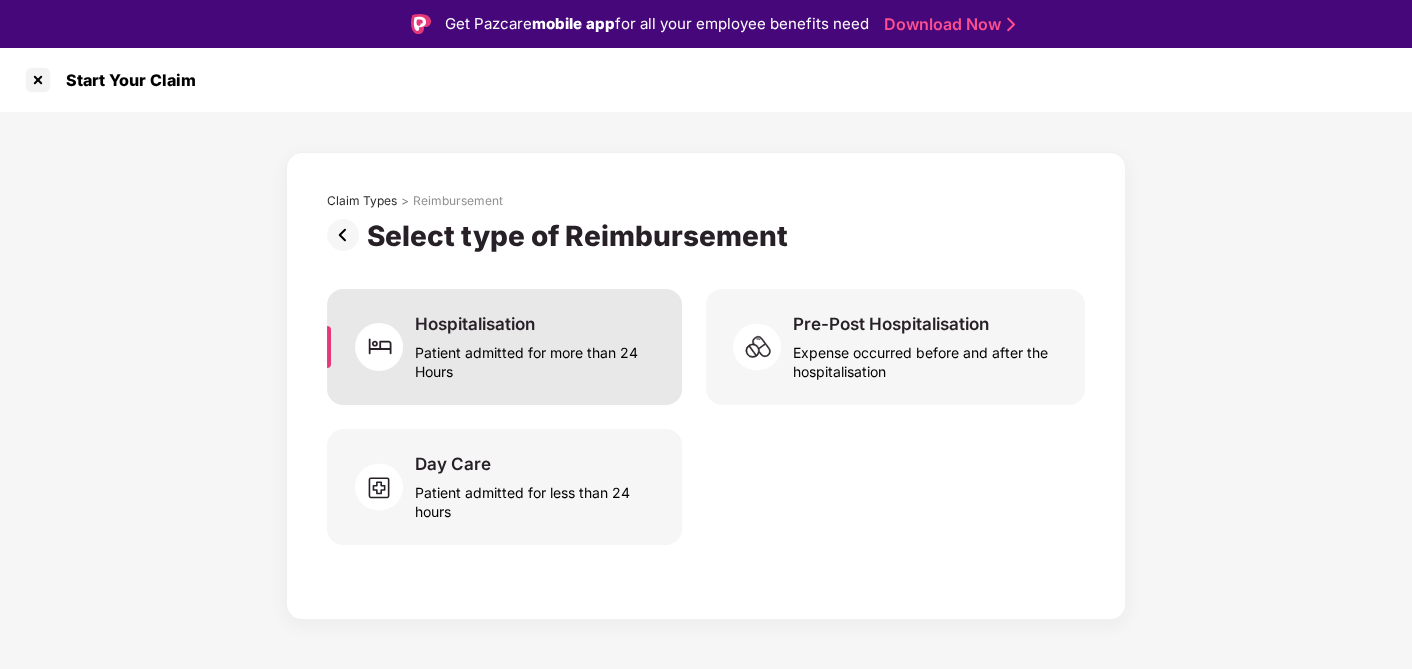 drag, startPoint x: 479, startPoint y: 336, endPoint x: 425, endPoint y: 330, distance: 54.33231 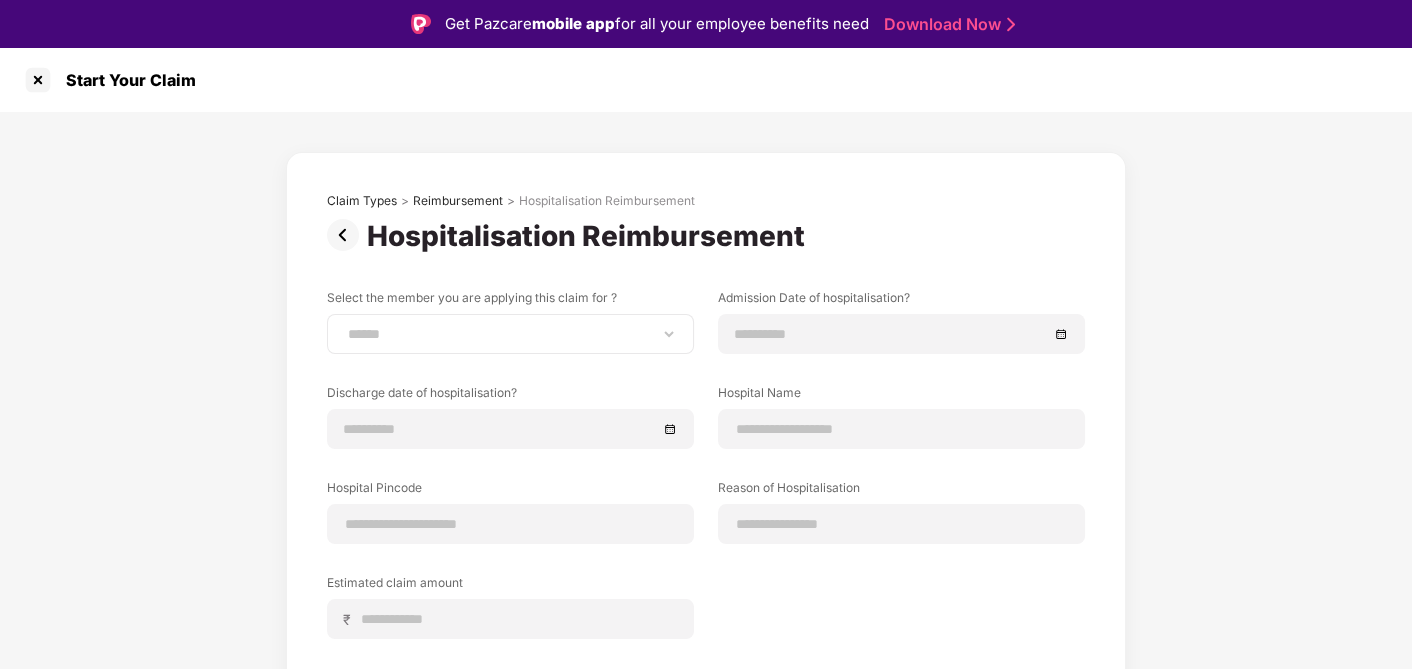 click on "**********" at bounding box center (510, 334) 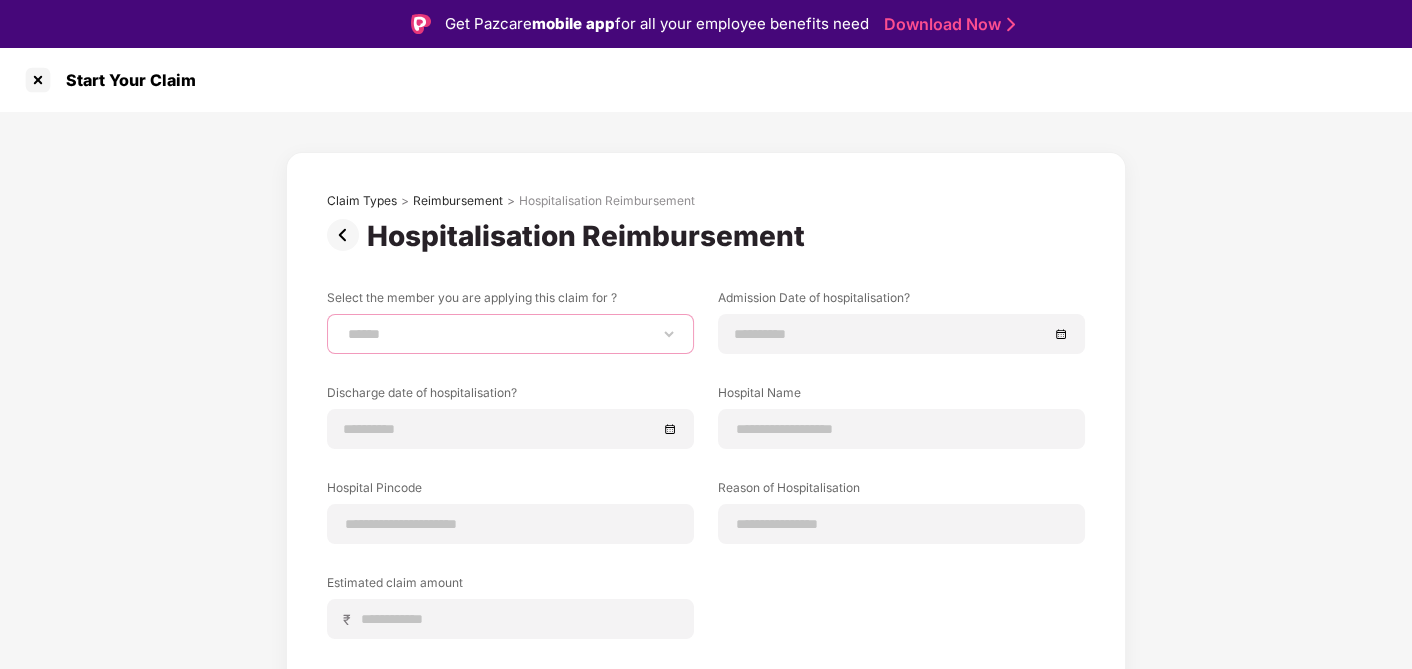 click on "**********" at bounding box center [510, 334] 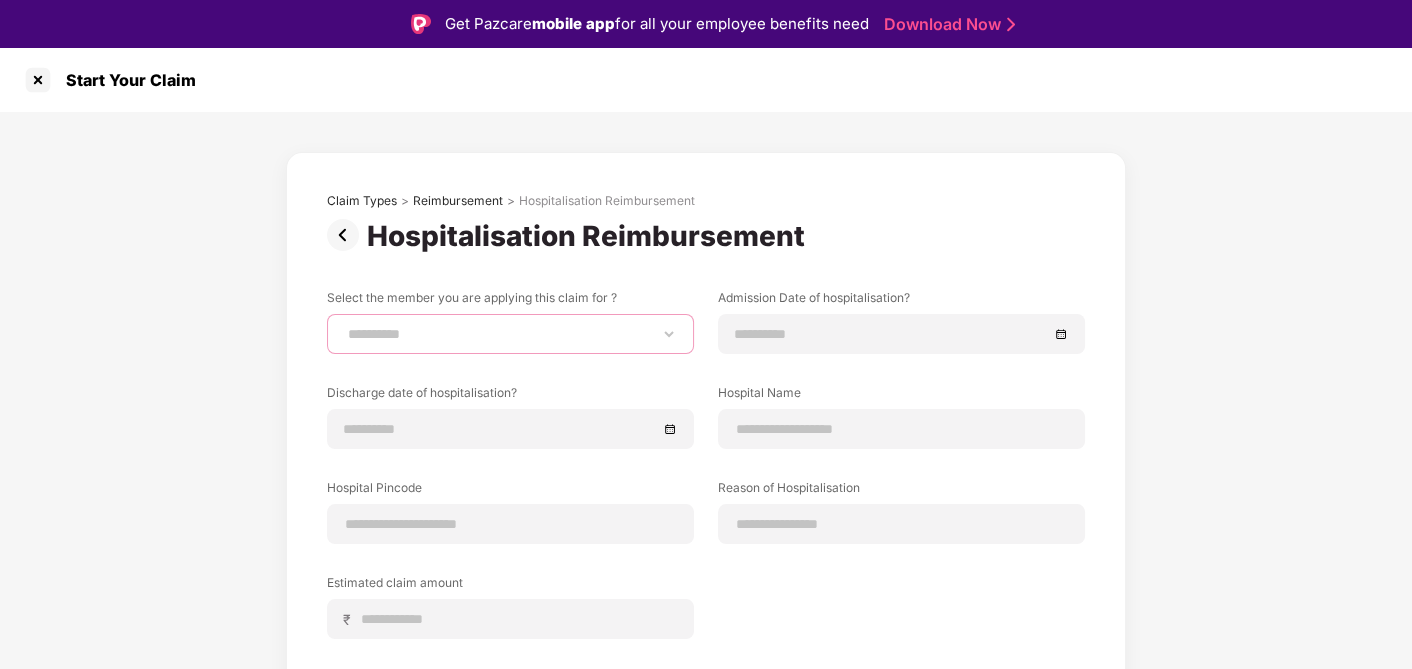 click on "**********" at bounding box center (510, 334) 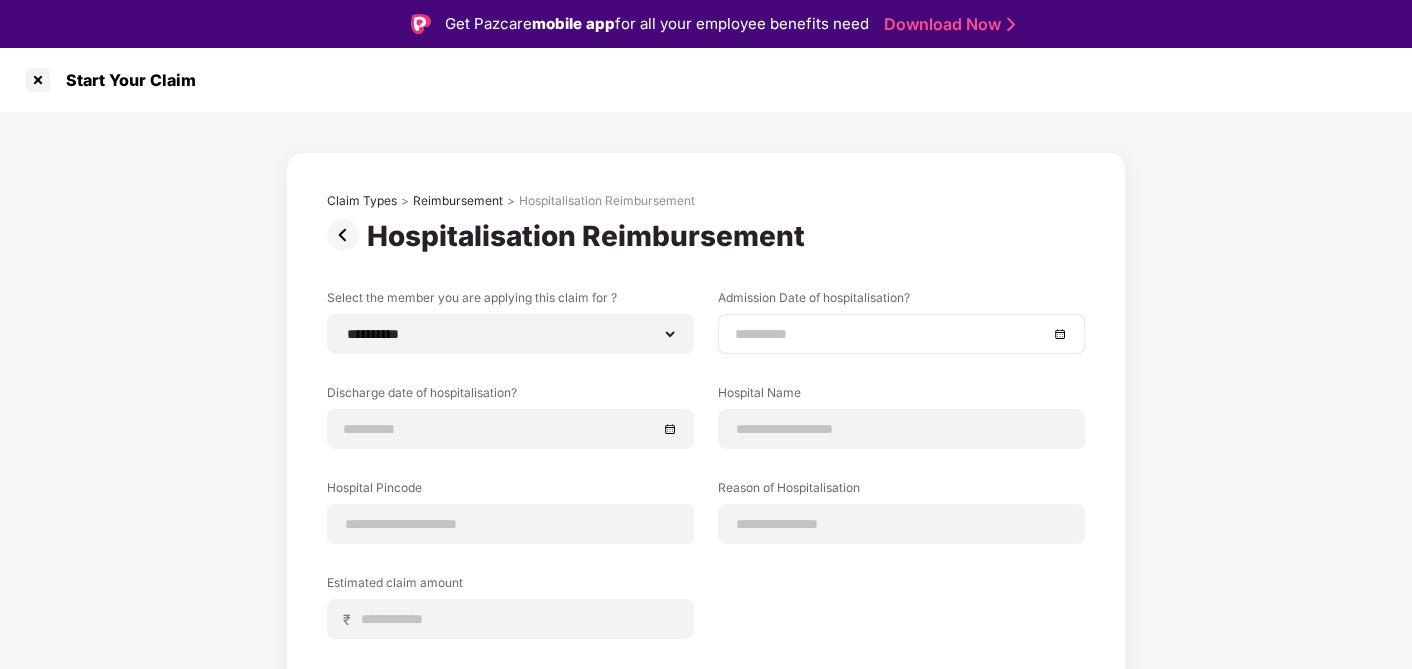 click at bounding box center (901, 334) 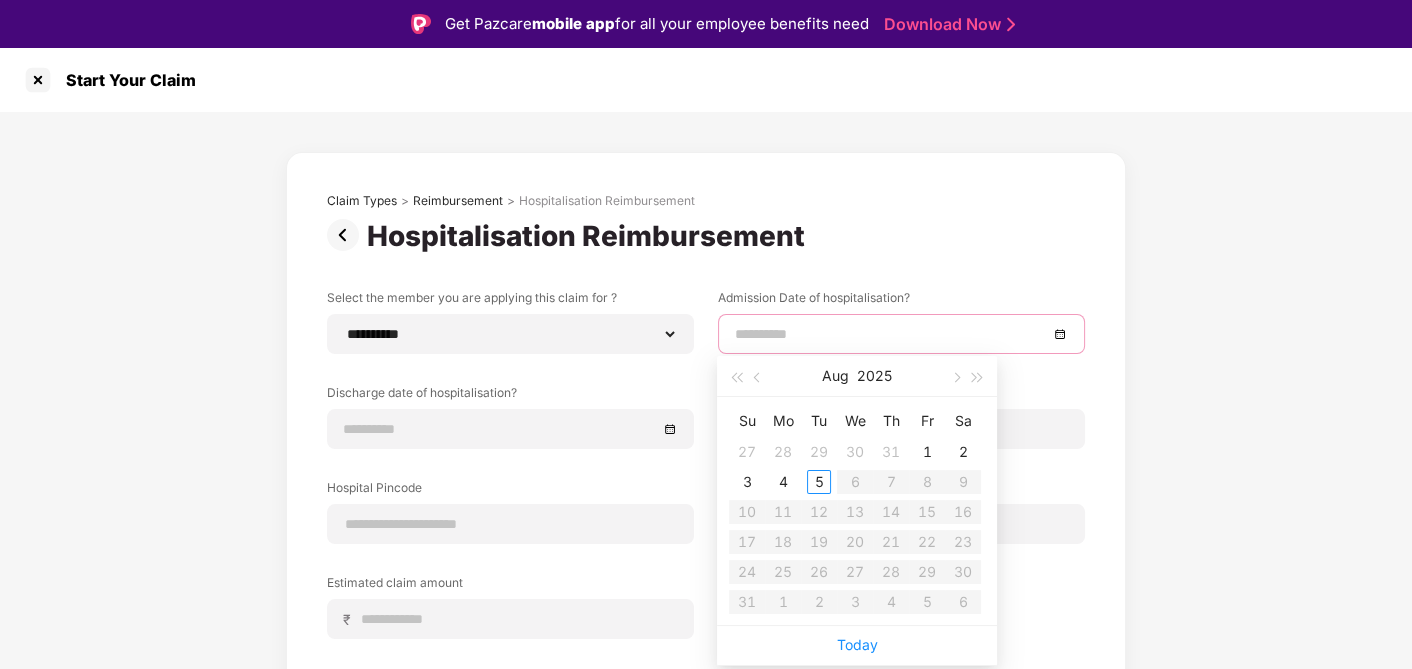 type on "**********" 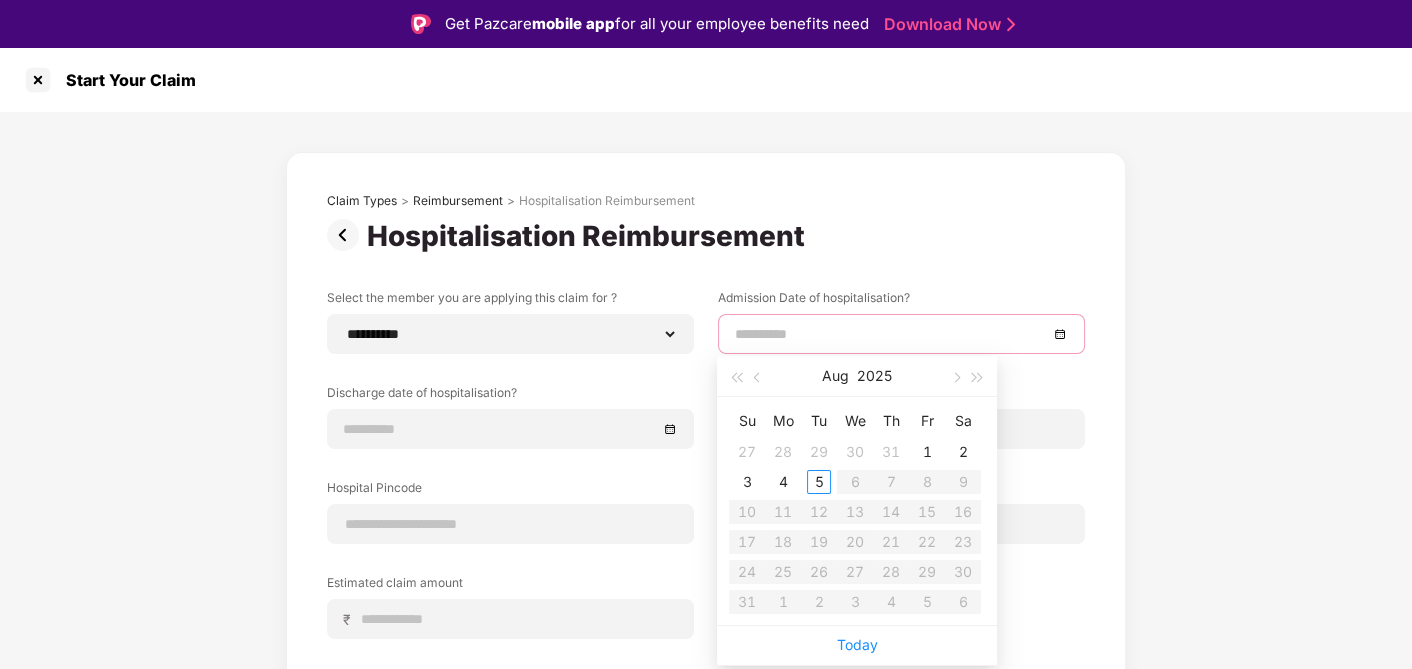 type on "**********" 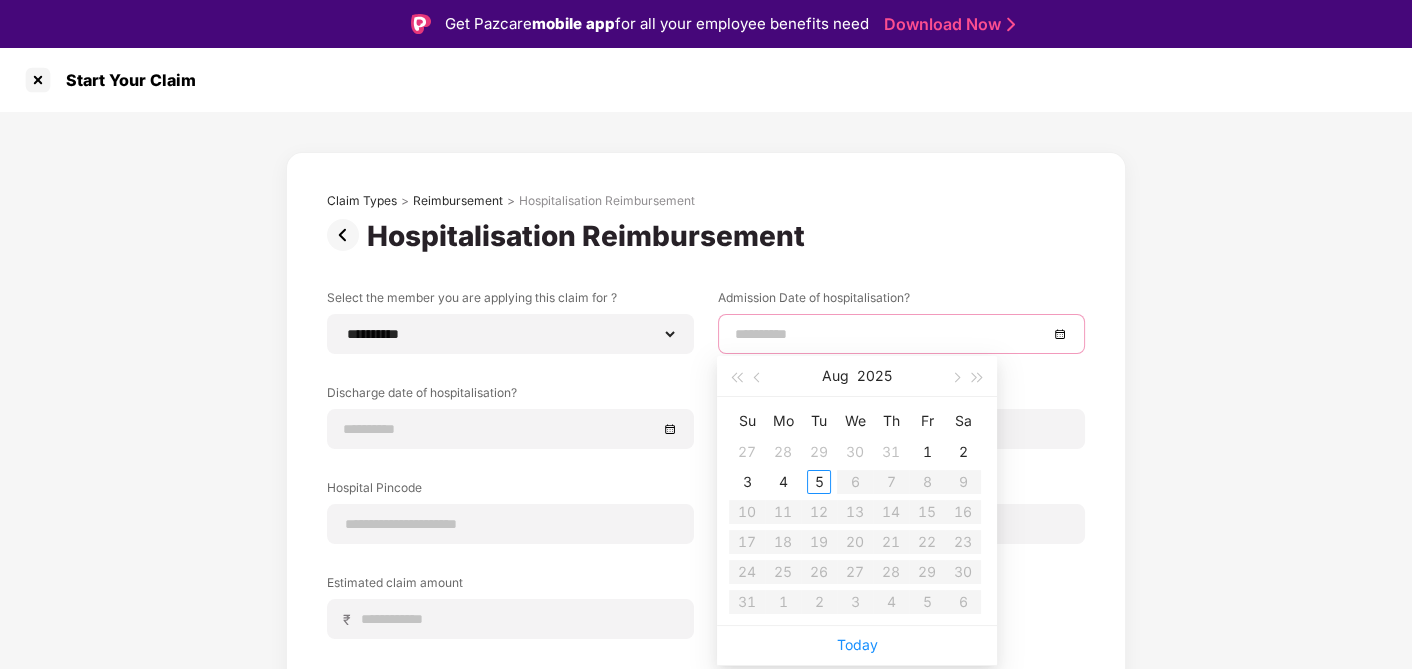 type on "**********" 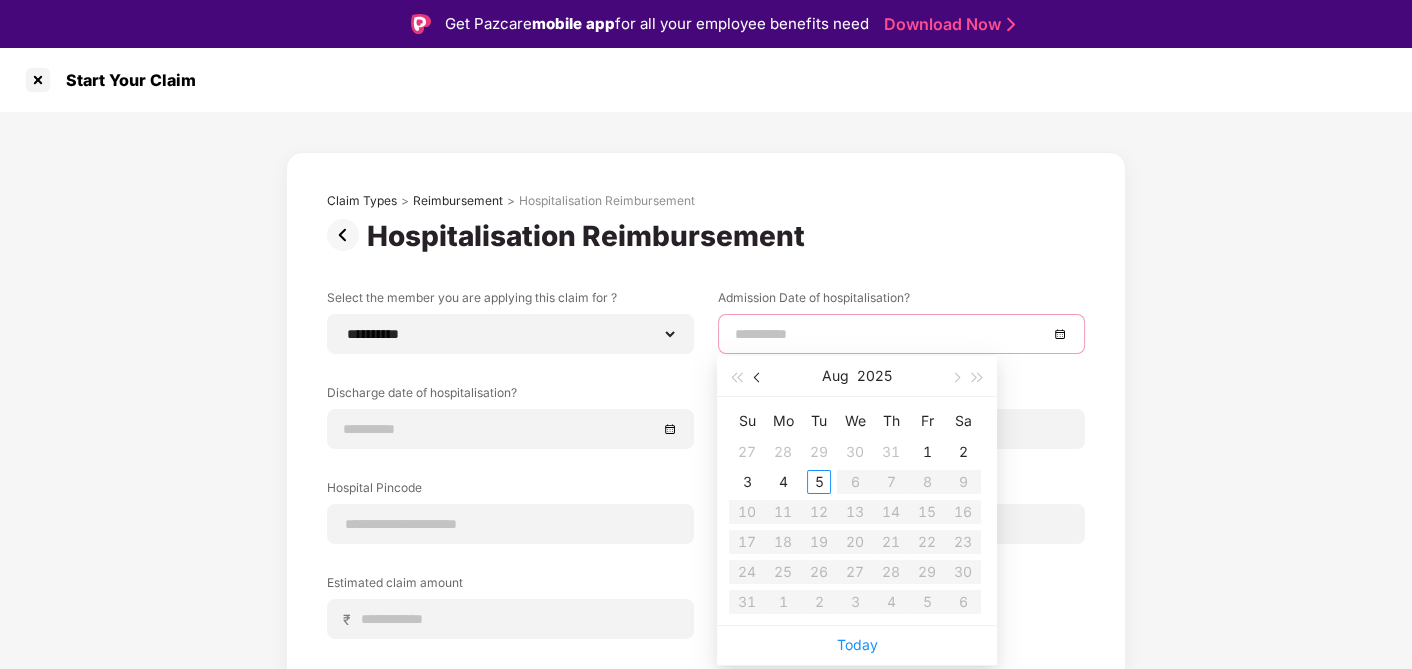 click at bounding box center (759, 378) 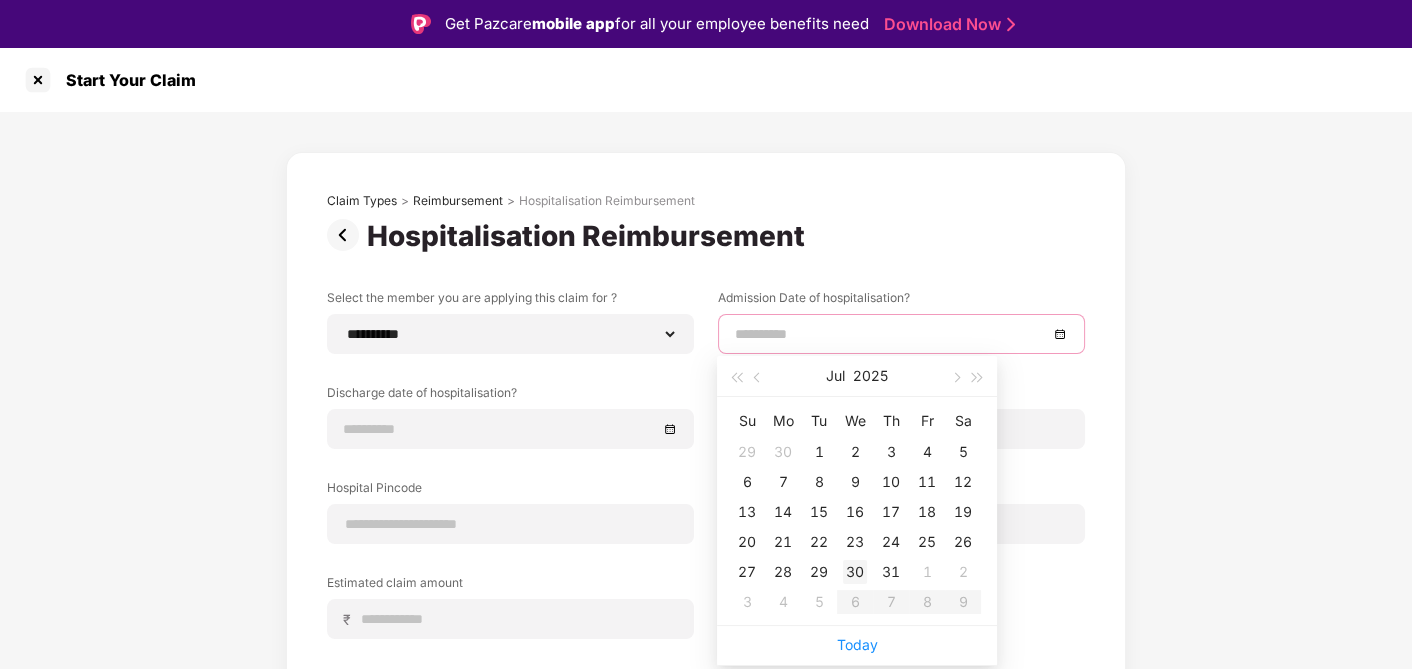 type on "**********" 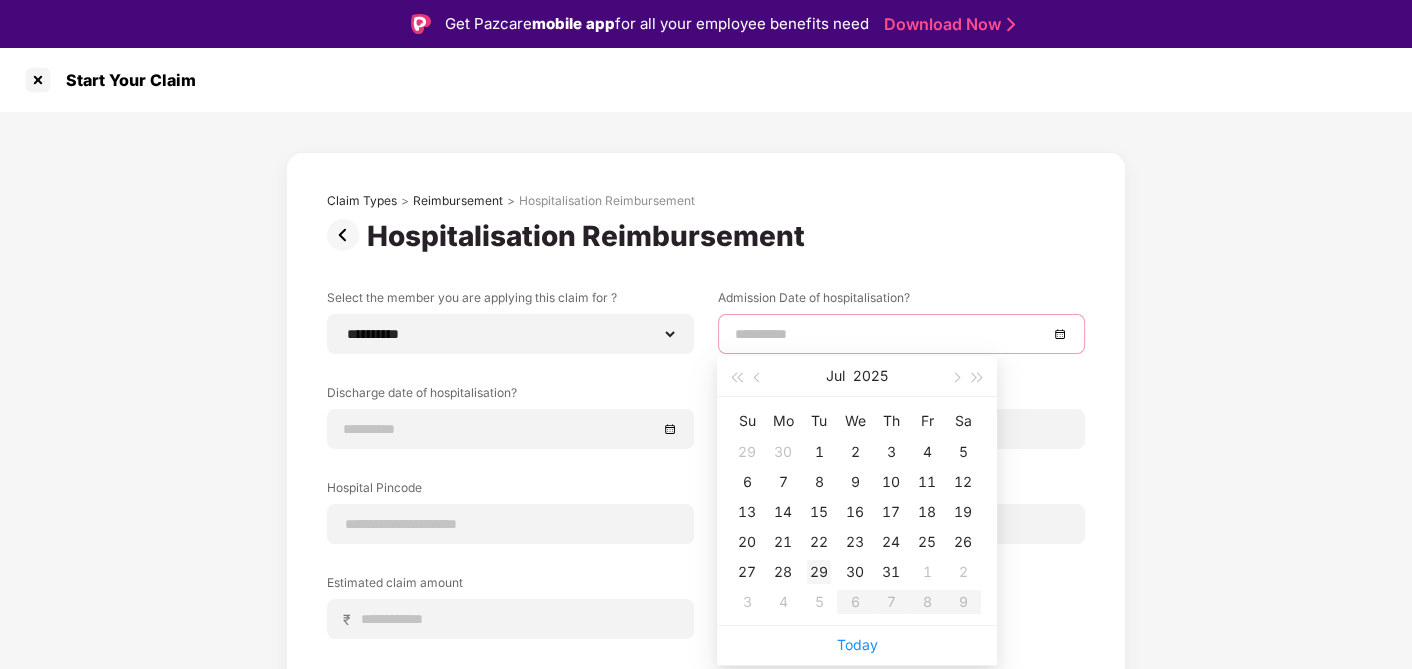 type on "**********" 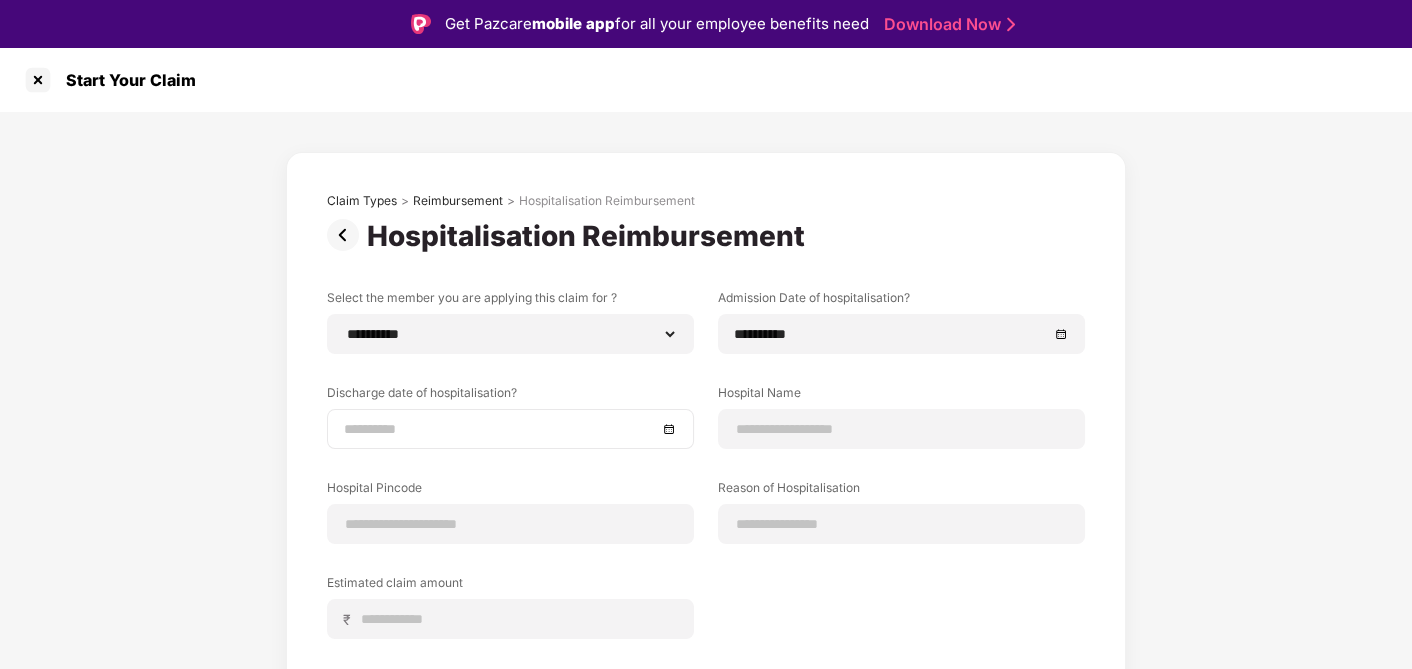 click at bounding box center [510, 429] 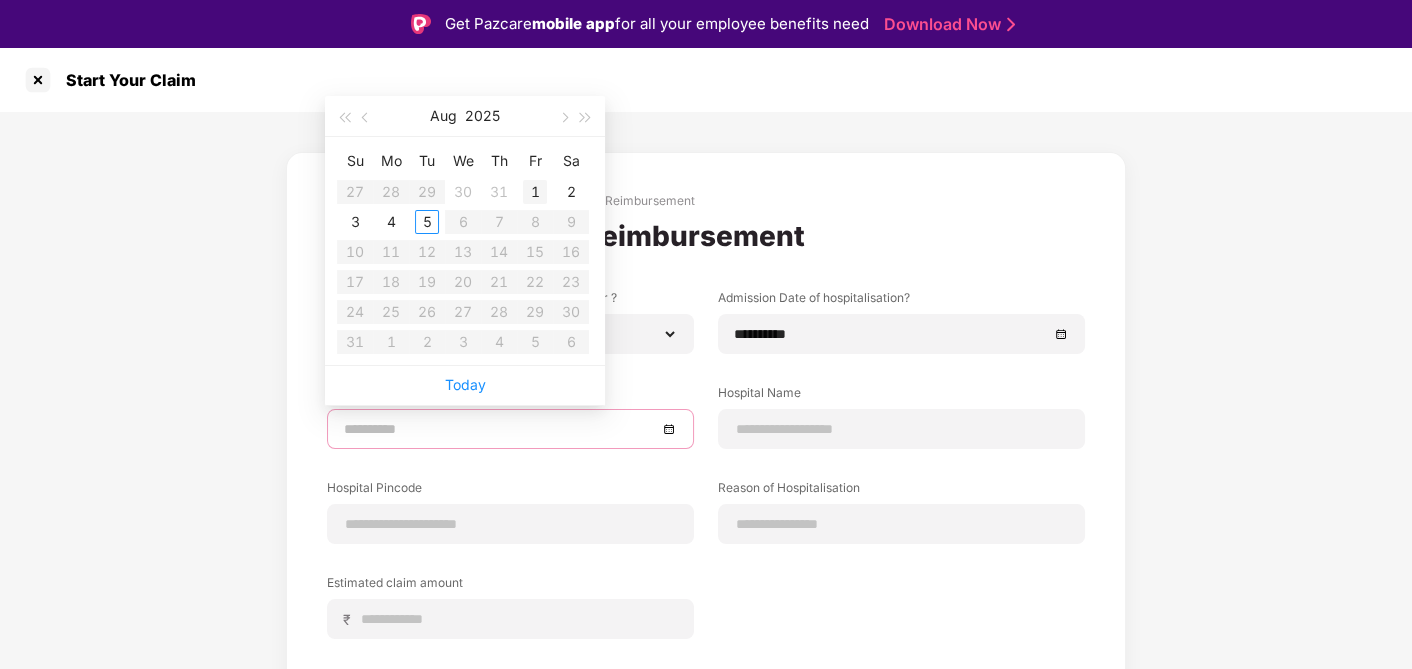 type on "**********" 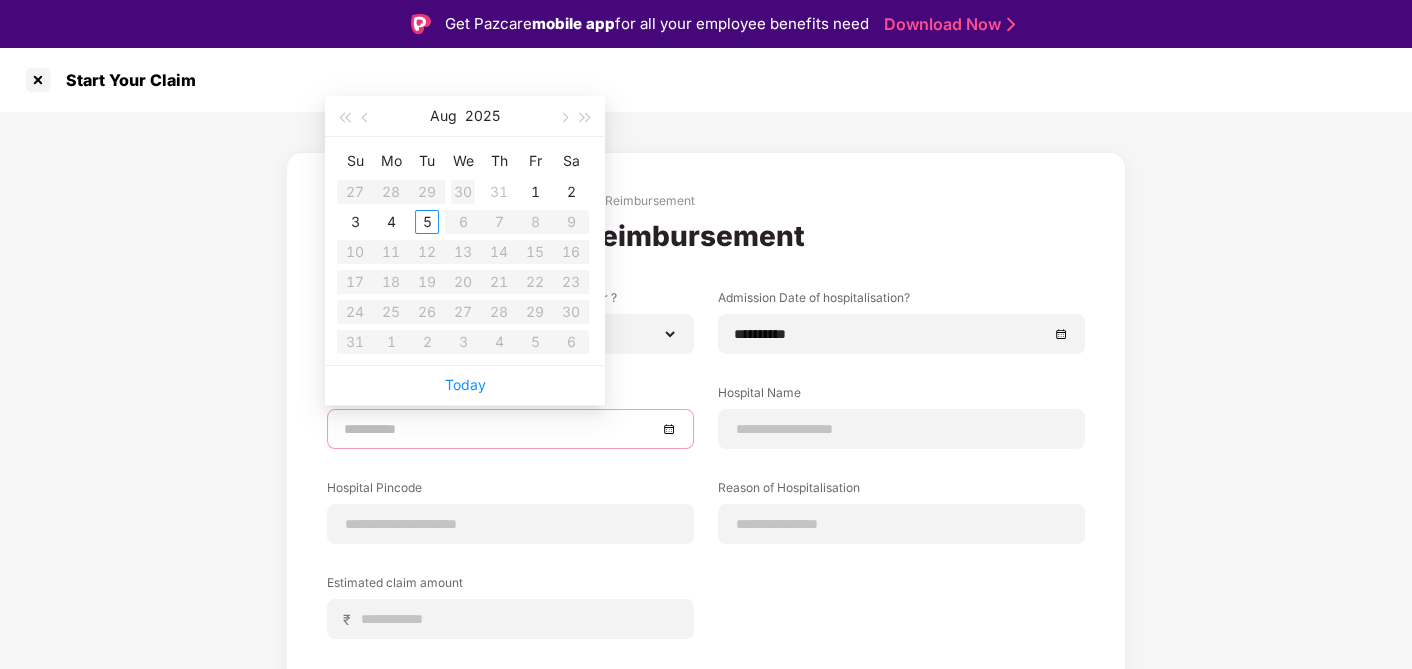 type on "**********" 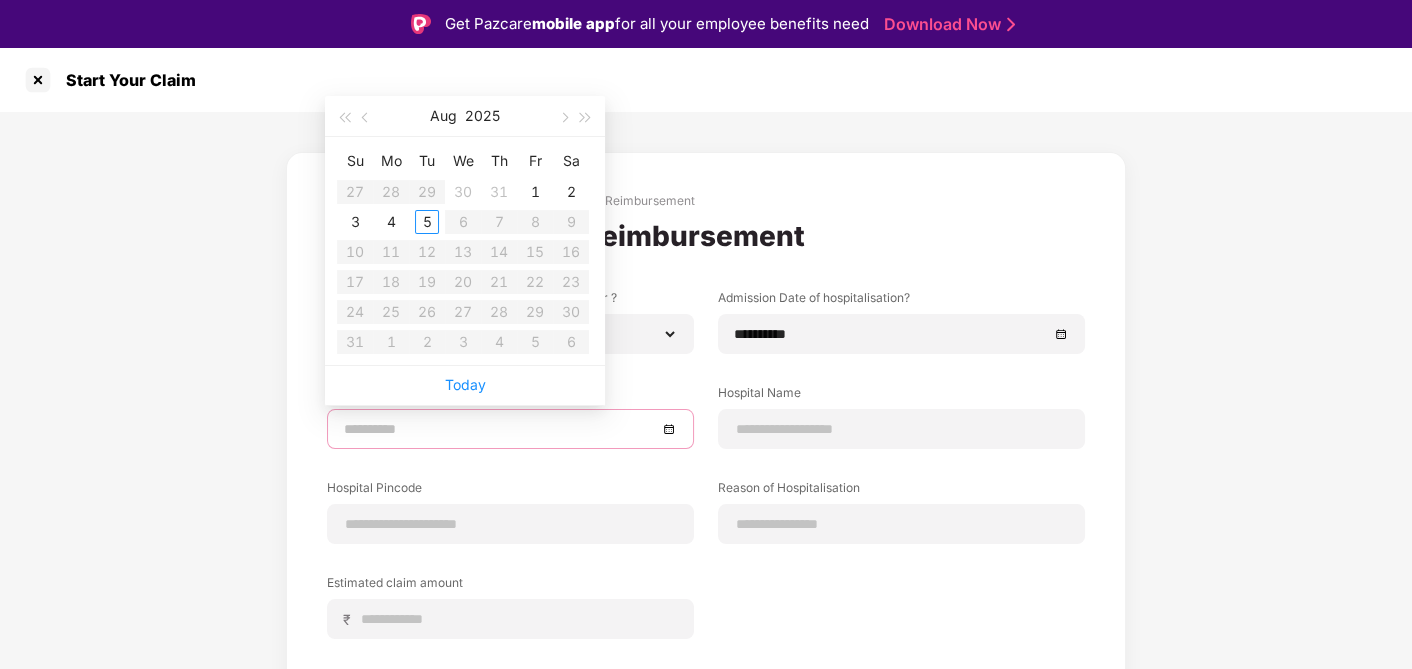 type on "**********" 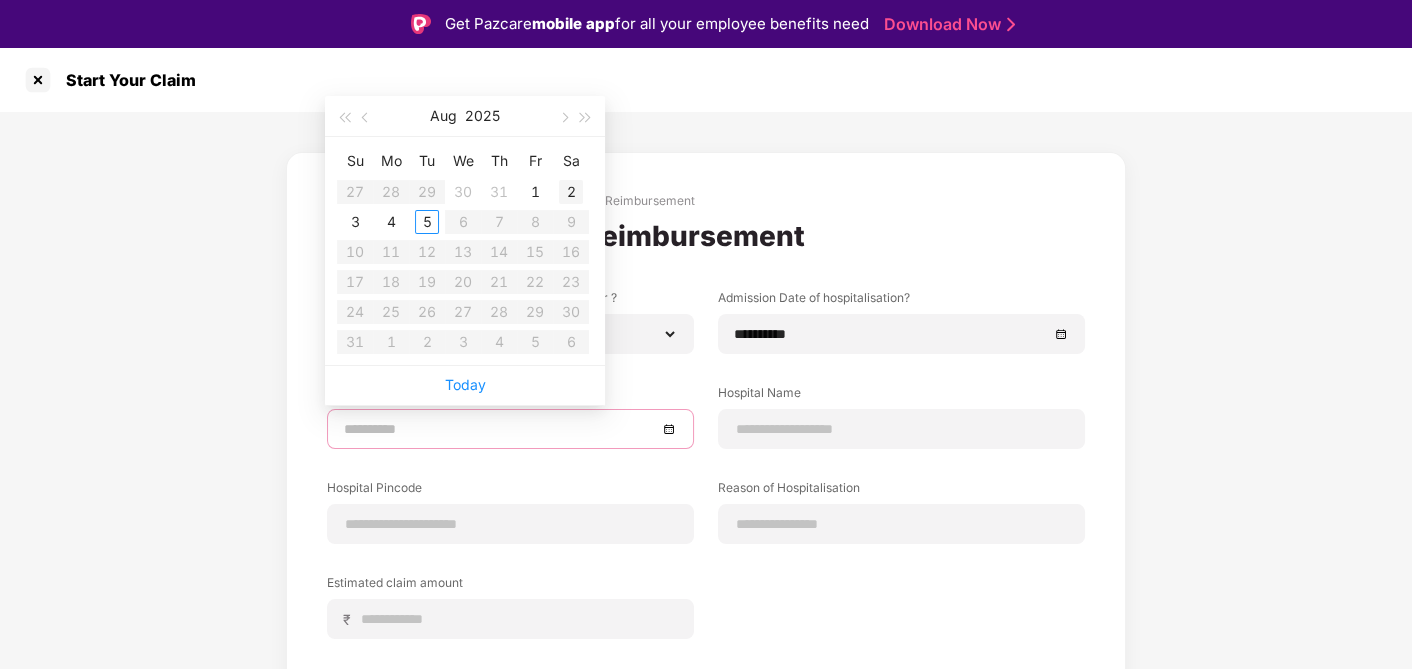 type on "**********" 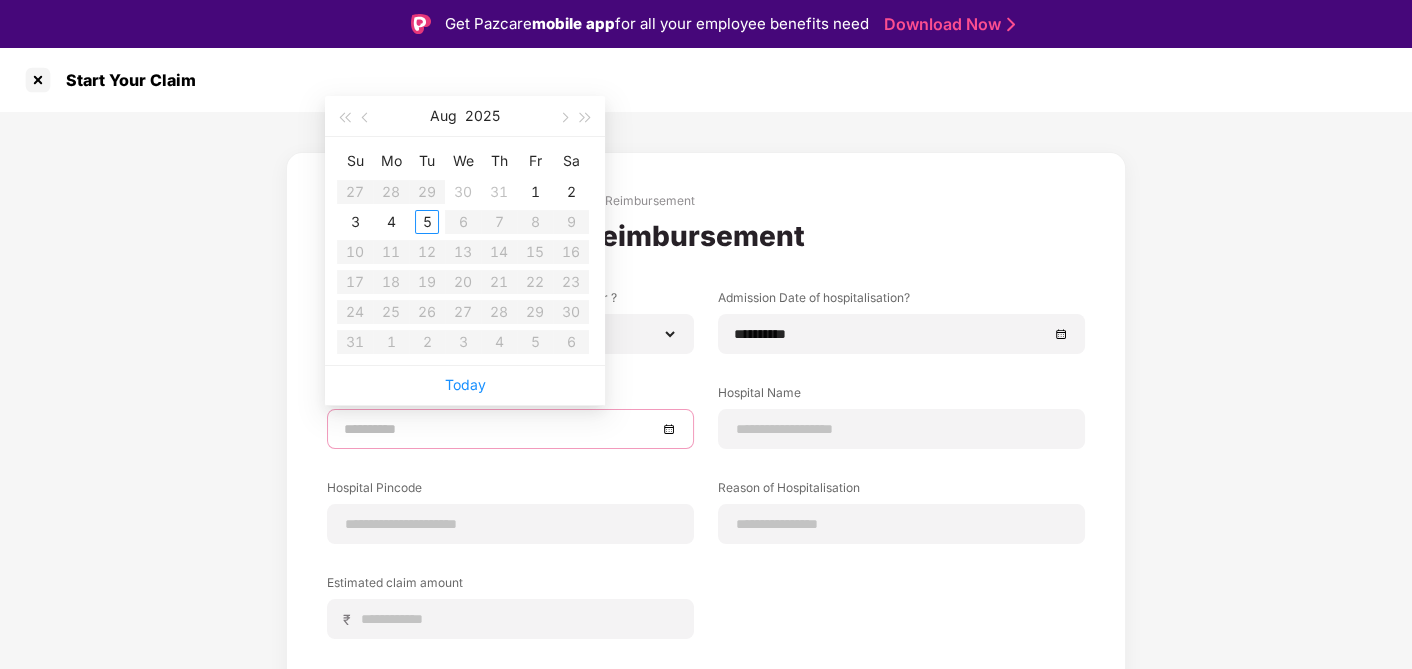 click on "2" at bounding box center [571, 192] 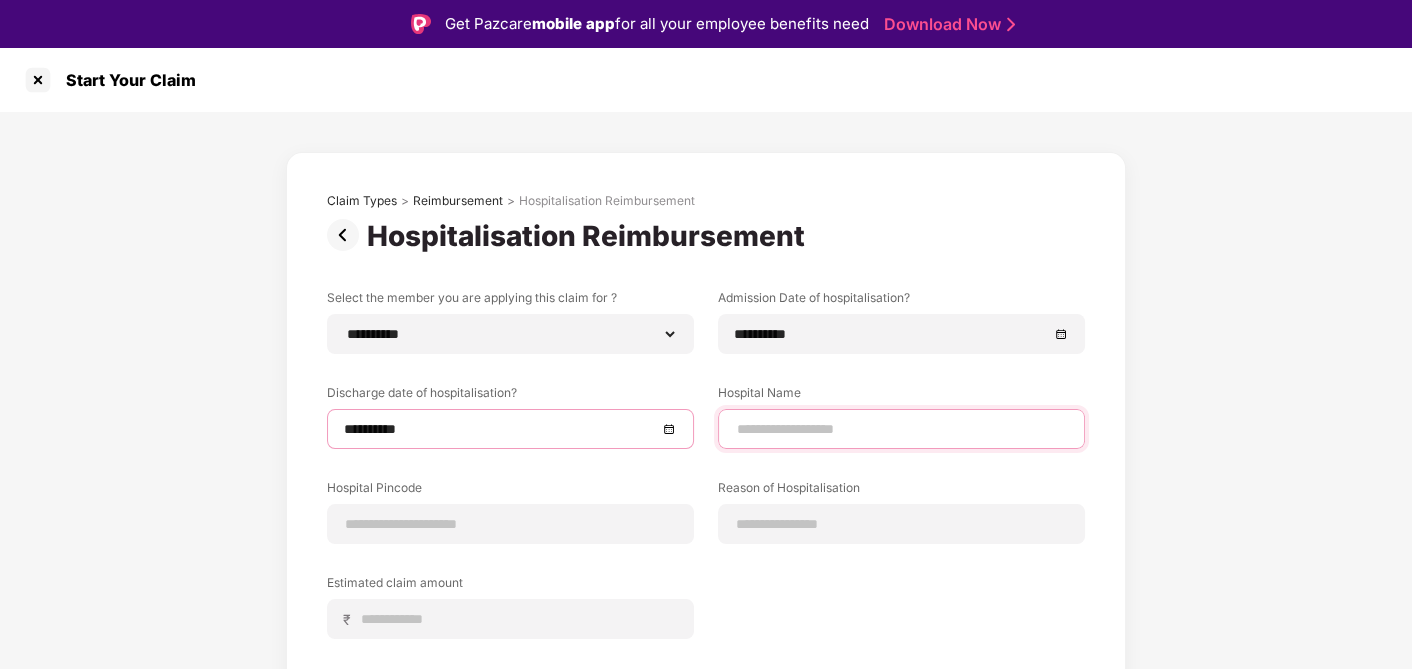 click at bounding box center [901, 429] 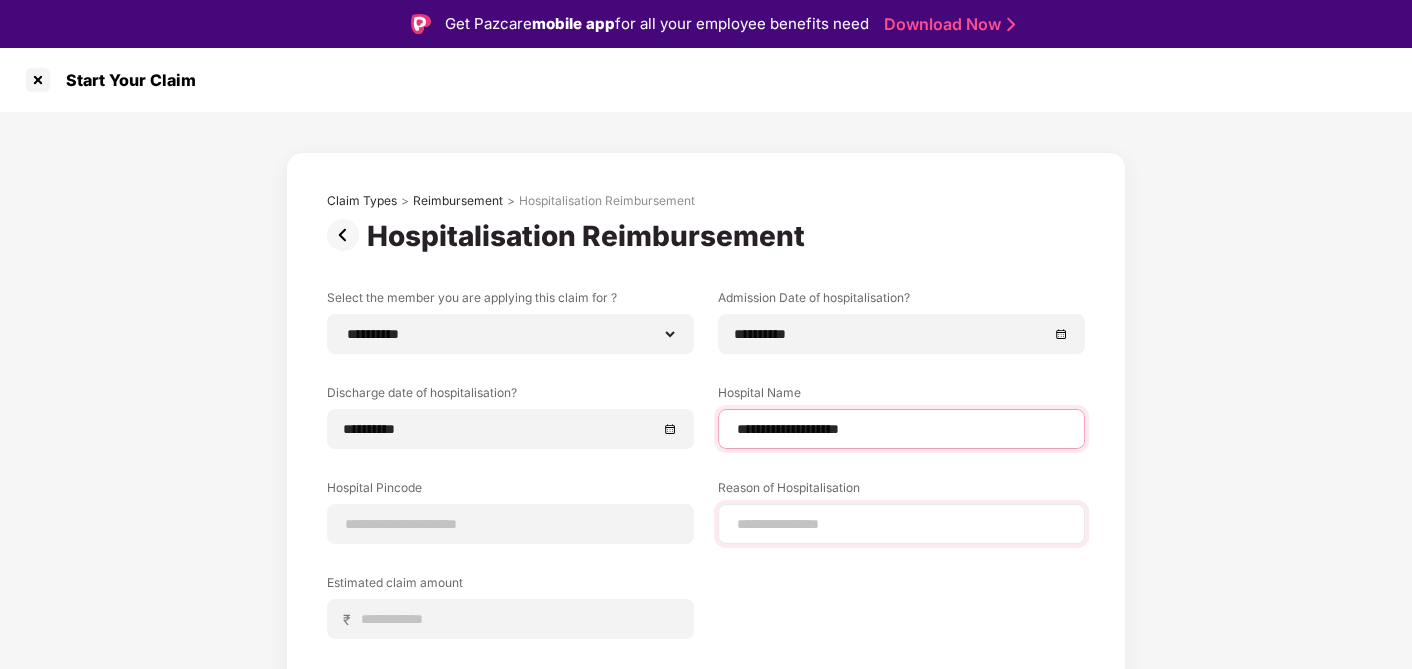 type on "**********" 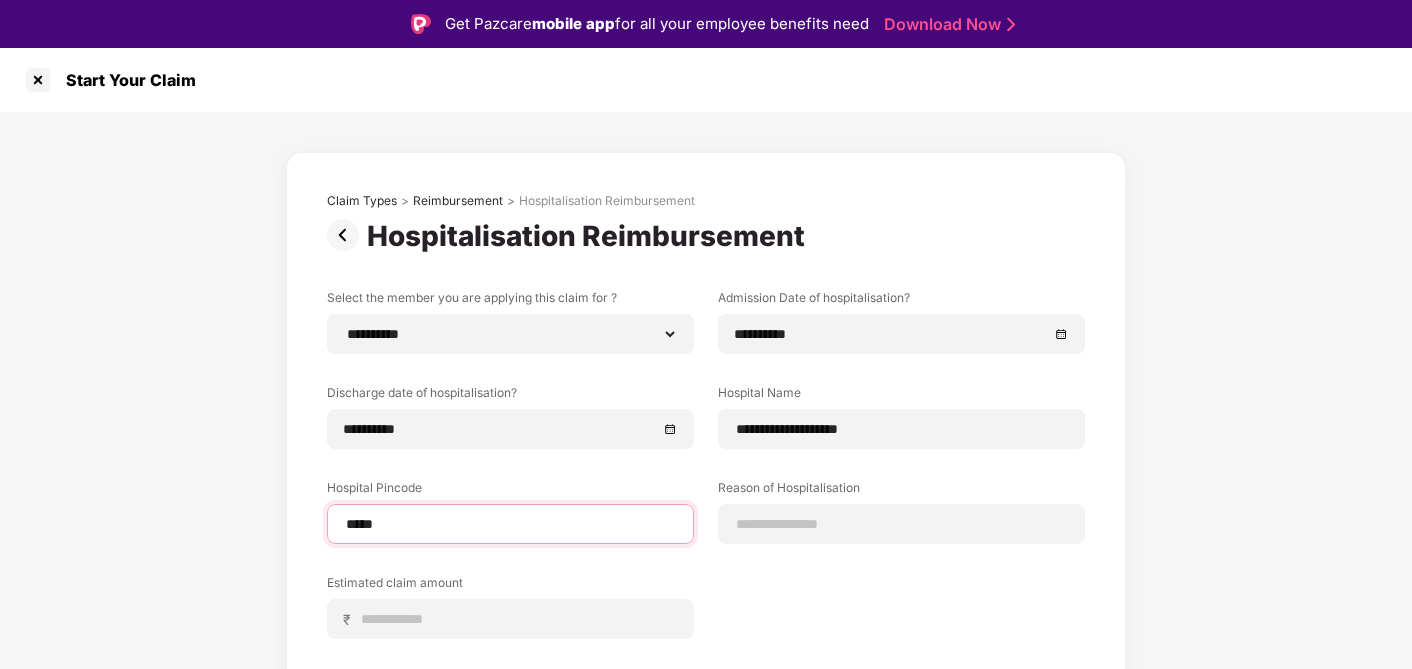 type on "******" 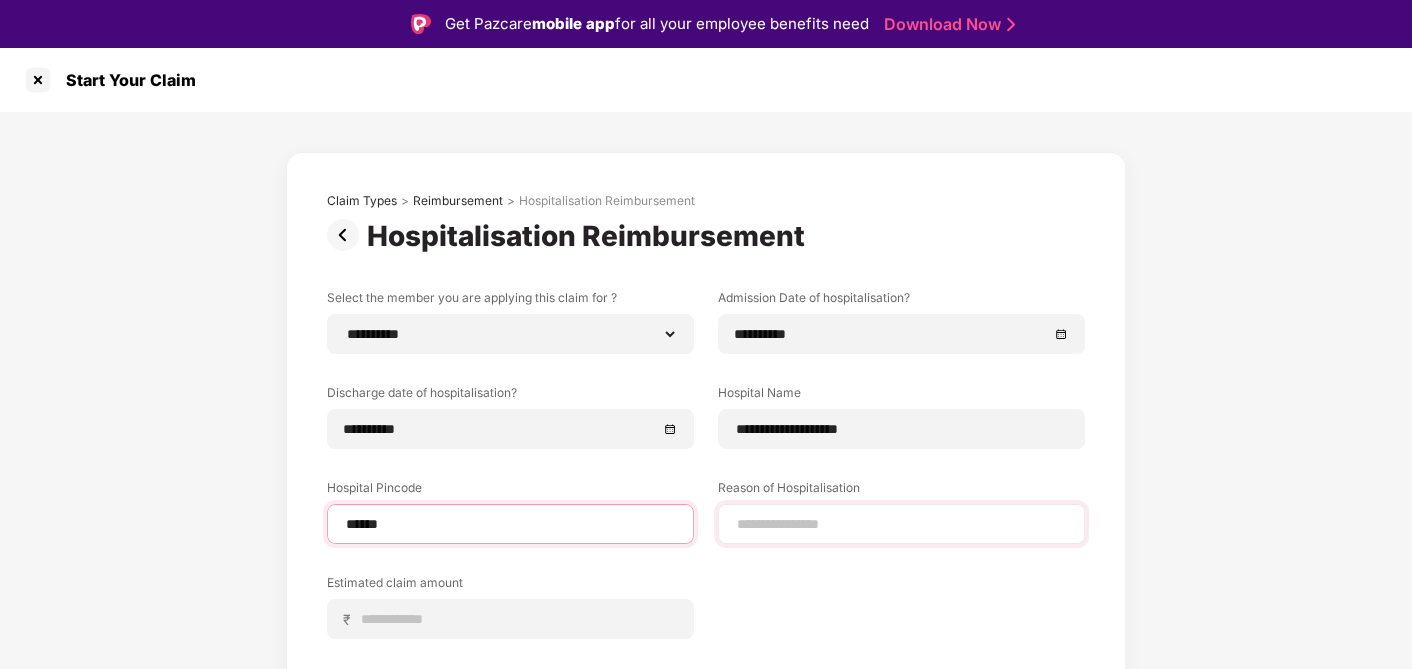 select on "********" 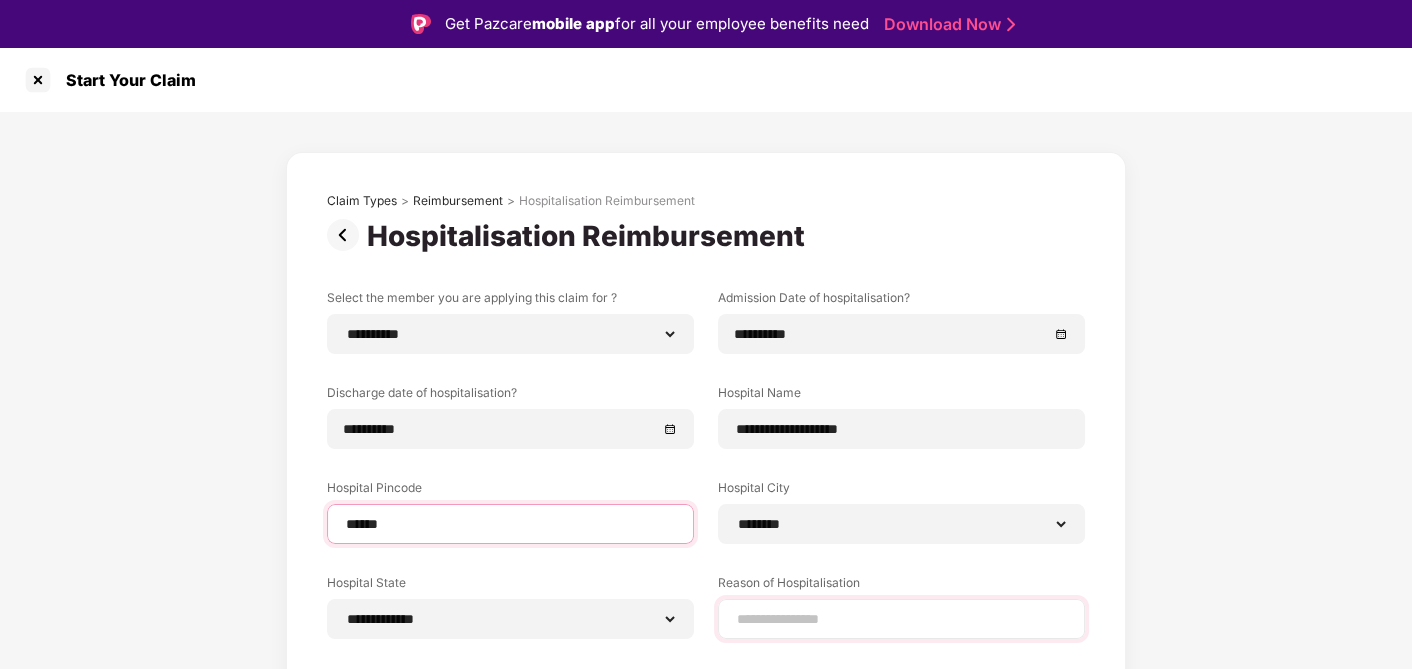 type on "******" 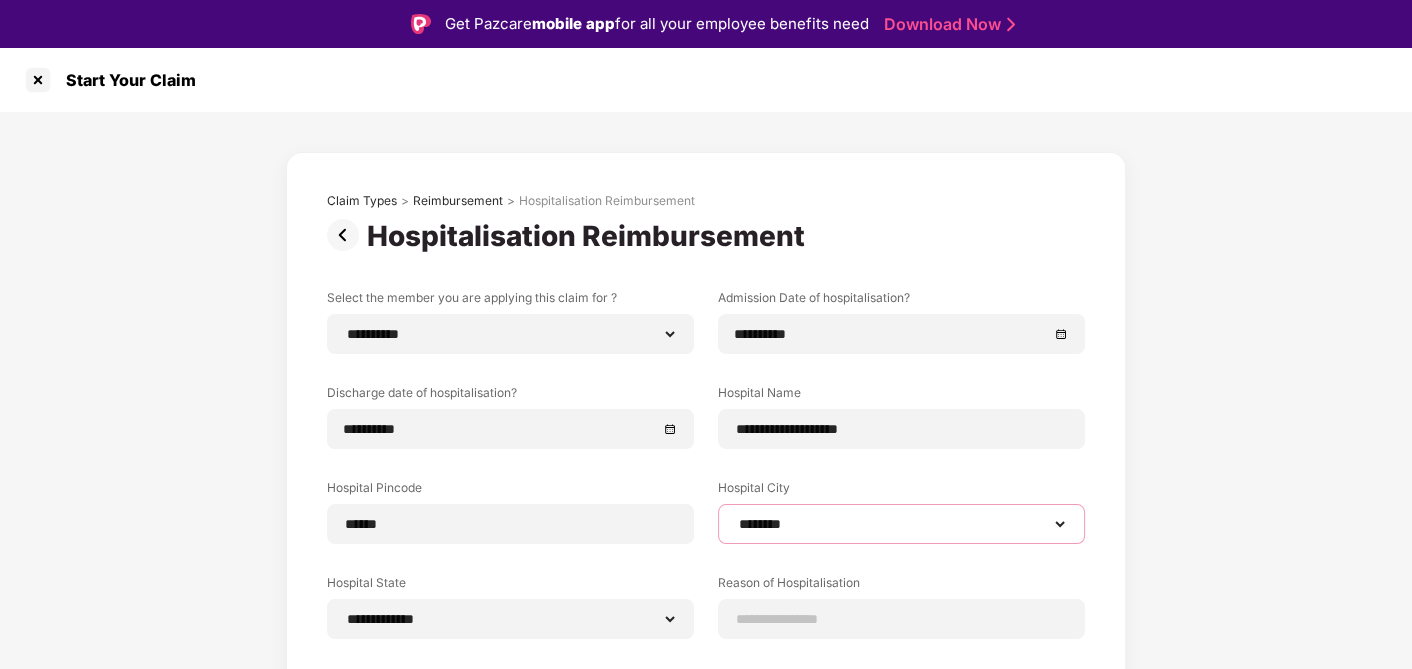 drag, startPoint x: 768, startPoint y: 511, endPoint x: 820, endPoint y: 521, distance: 52.95281 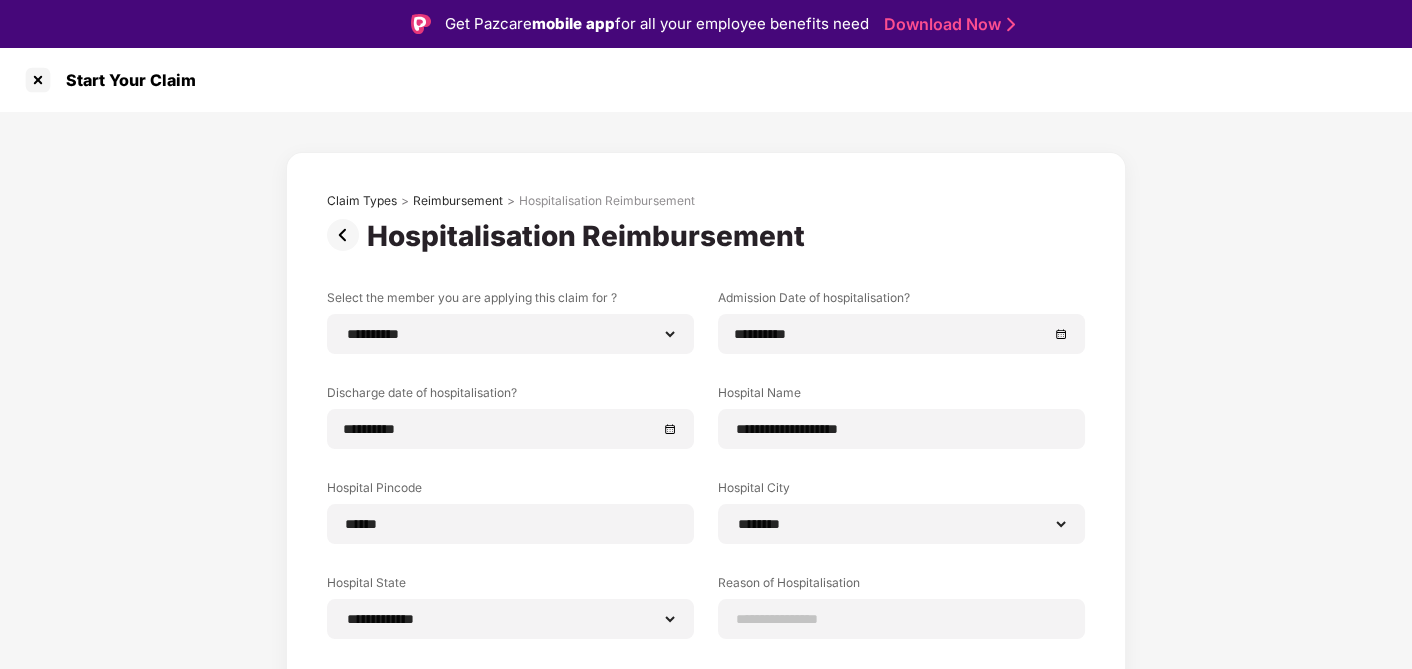 drag, startPoint x: 1163, startPoint y: 544, endPoint x: 1155, endPoint y: 532, distance: 14.422205 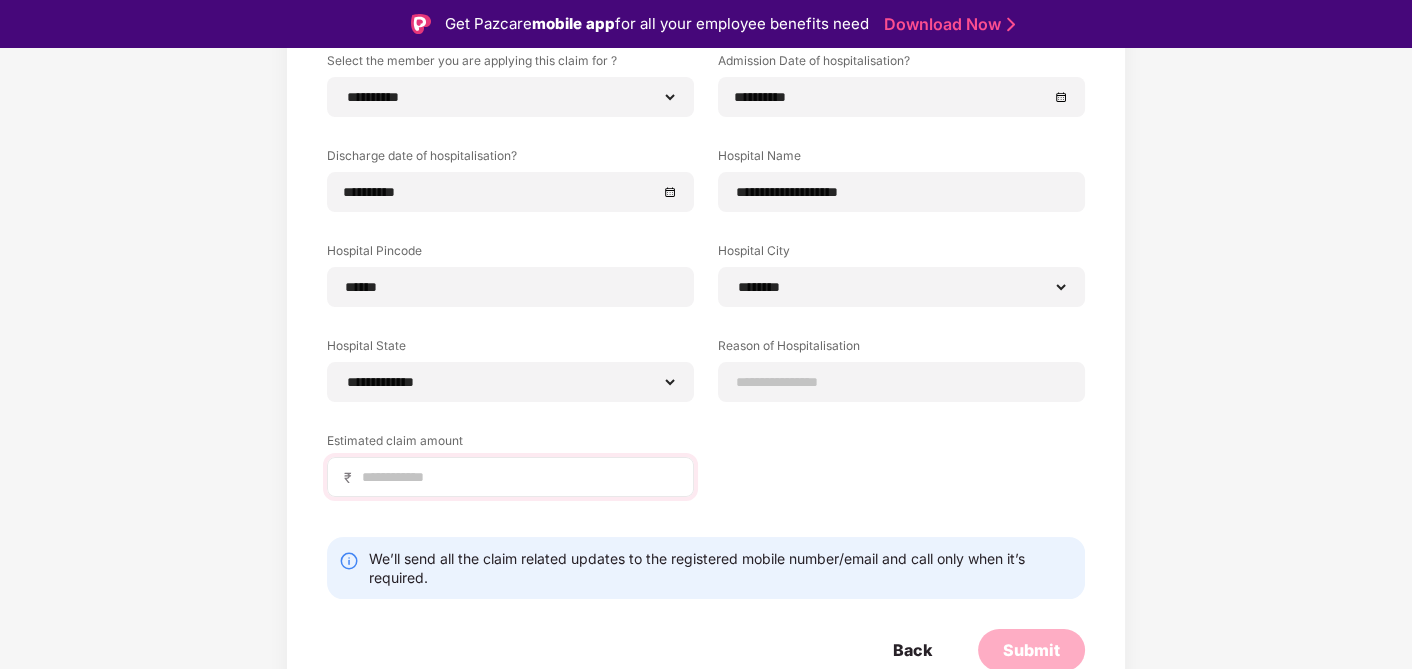 scroll, scrollTop: 241, scrollLeft: 0, axis: vertical 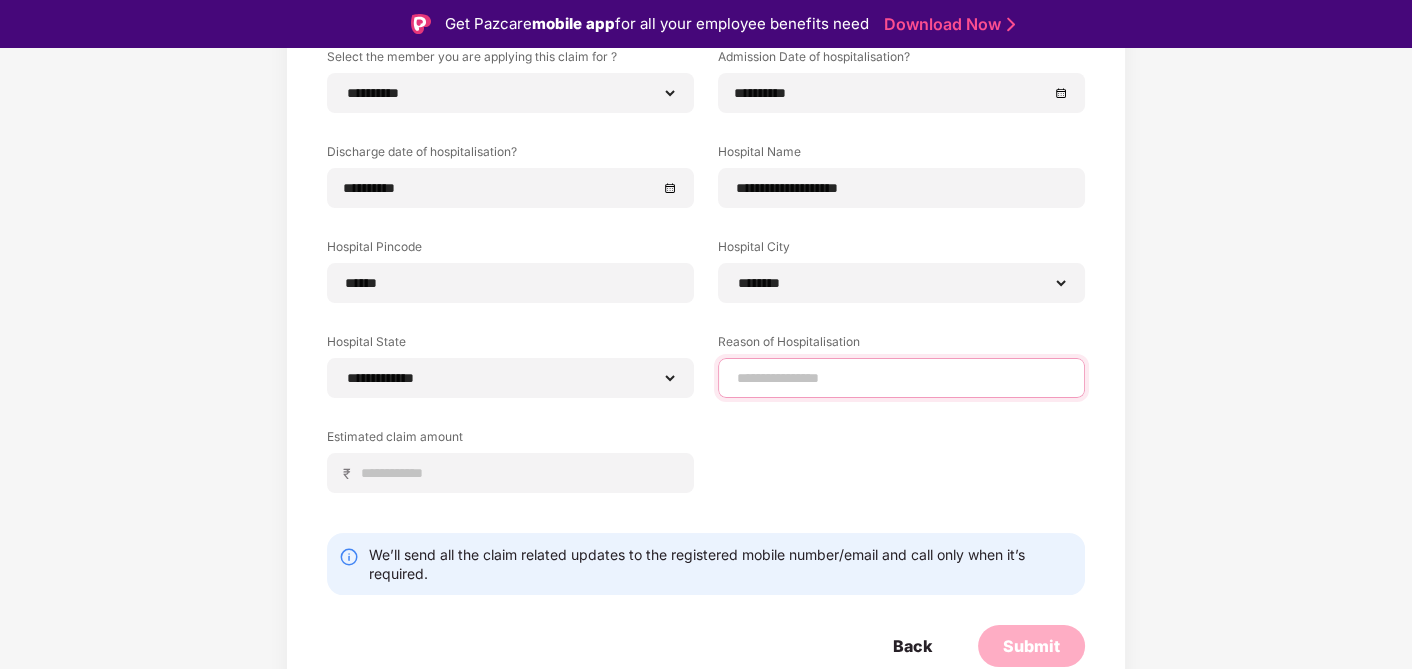 click at bounding box center (901, 378) 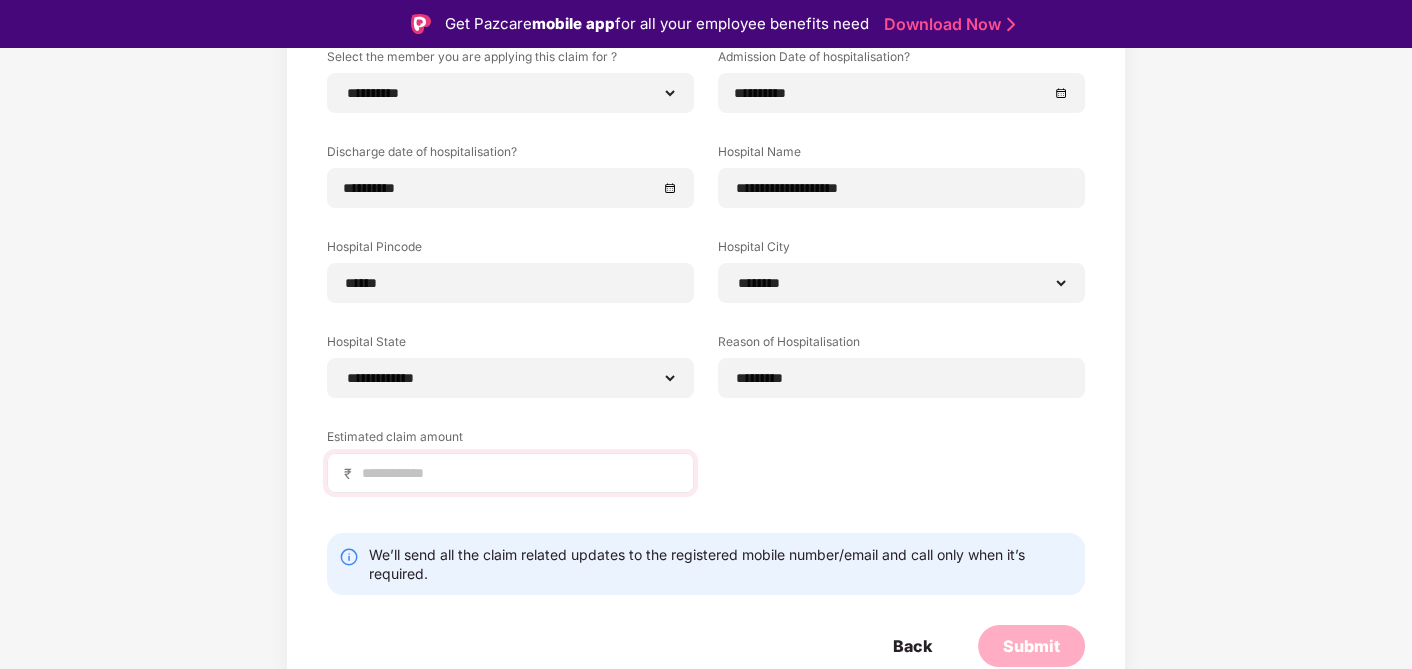 click on "₹" at bounding box center (510, 473) 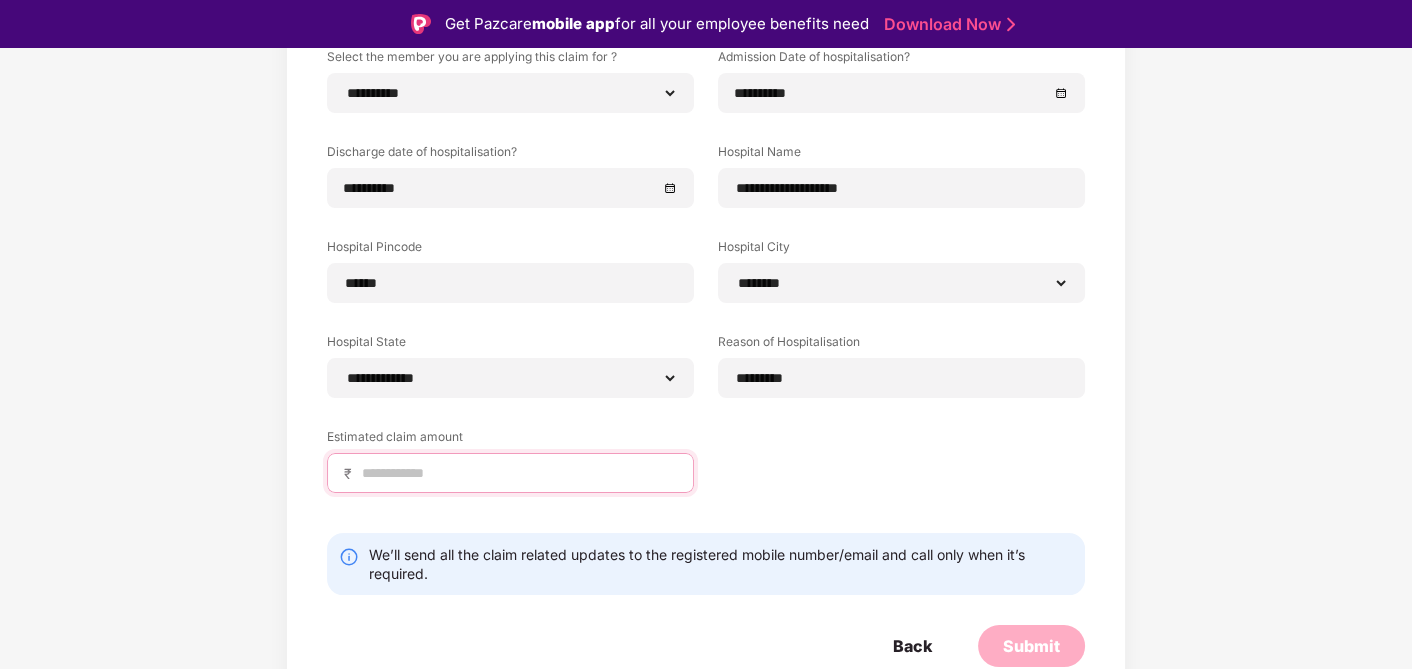 click at bounding box center [518, 473] 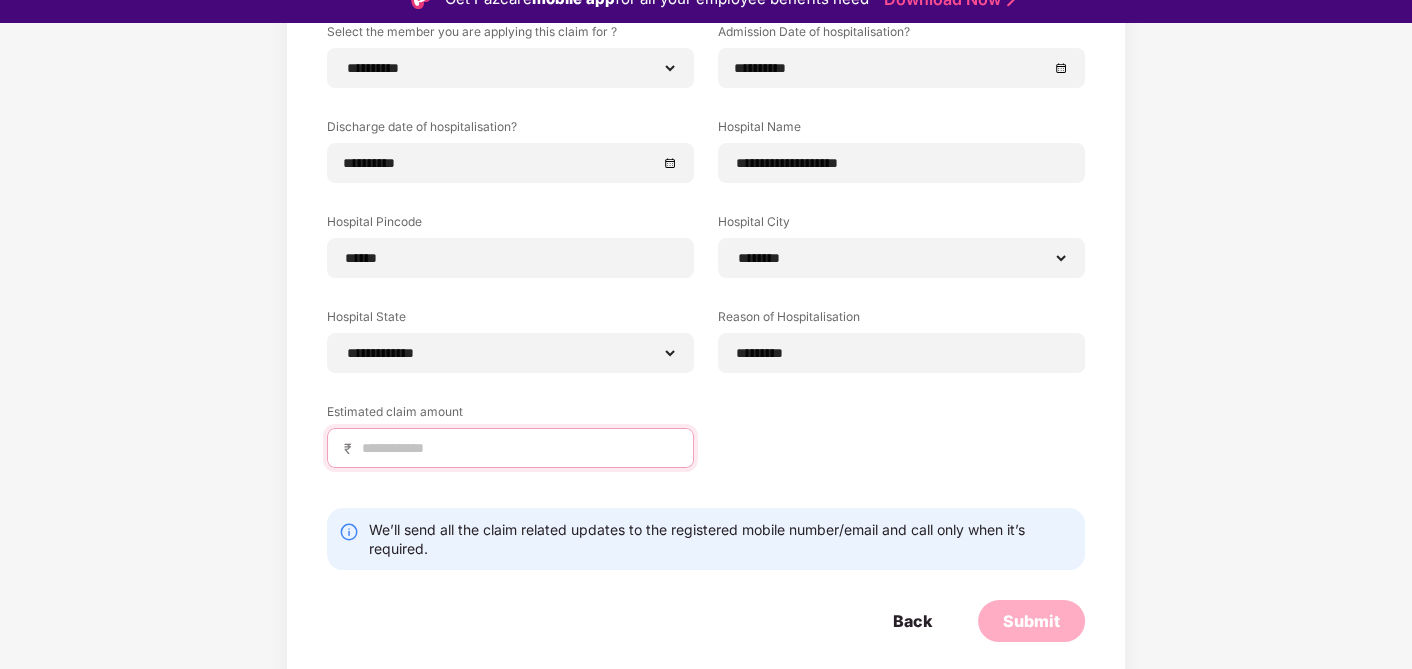 scroll, scrollTop: 48, scrollLeft: 0, axis: vertical 